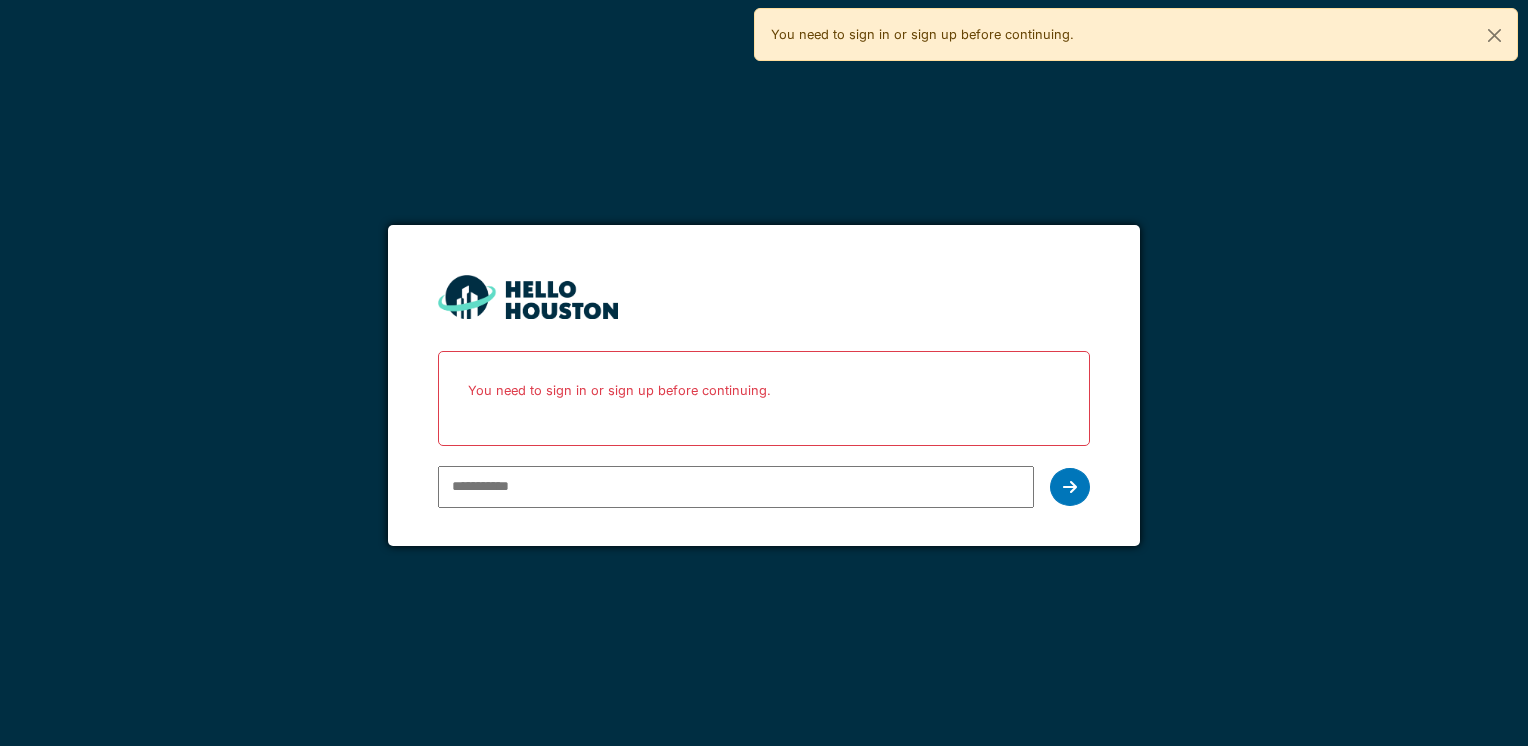 scroll, scrollTop: 0, scrollLeft: 0, axis: both 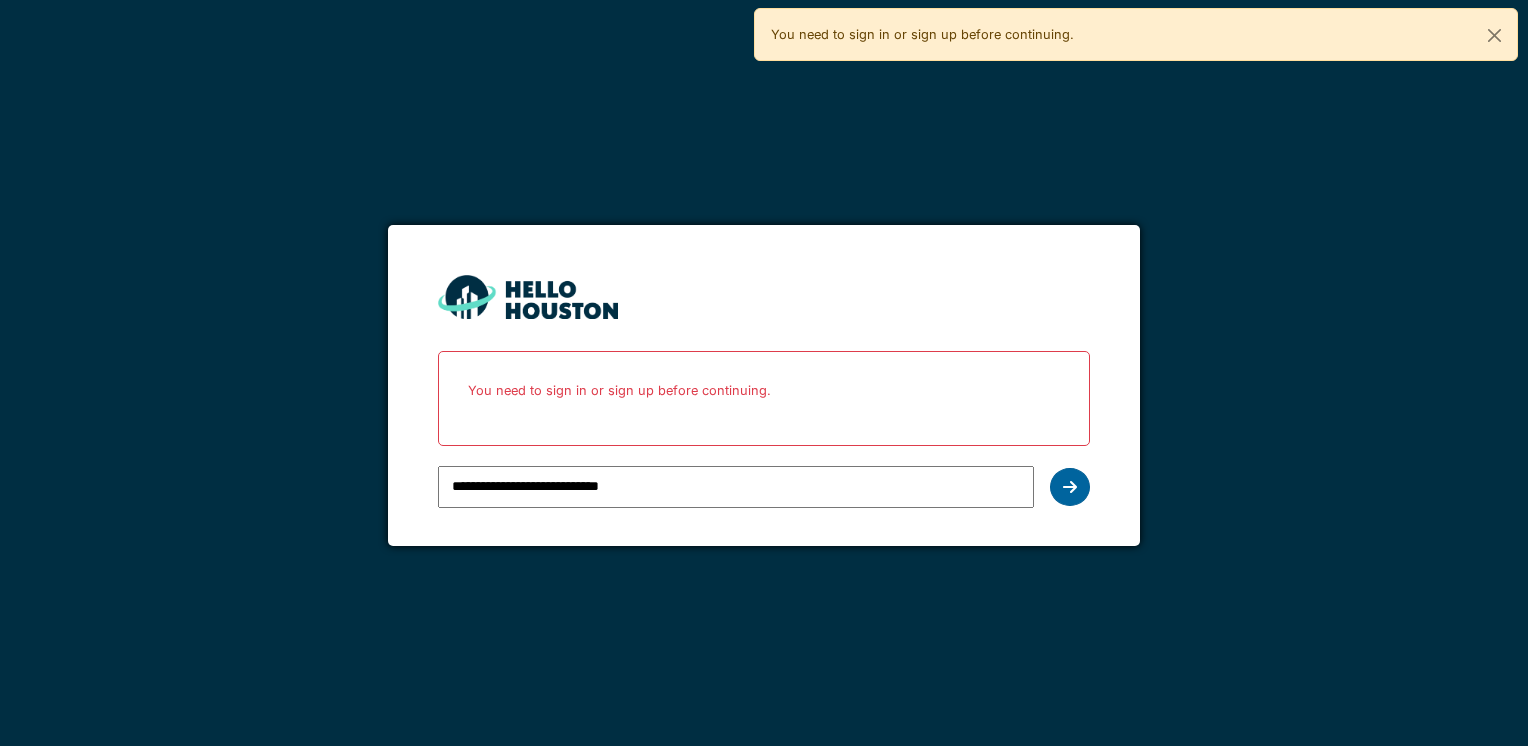 click at bounding box center (1070, 487) 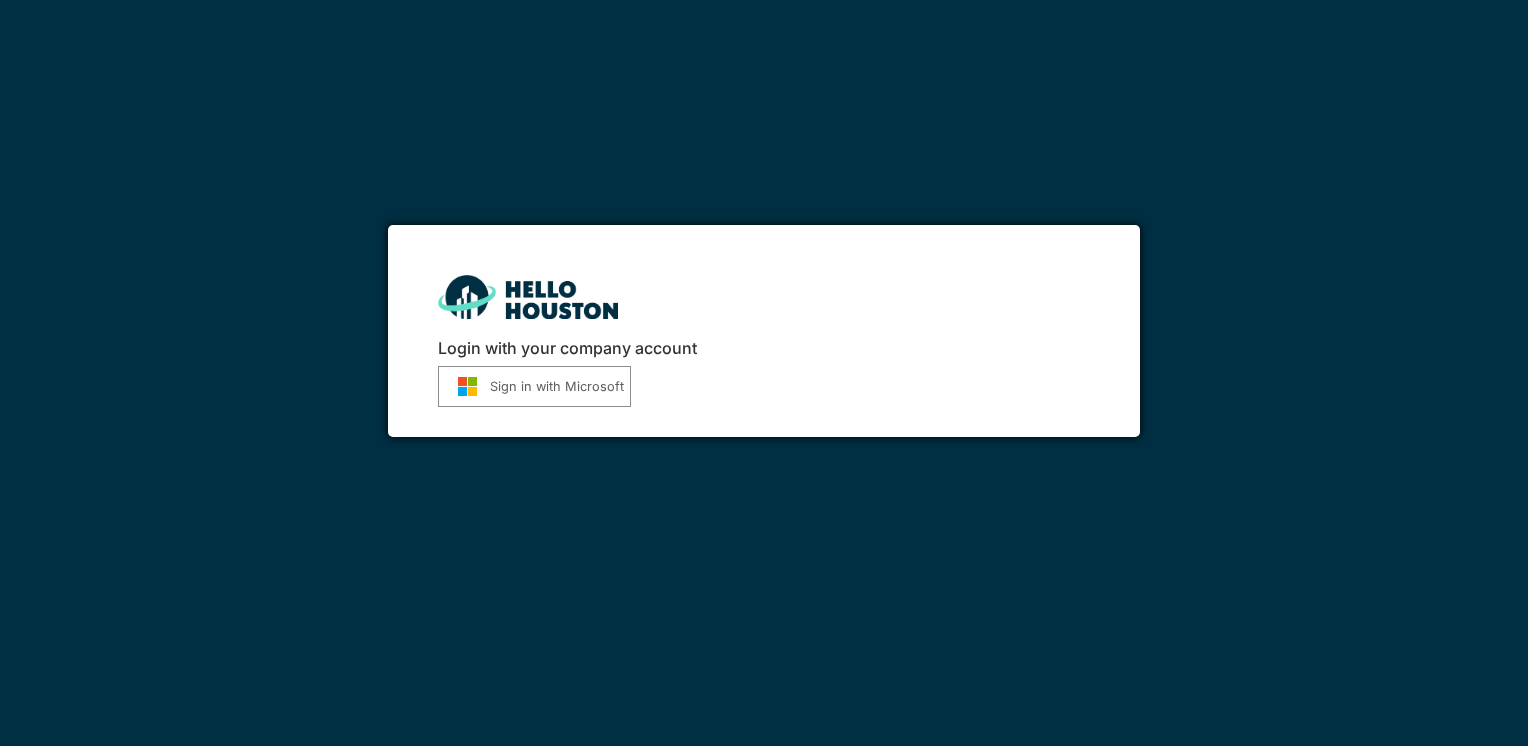 scroll, scrollTop: 0, scrollLeft: 0, axis: both 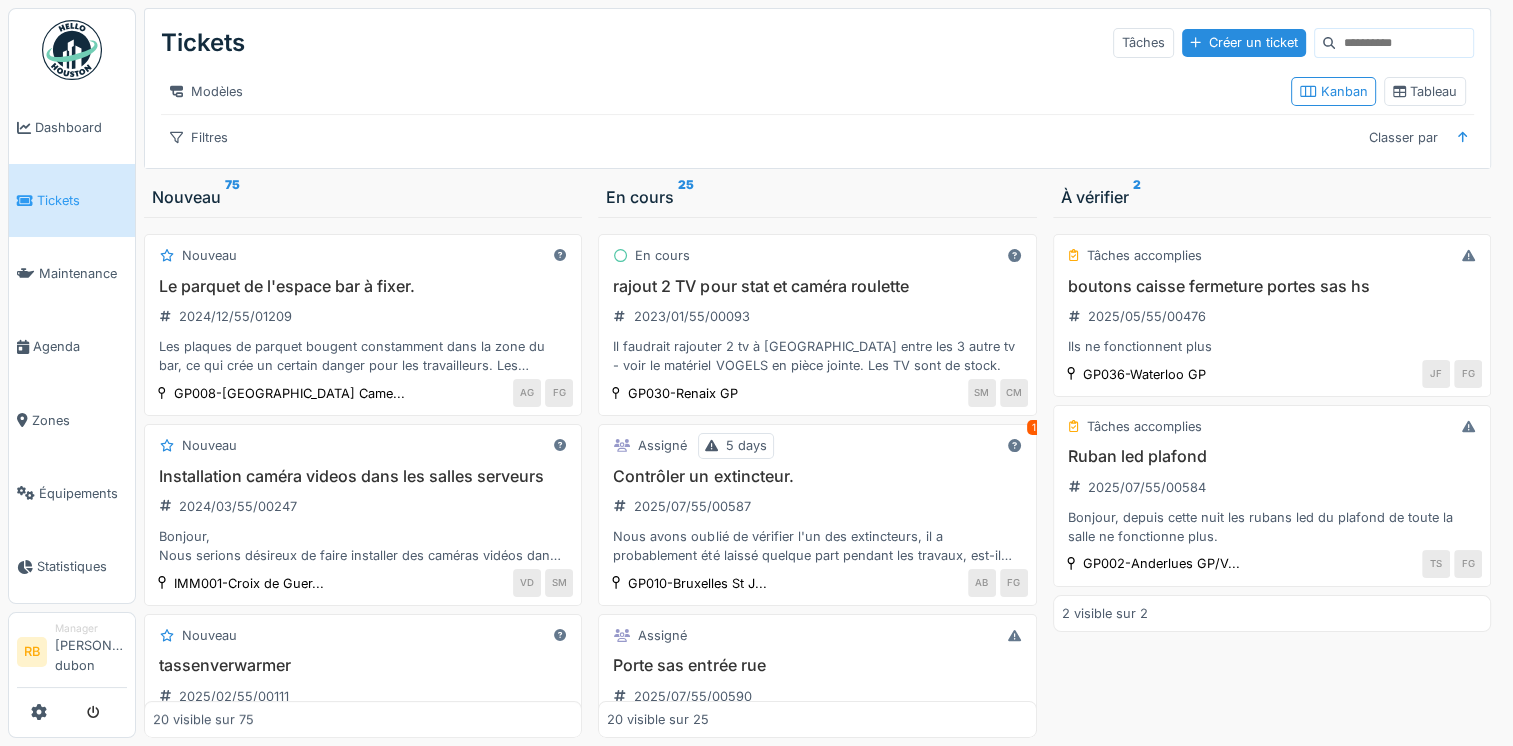 click on "Nouveau Le parquet de l'espace bar à fixer. 2024/12/55/01209 Les plaques de parquet bougent constamment dans la zone du bar, ce qui crée un certain danger pour les travailleurs. Les photographies montrent les zones problématiques indiquées.
Merci d'avance,
Artiom GP008-Bruxelles Came... AG FG" at bounding box center (363, 325) 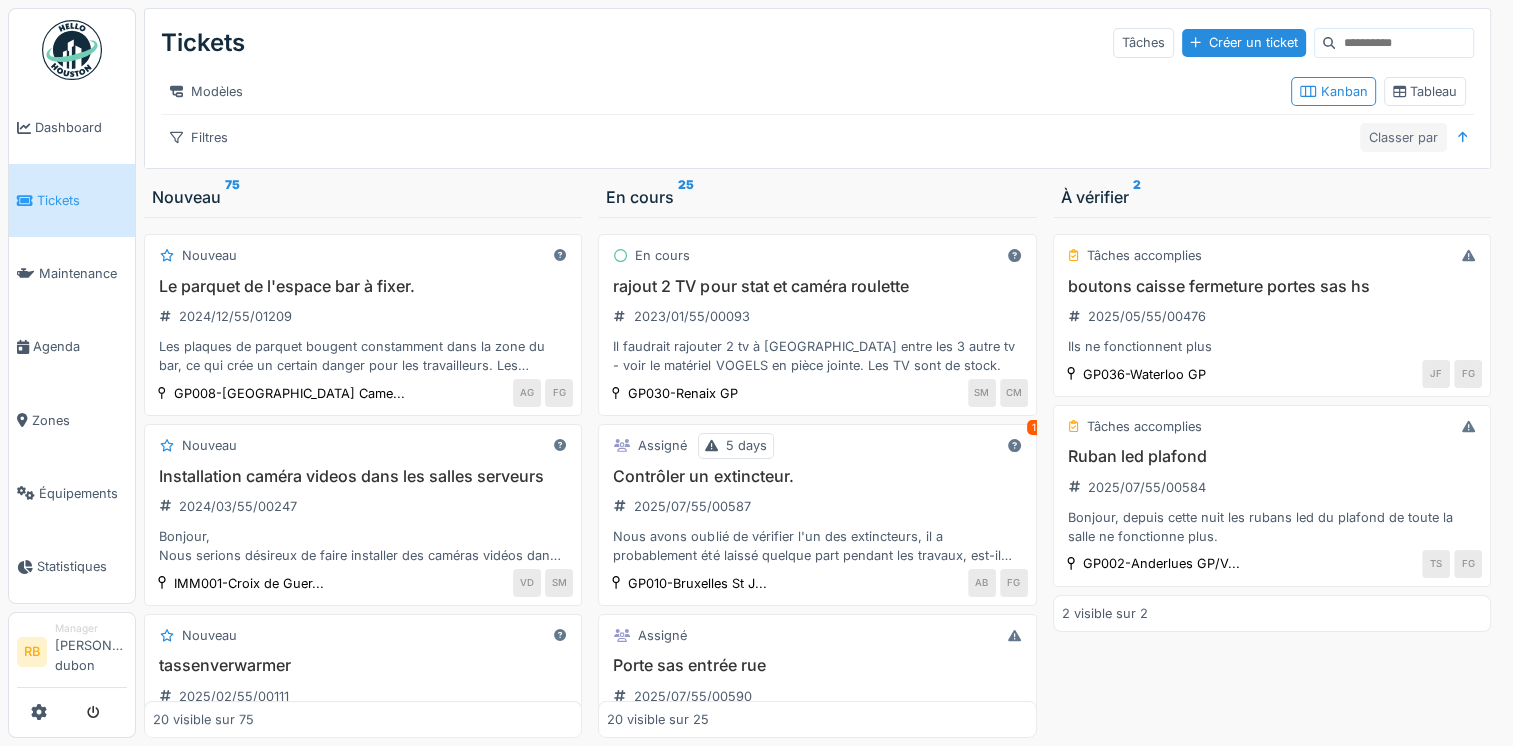 click on "Classer par" at bounding box center [1403, 137] 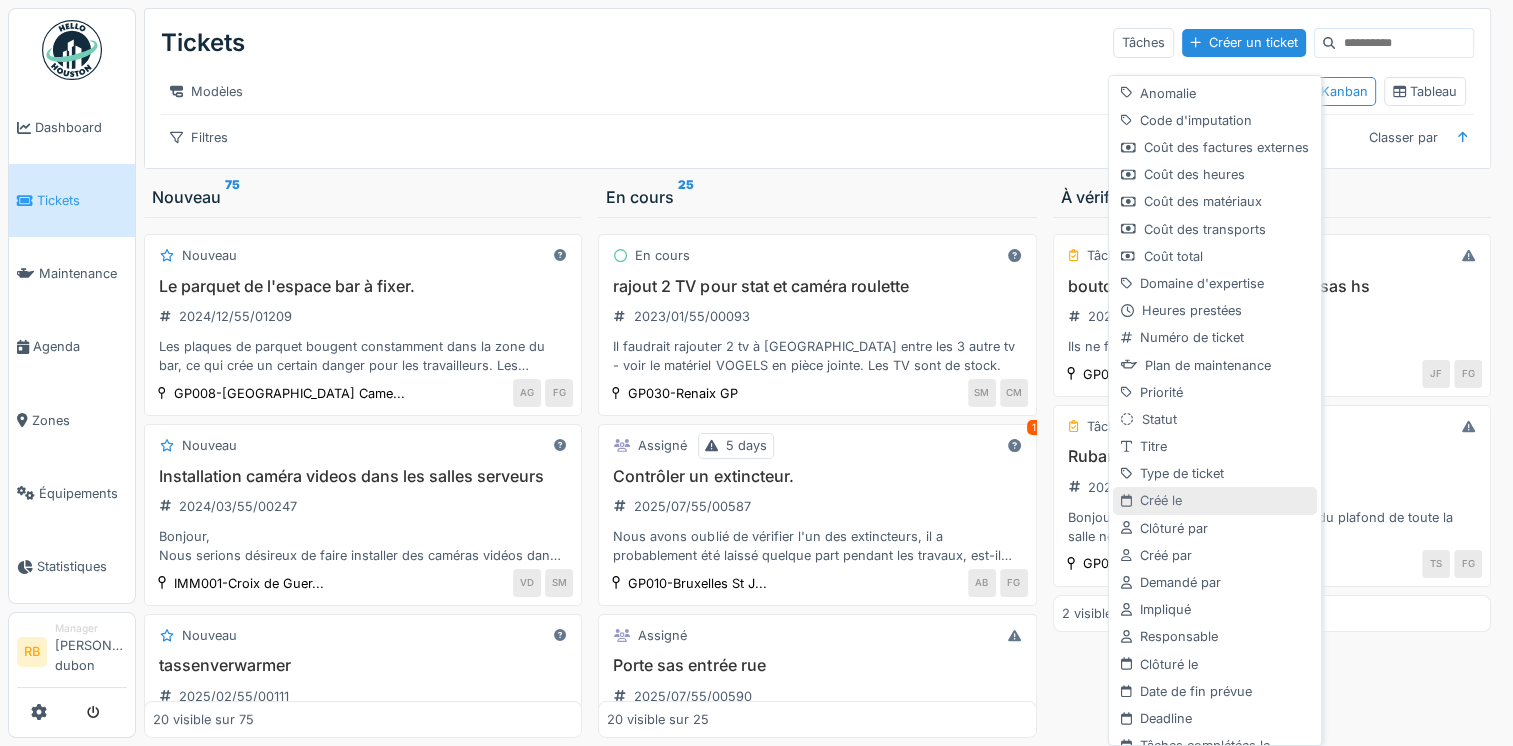 click on "Créé le" at bounding box center [1214, 500] 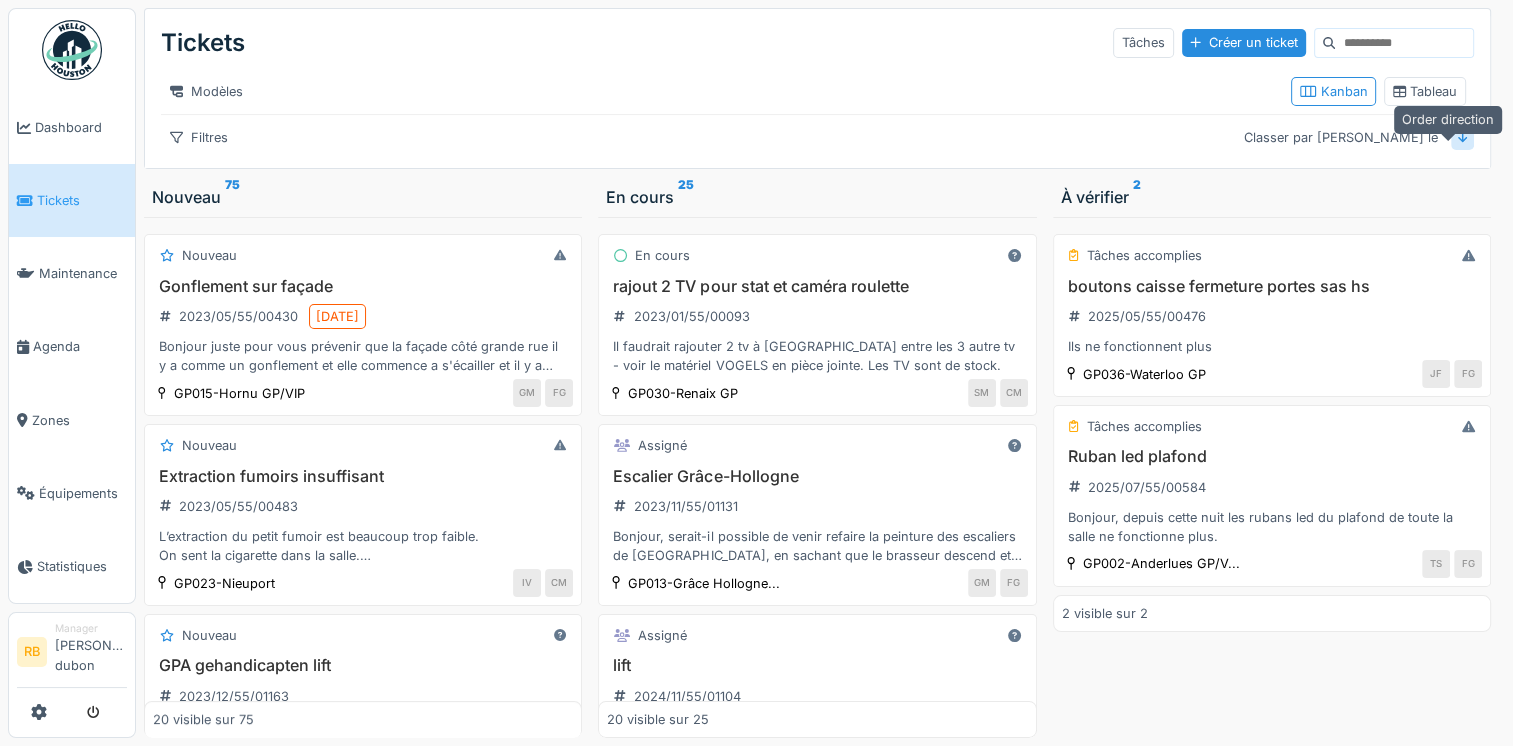 click 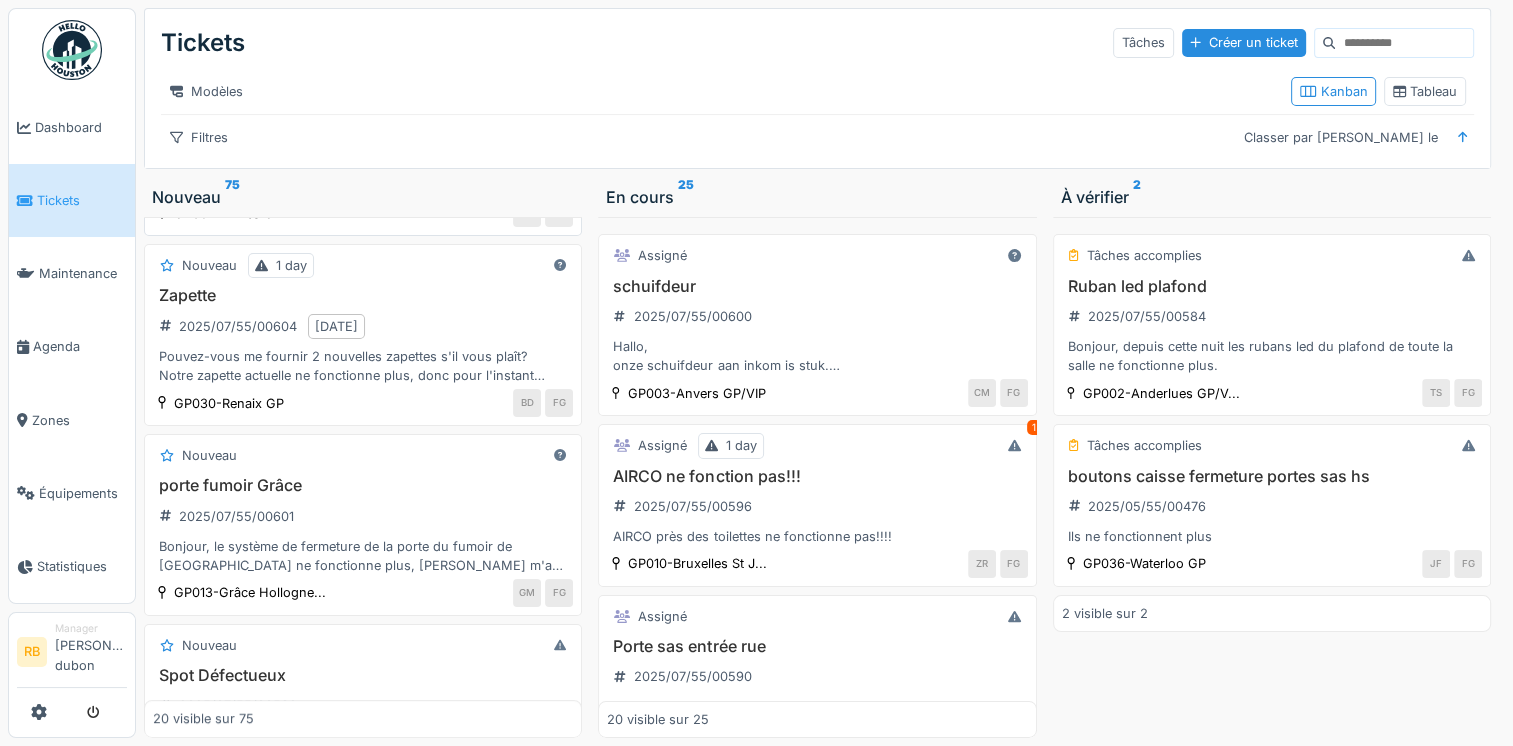 scroll, scrollTop: 560, scrollLeft: 0, axis: vertical 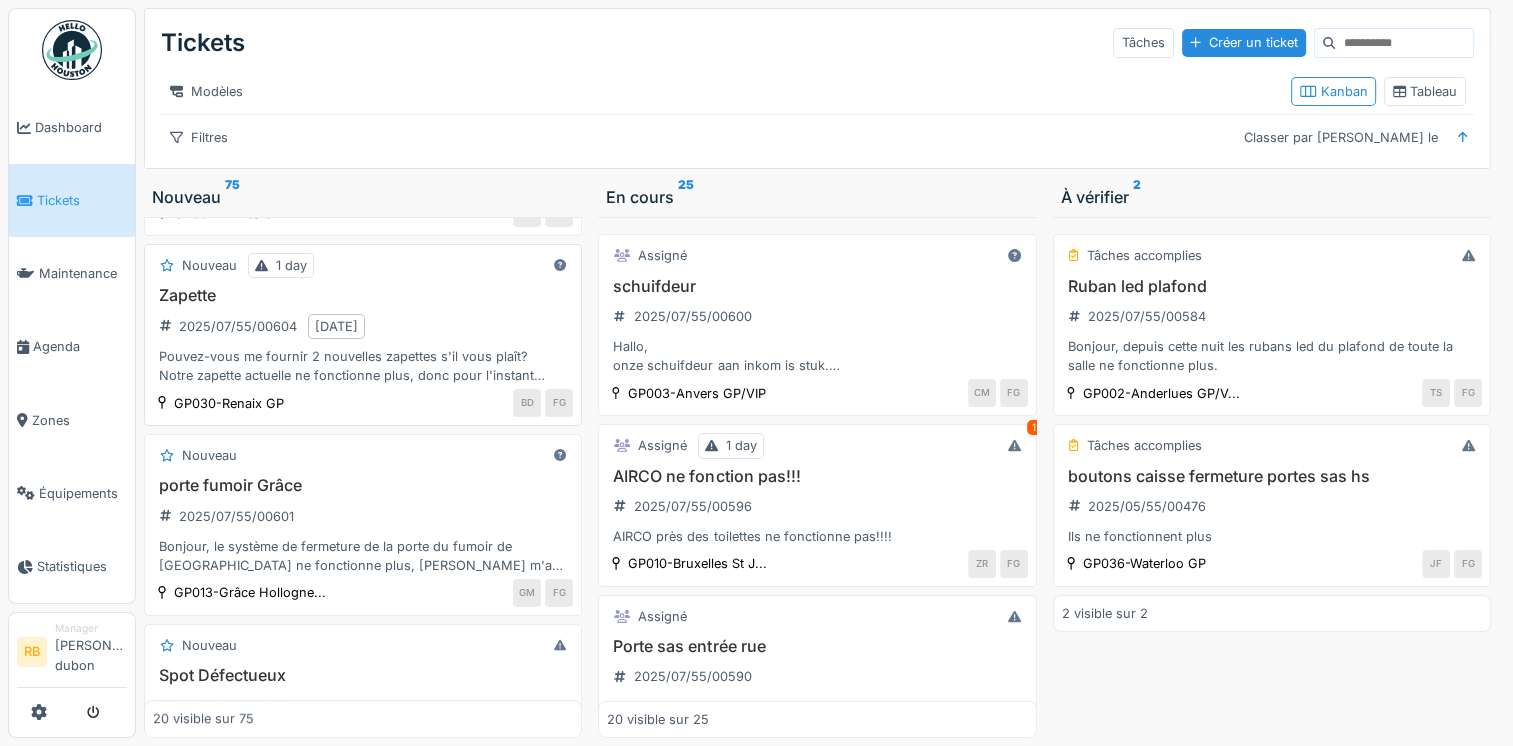 click on "Zapette" at bounding box center [363, 295] 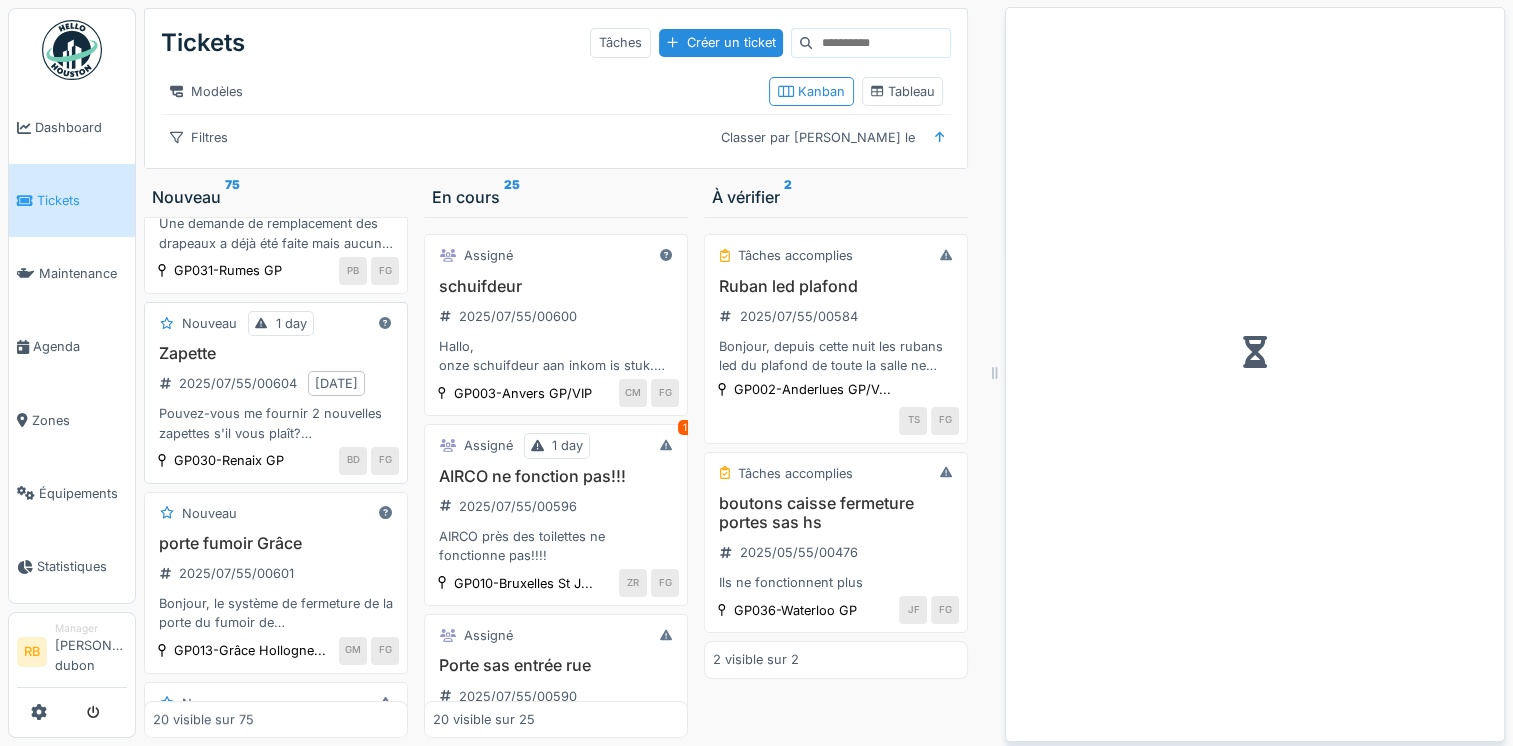 scroll, scrollTop: 671, scrollLeft: 0, axis: vertical 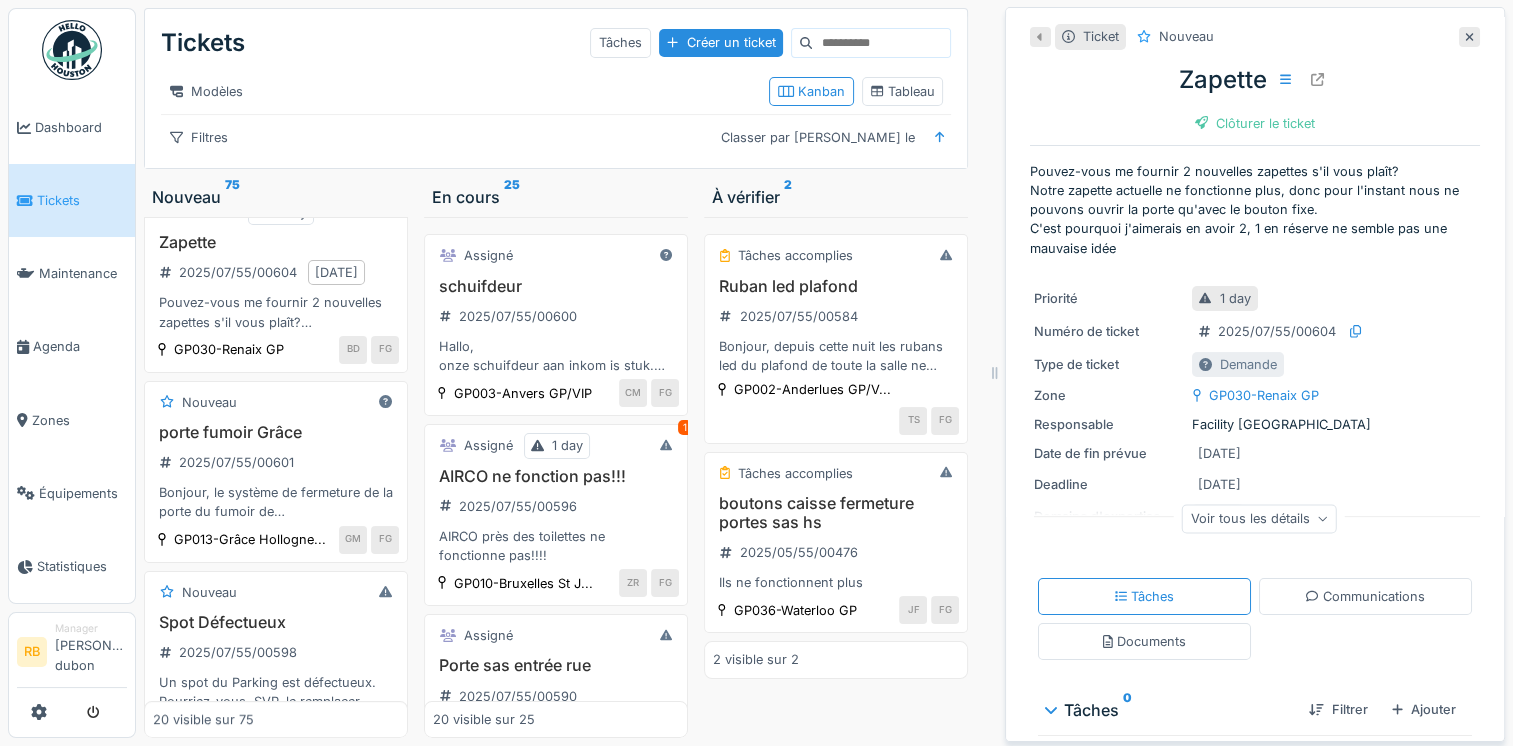 click on "Voir tous les détails" at bounding box center (1259, 518) 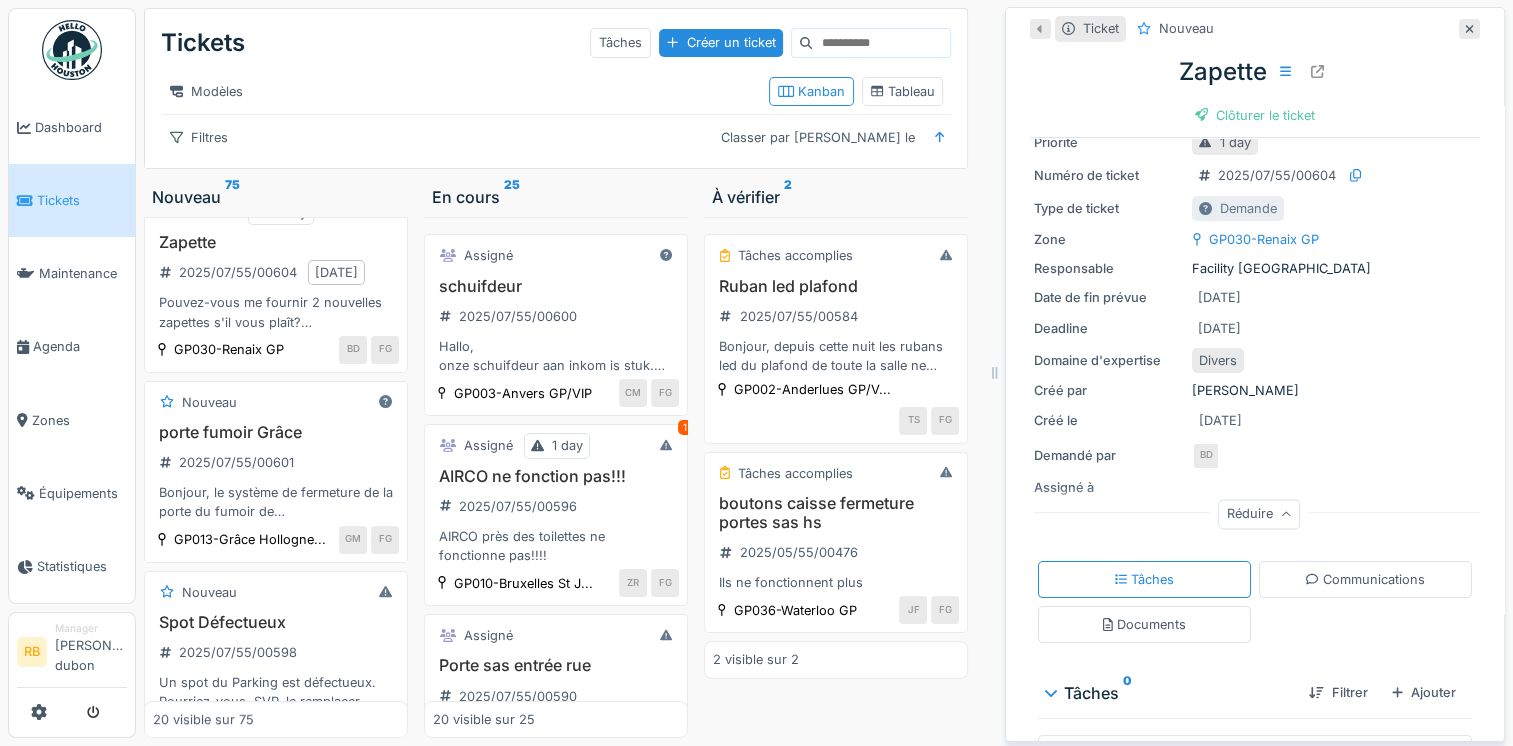 scroll, scrollTop: 155, scrollLeft: 0, axis: vertical 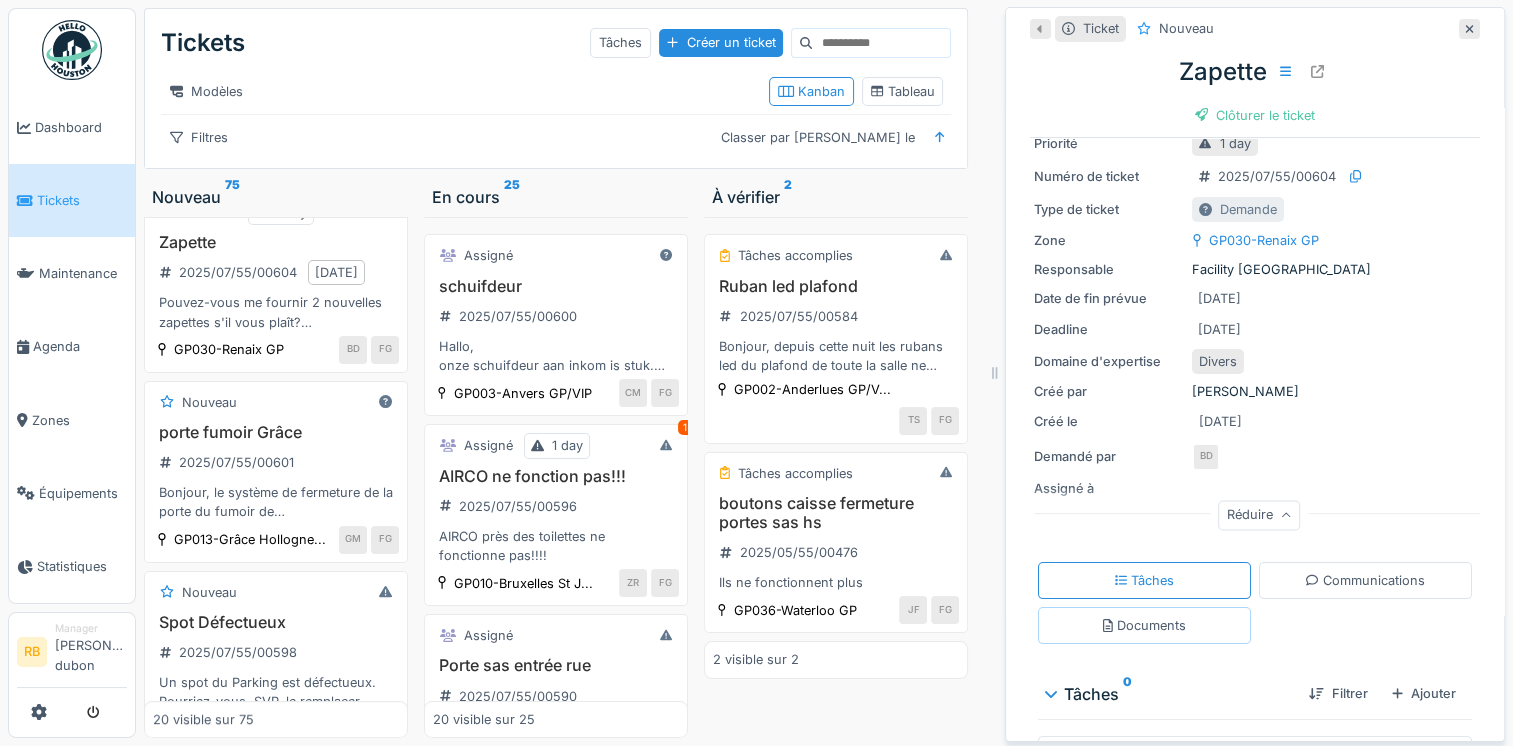click on "Documents" at bounding box center (1144, 625) 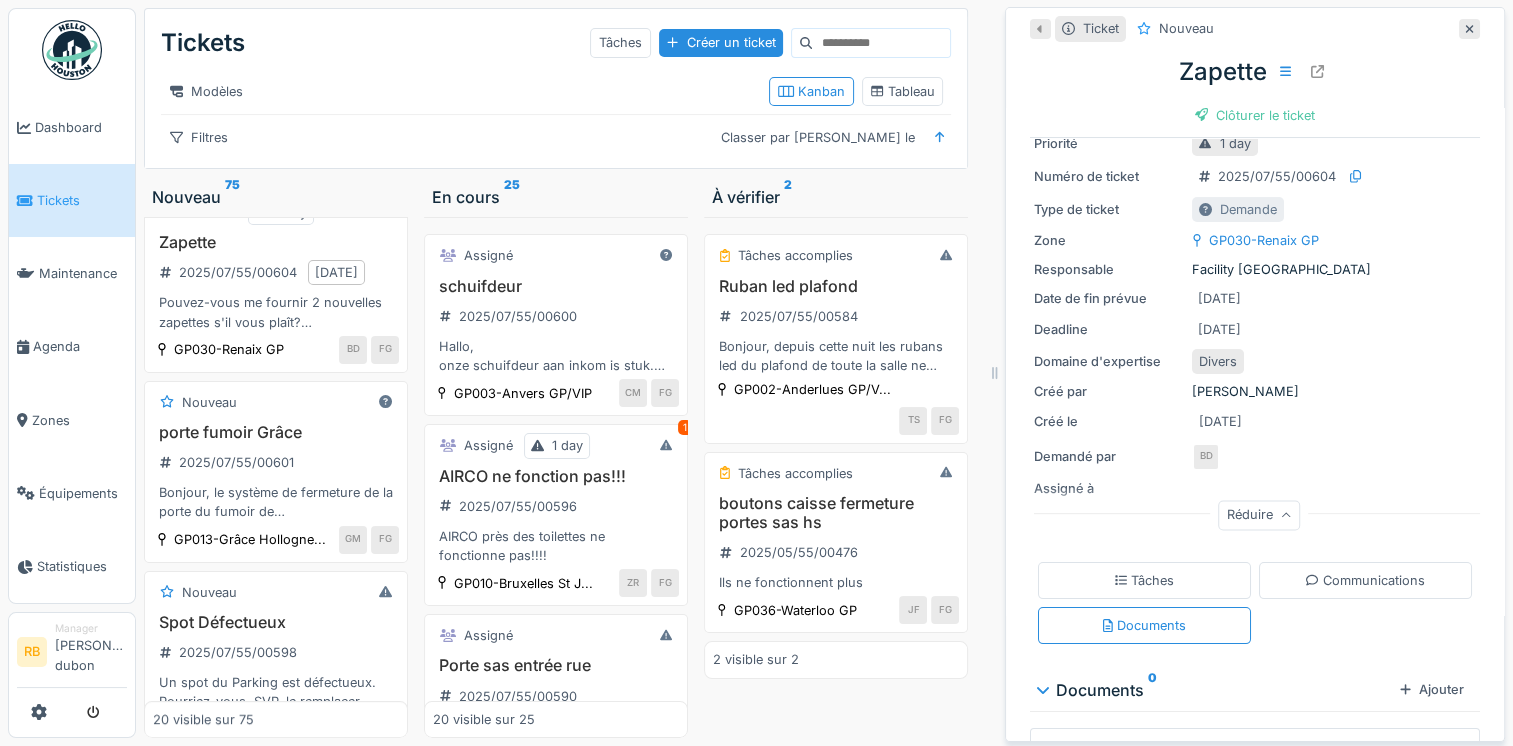 scroll, scrollTop: 15, scrollLeft: 0, axis: vertical 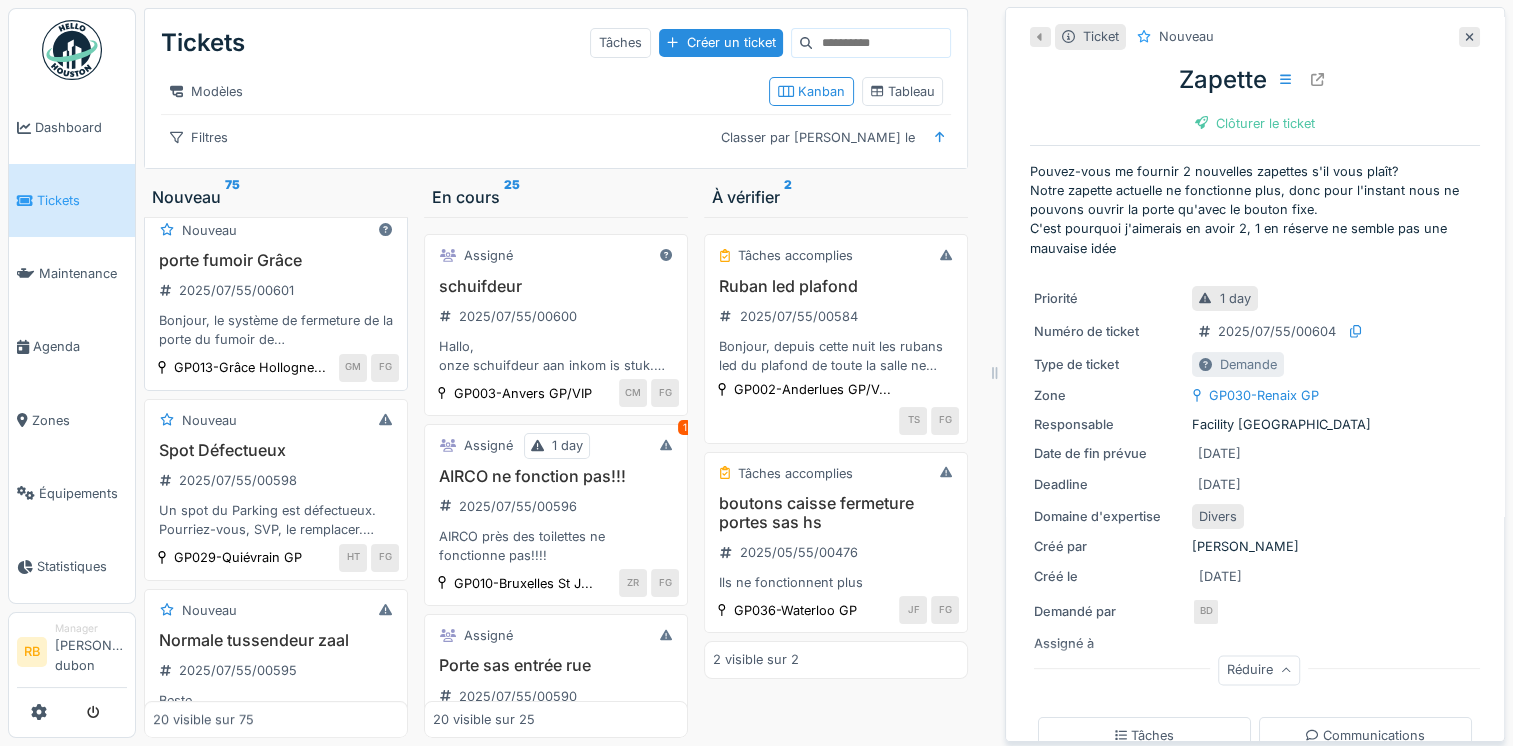 click on "porte fumoir Grâce" at bounding box center [276, 260] 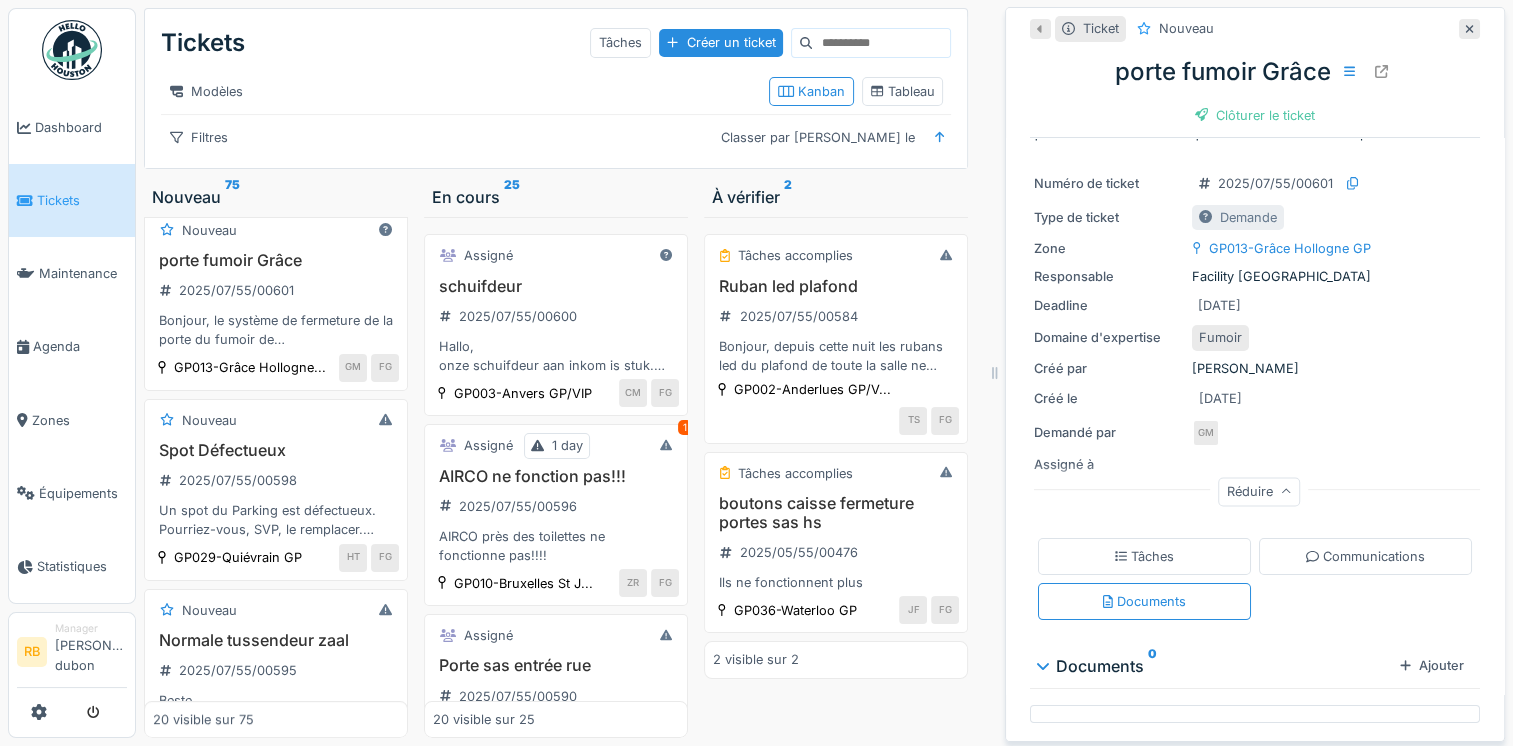 scroll, scrollTop: 76, scrollLeft: 0, axis: vertical 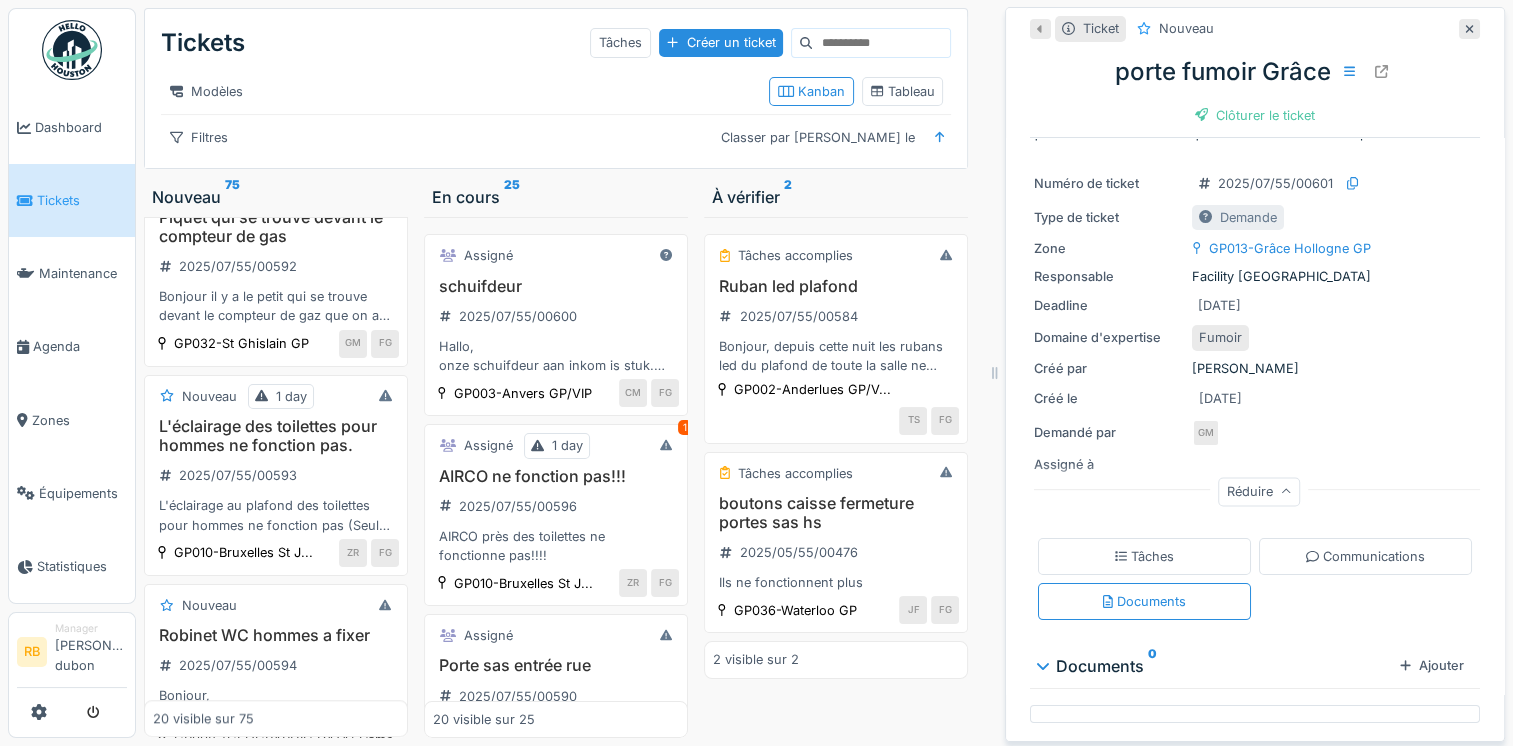 click on "Piquet qui se trouve devant le compteur de gas 2025/07/55/00592 Bonjour il y a le petit qui se trouve devant le compteur de gaz que on a arraché du sol à mon avis accidentellement voudrais venir le refixer" at bounding box center (276, 267) 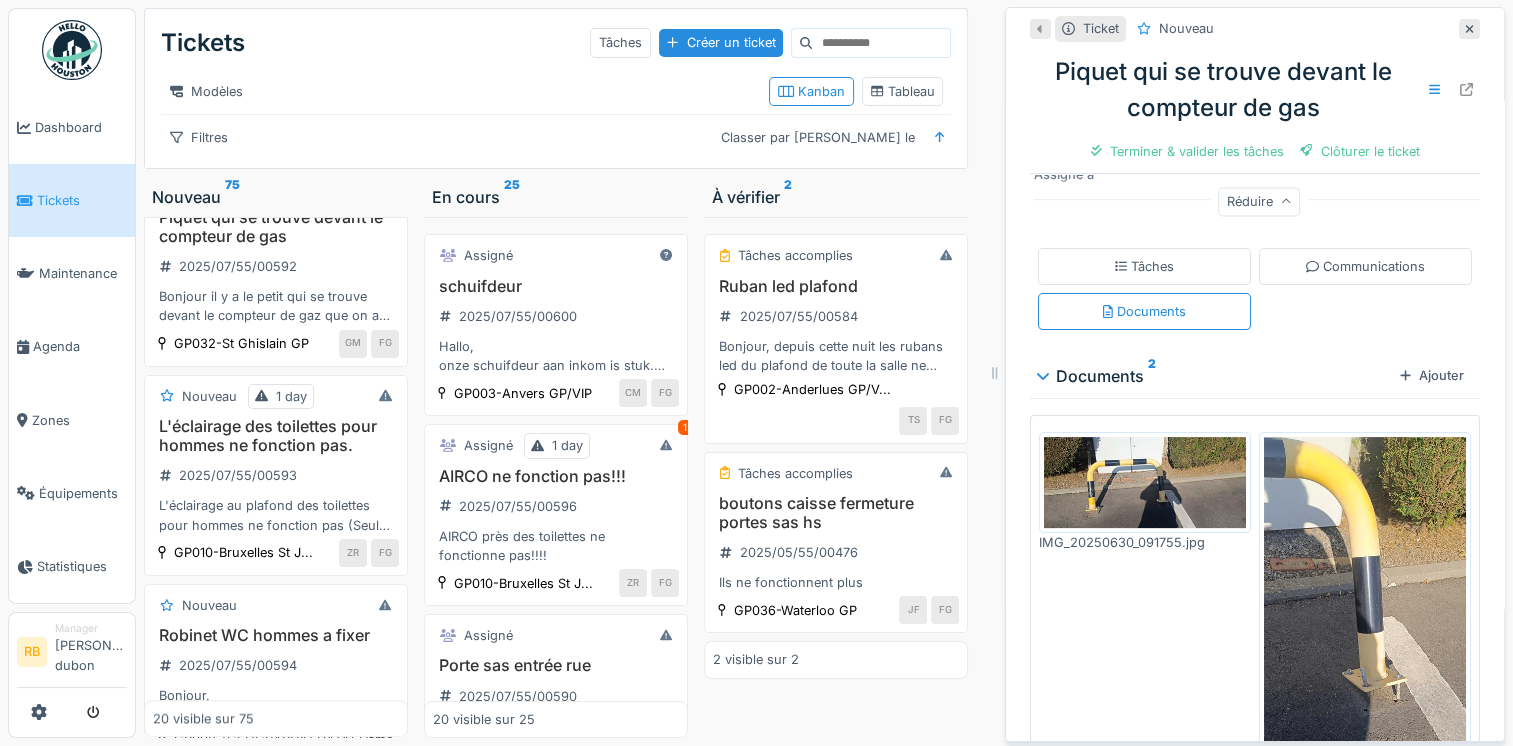 scroll, scrollTop: 458, scrollLeft: 0, axis: vertical 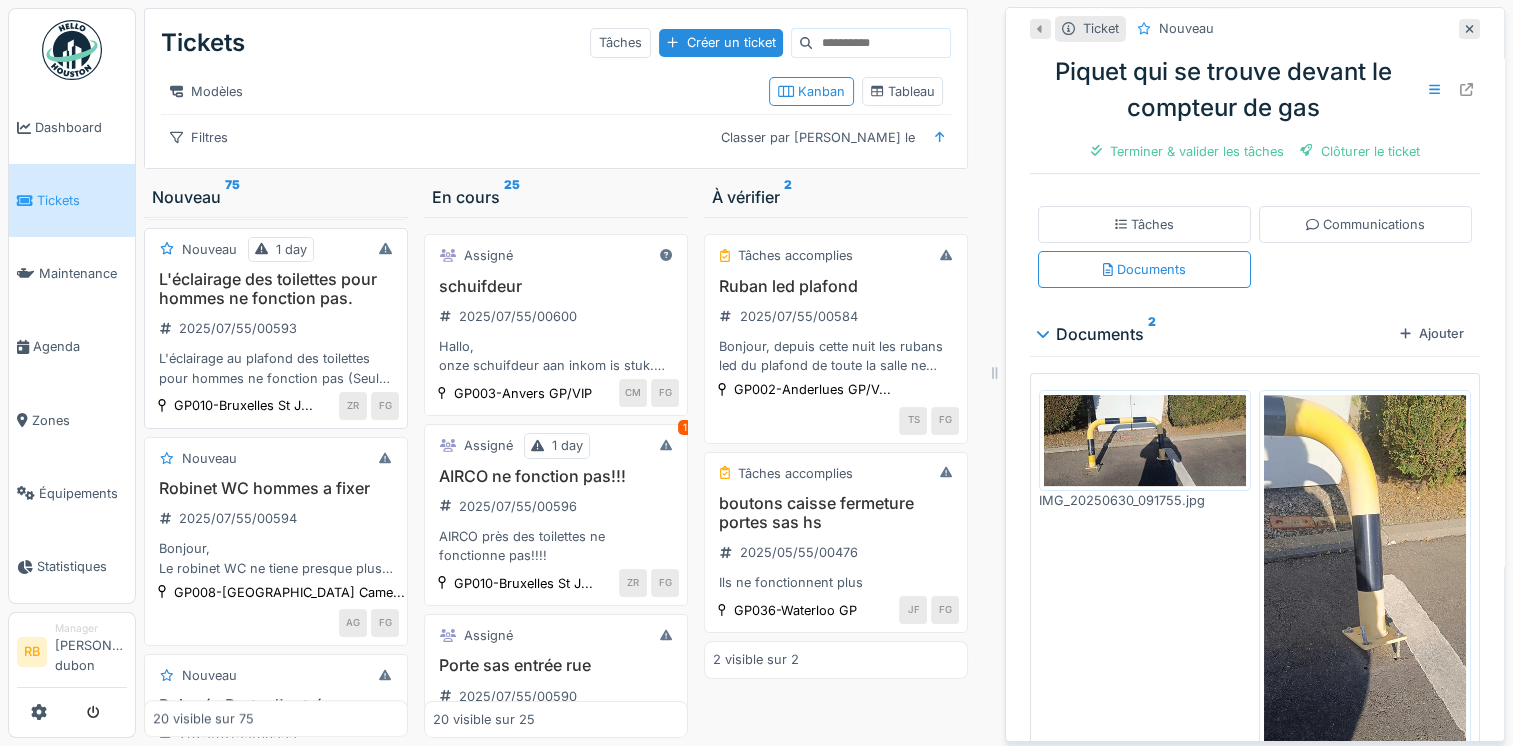 click on "L'éclairage des toilettes pour hommes ne fonction pas." at bounding box center [276, 289] 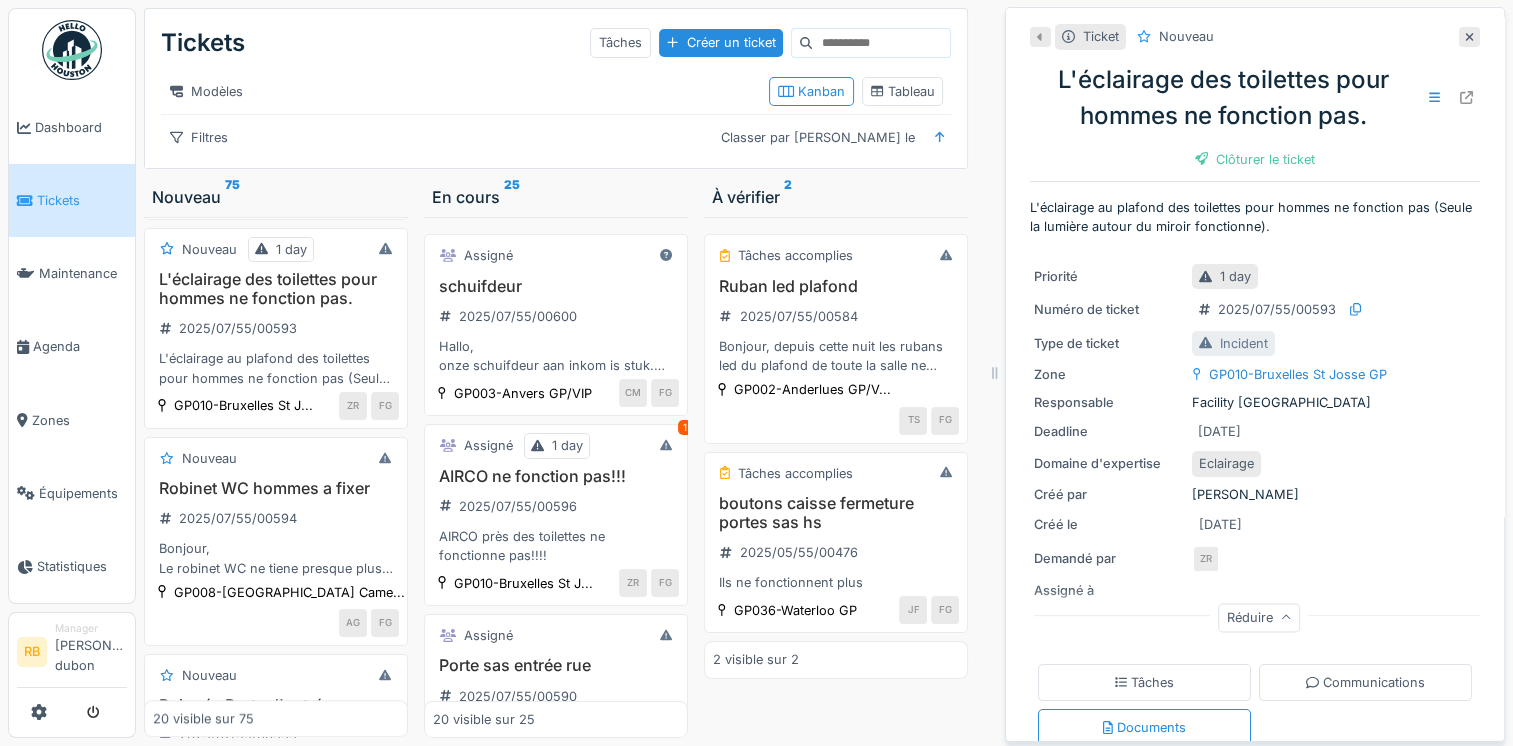 scroll, scrollTop: 126, scrollLeft: 0, axis: vertical 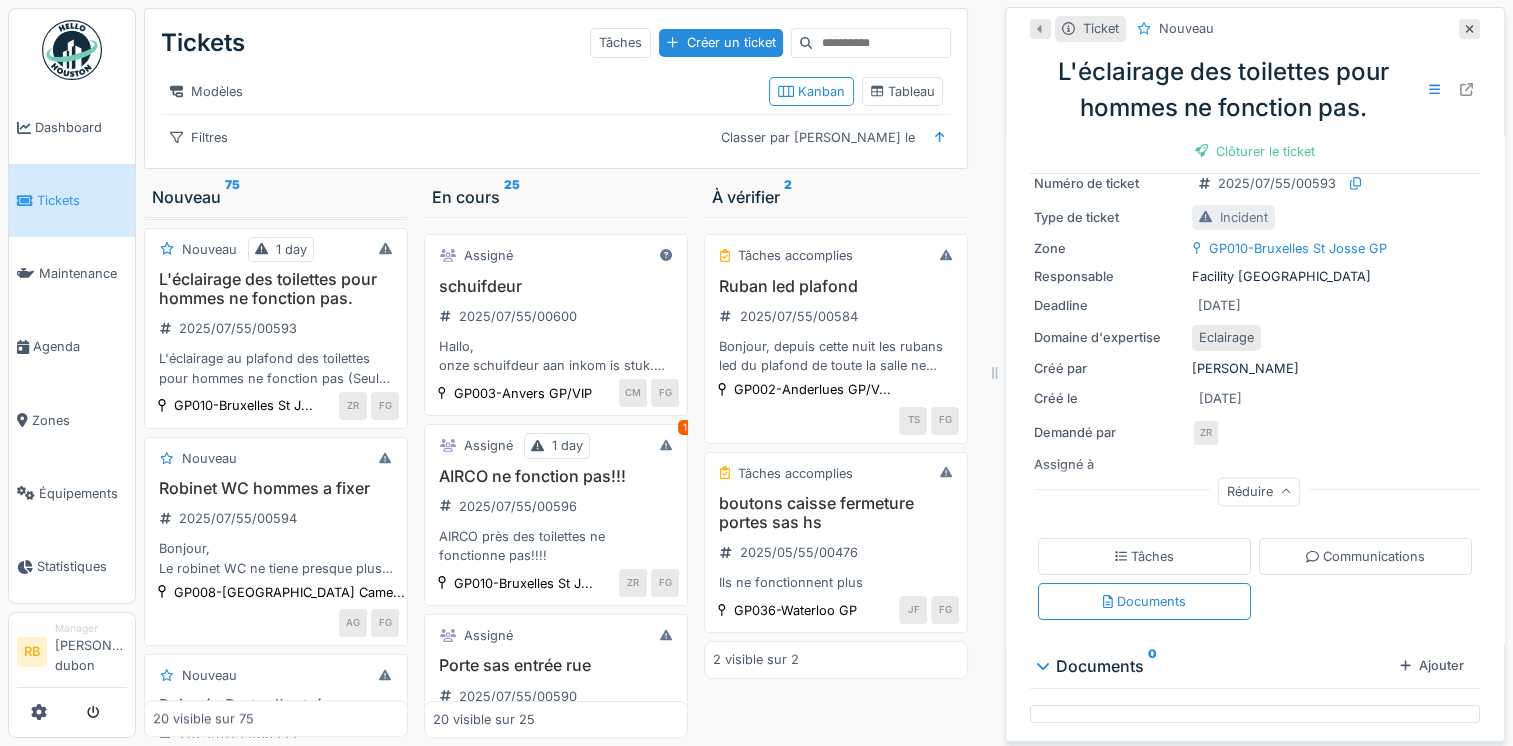 click on "Documents" at bounding box center (1144, 601) 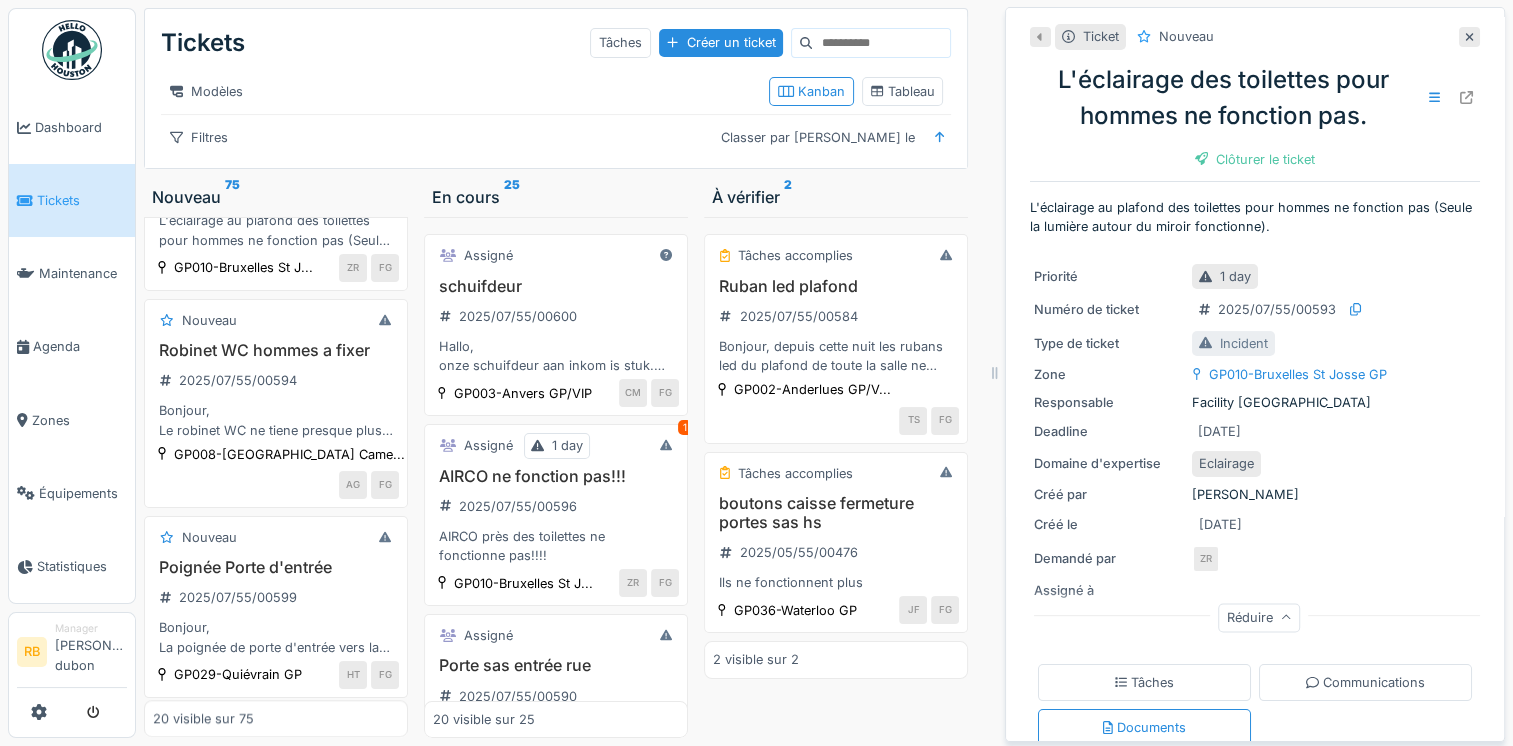 scroll, scrollTop: 1743, scrollLeft: 0, axis: vertical 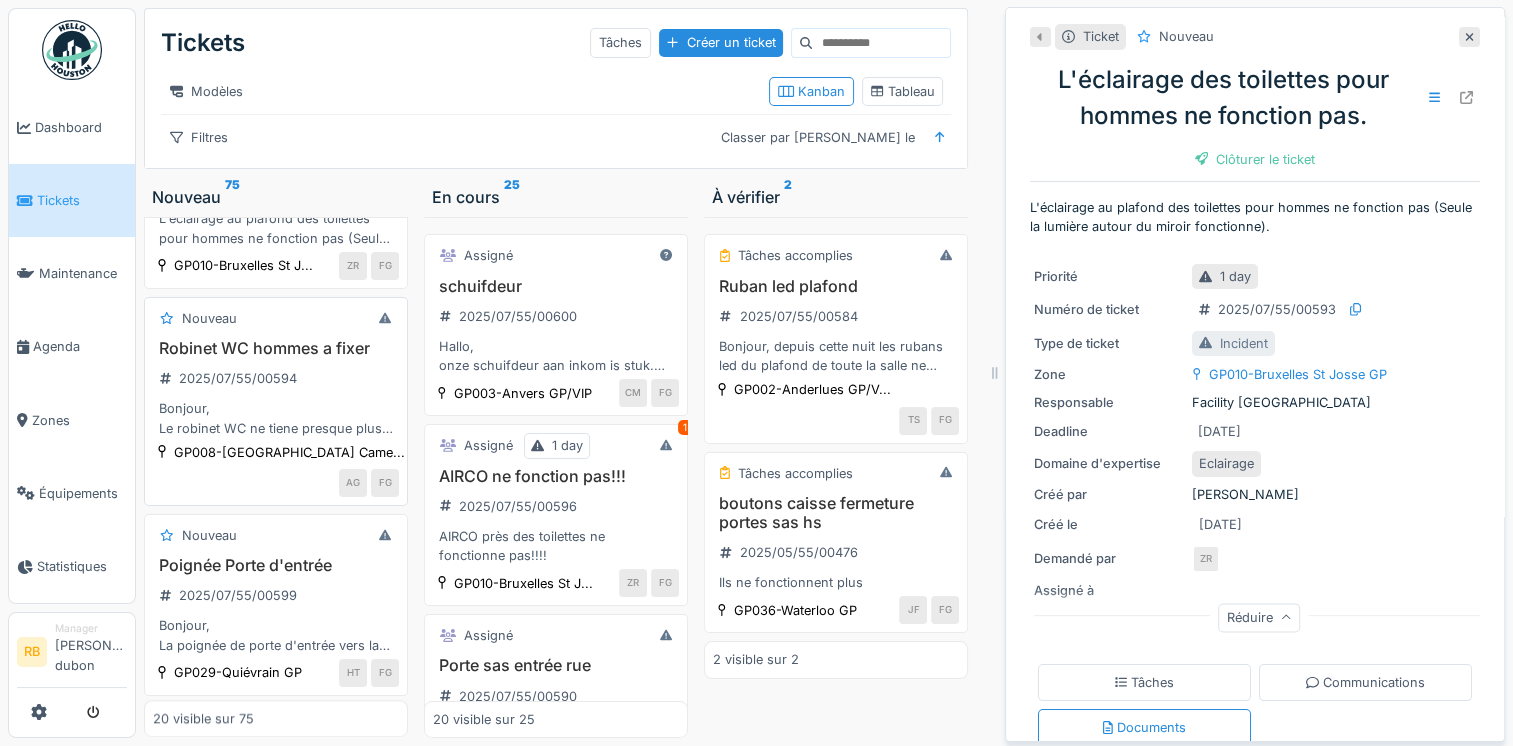 click on "Bonjour,
Le robinet WC ne tiene presque plus. Serait-il possible de le fixer avant un accident svp?
Cordialement,
Artiom" at bounding box center [276, 418] 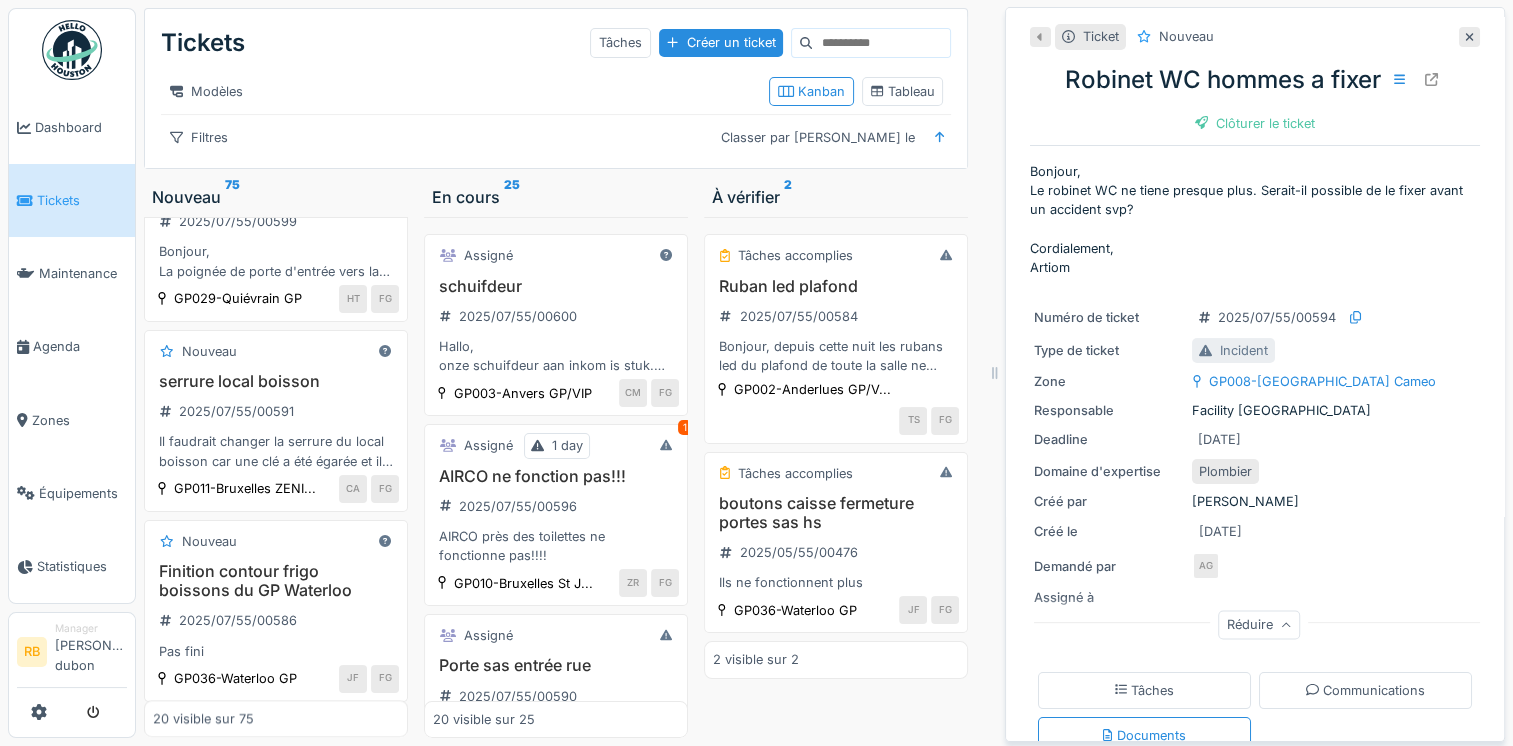 scroll, scrollTop: 2117, scrollLeft: 0, axis: vertical 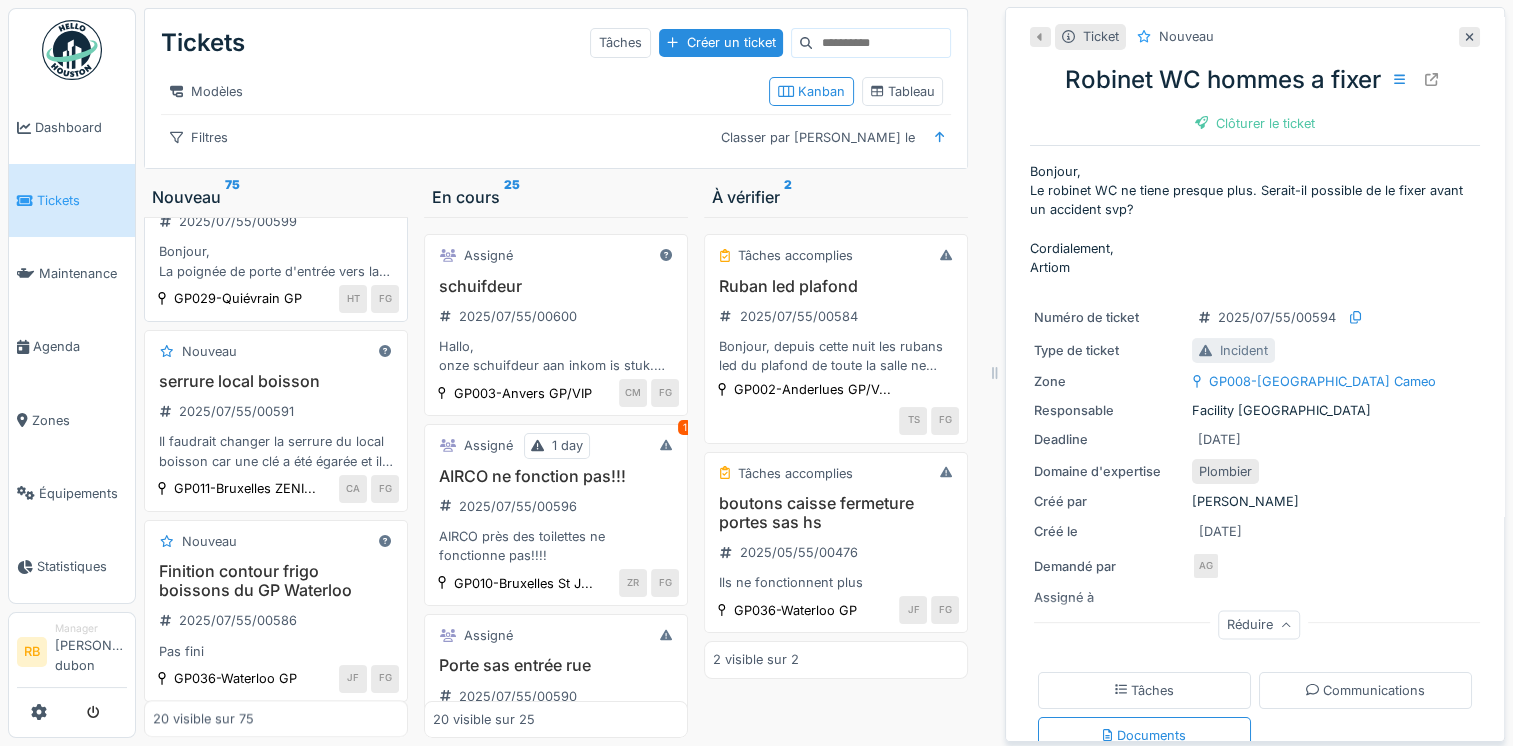 click on "Poignée Porte d'entrée  2025/07/55/00599 Bonjour,
La poignée de porte d'entrée vers la salle, par la rue, s'est détachée & nous n'arrivons pas à la revisser.
D'avance merci pour l'intervention." at bounding box center (276, 231) 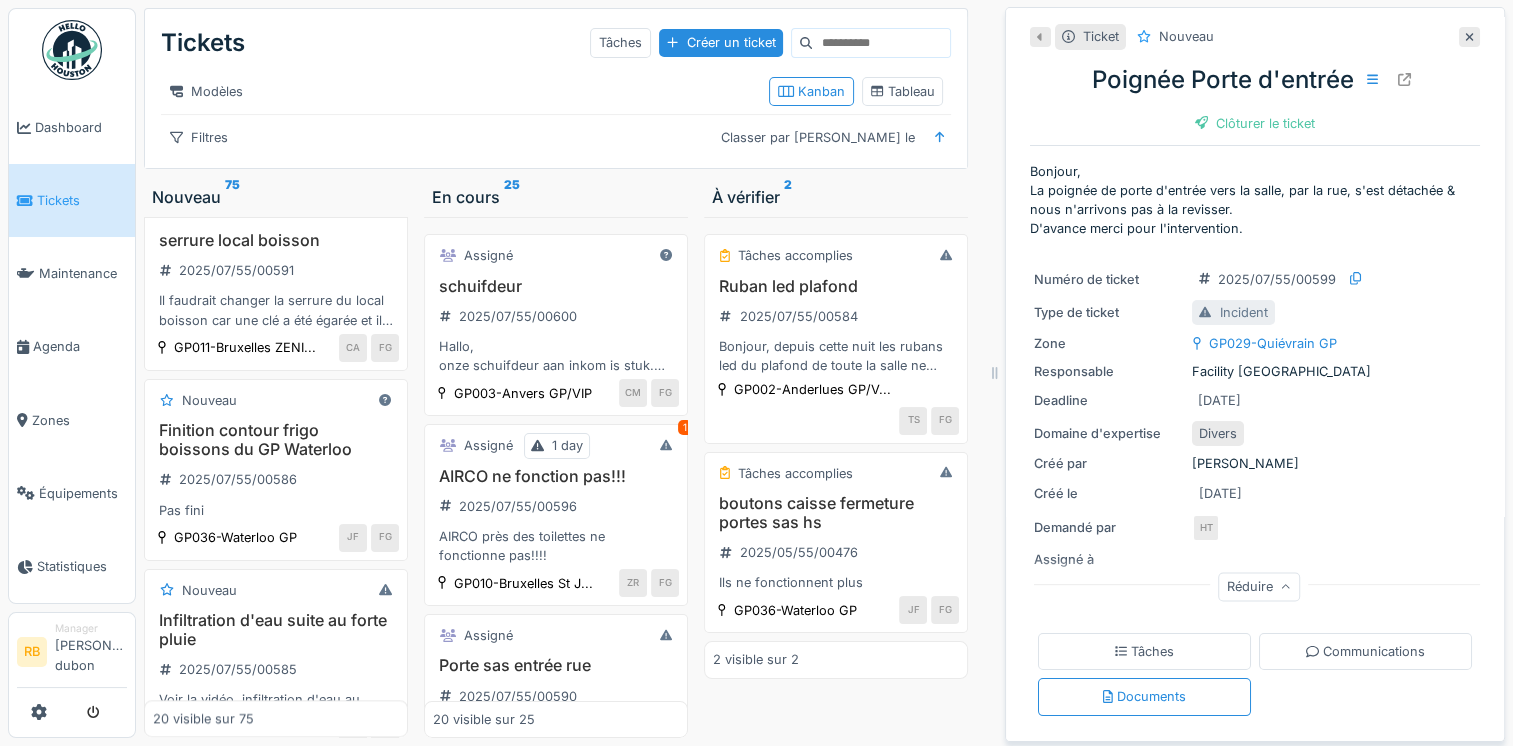 scroll, scrollTop: 2259, scrollLeft: 0, axis: vertical 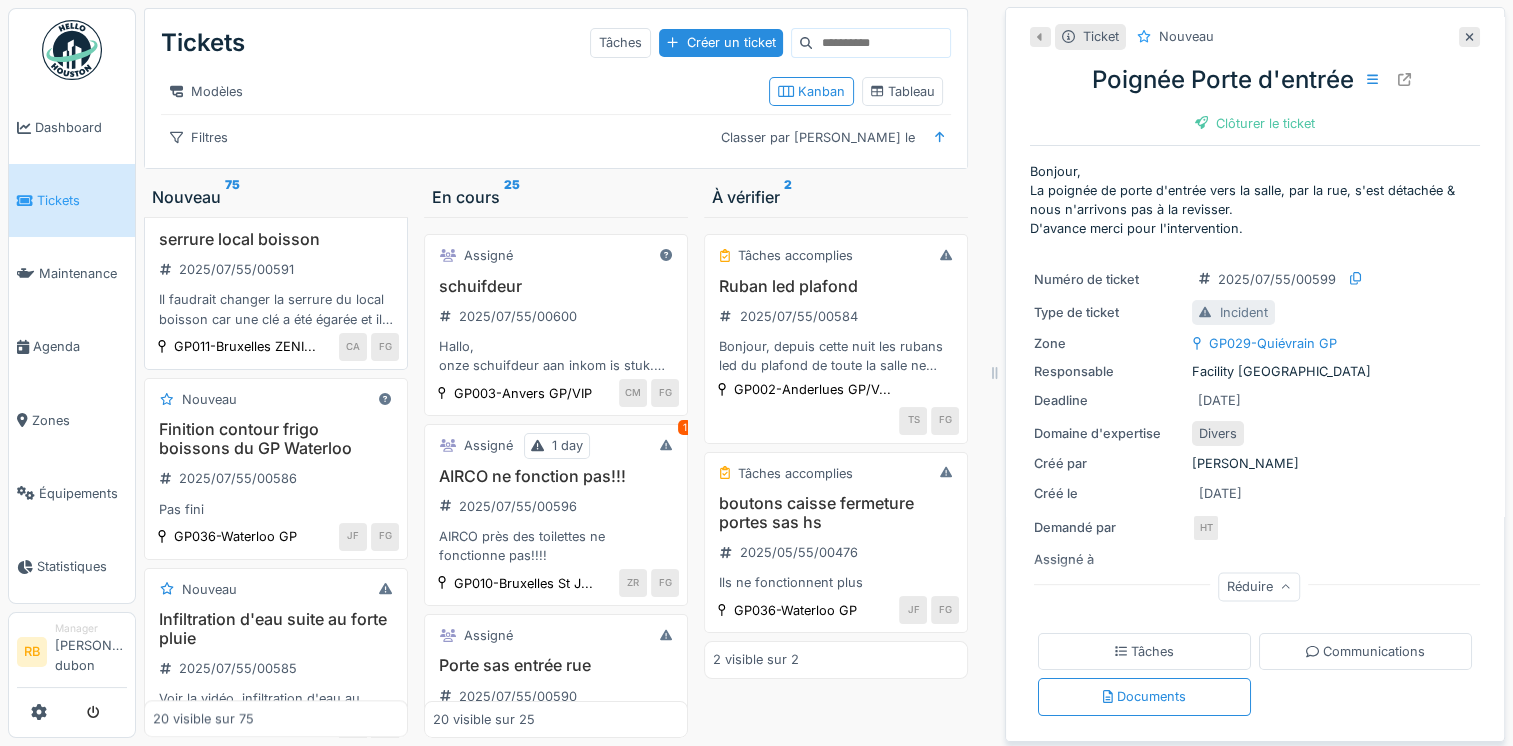 click on "serrure local boisson 2025/07/55/00591 Il faudrait changer la serrure du local boisson car une clé a été égarée et il y a un risque
Merci" at bounding box center [276, 279] 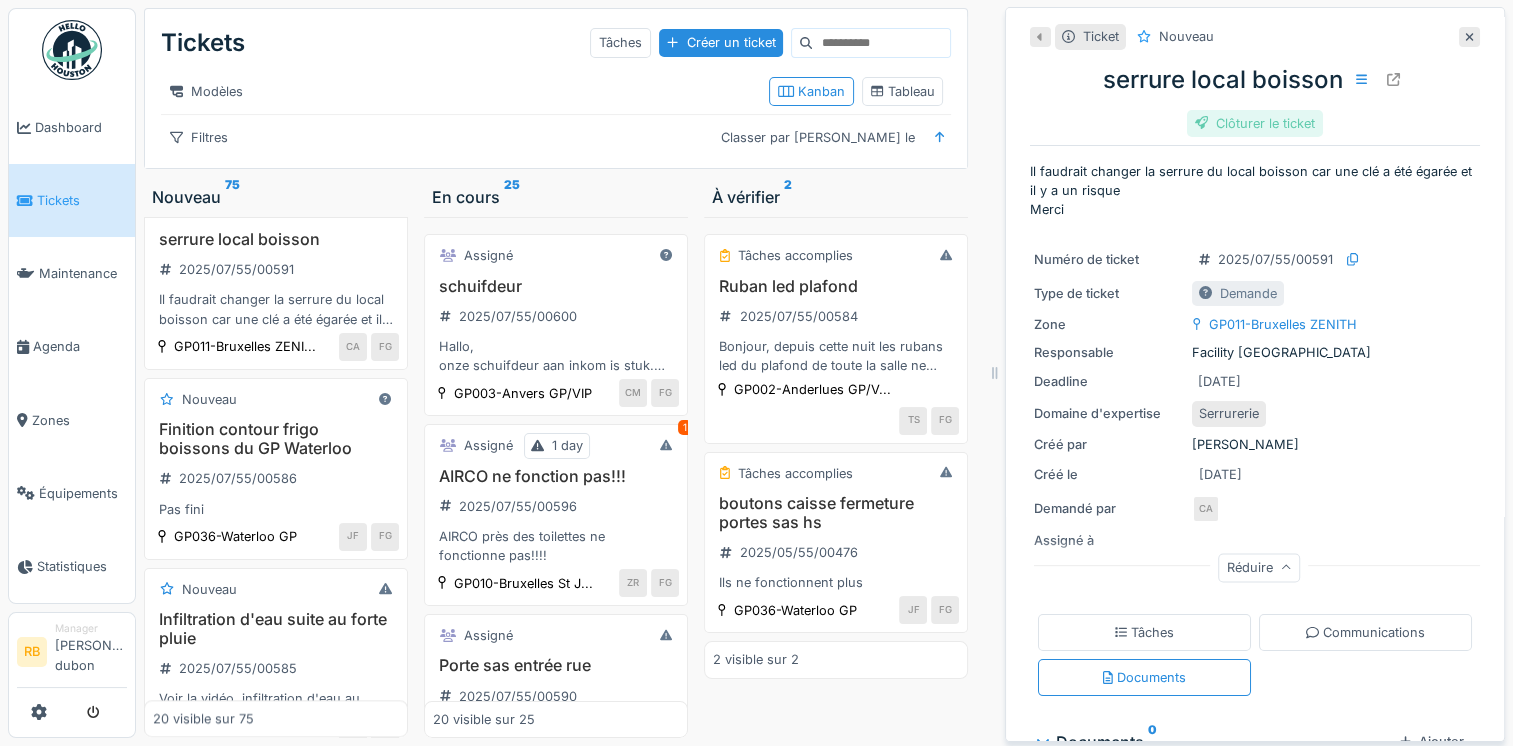 click on "Clôturer le ticket" at bounding box center [1255, 123] 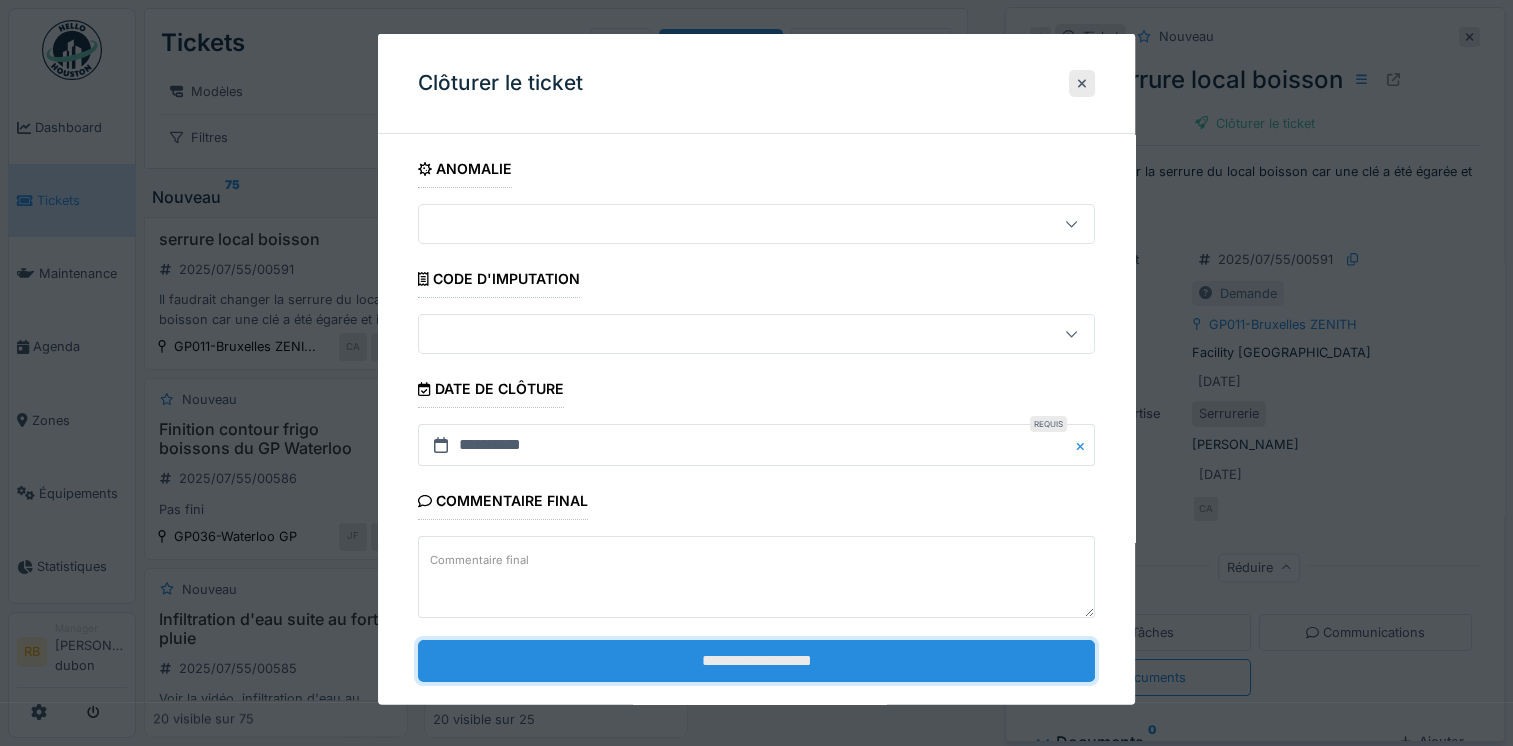 click on "**********" at bounding box center [756, 660] 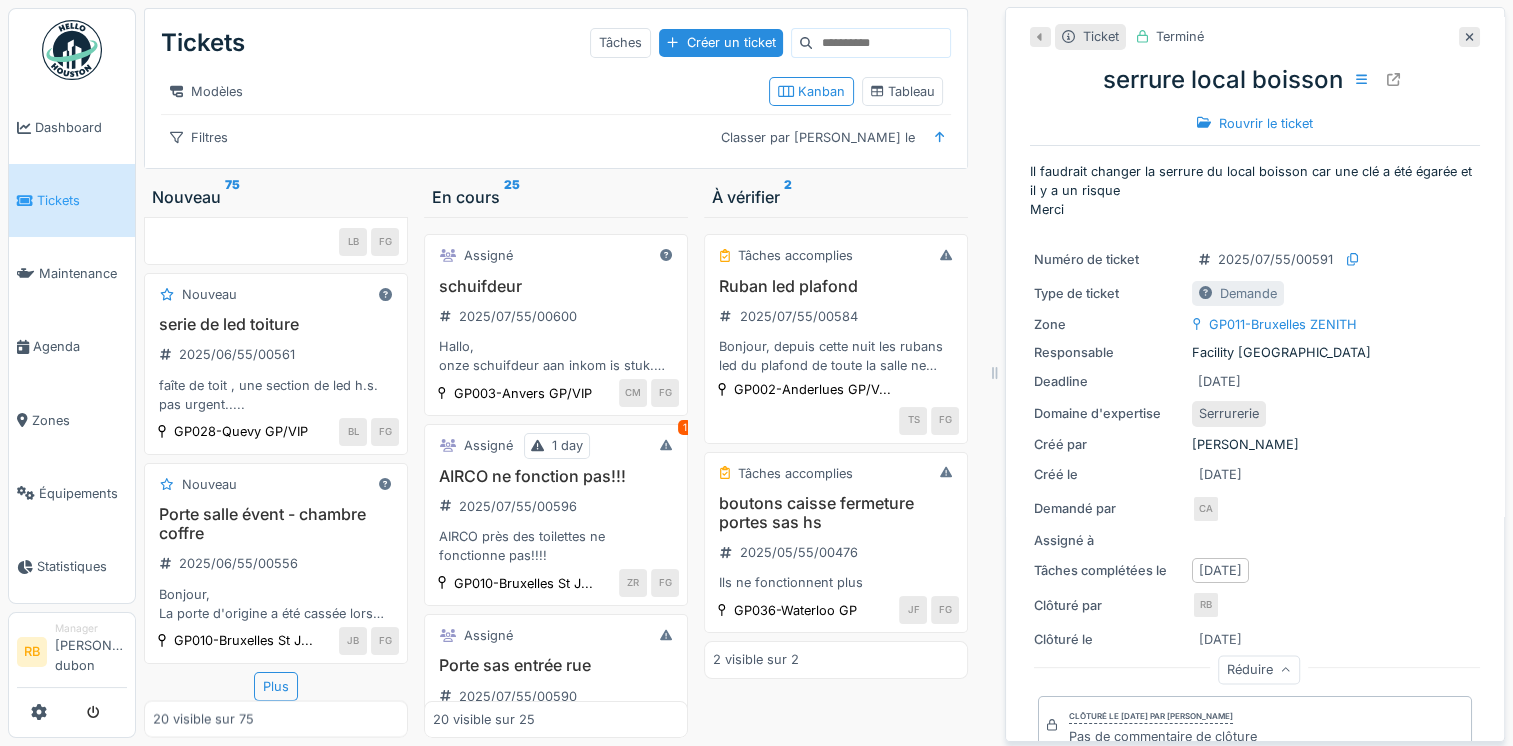 scroll, scrollTop: 3782, scrollLeft: 0, axis: vertical 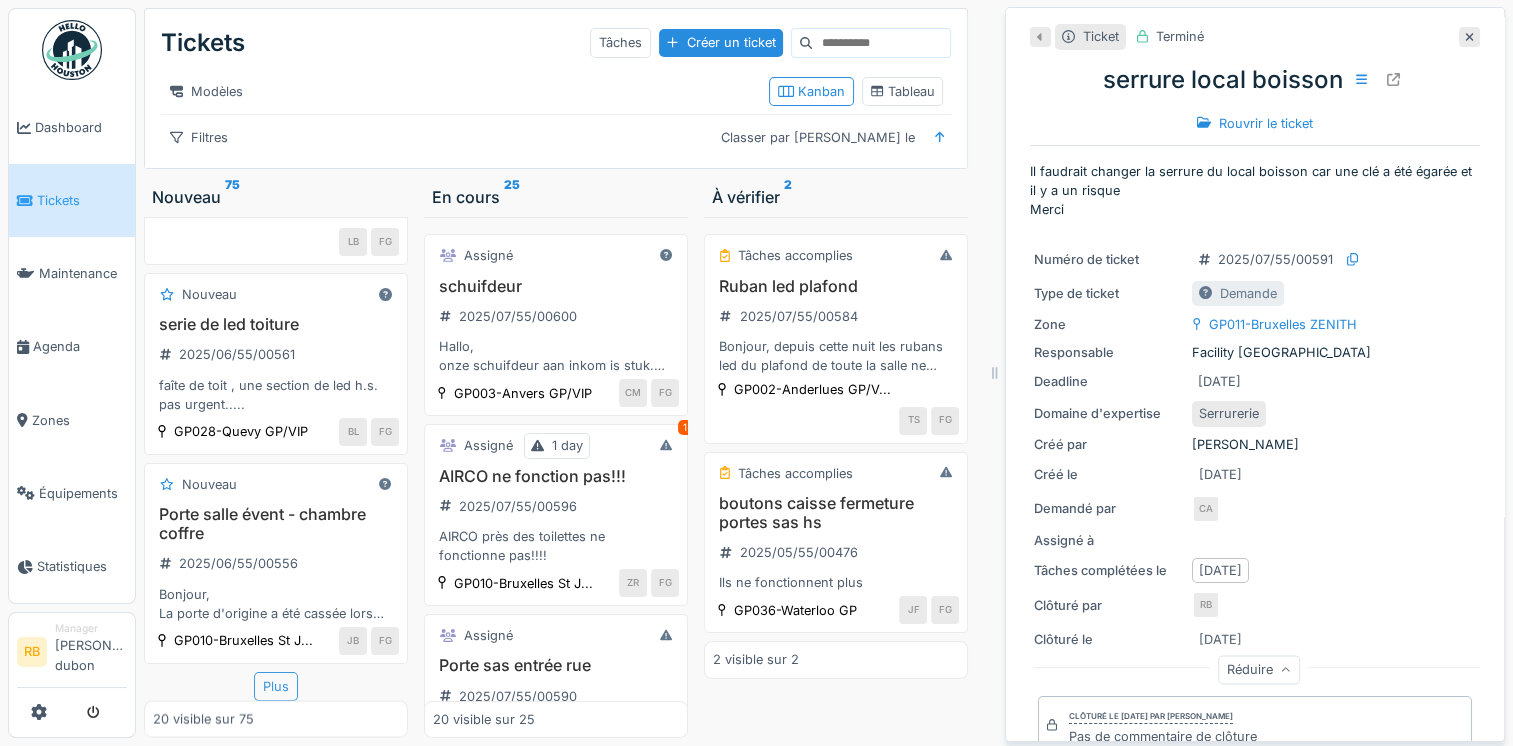 click on "Plus" at bounding box center (276, 686) 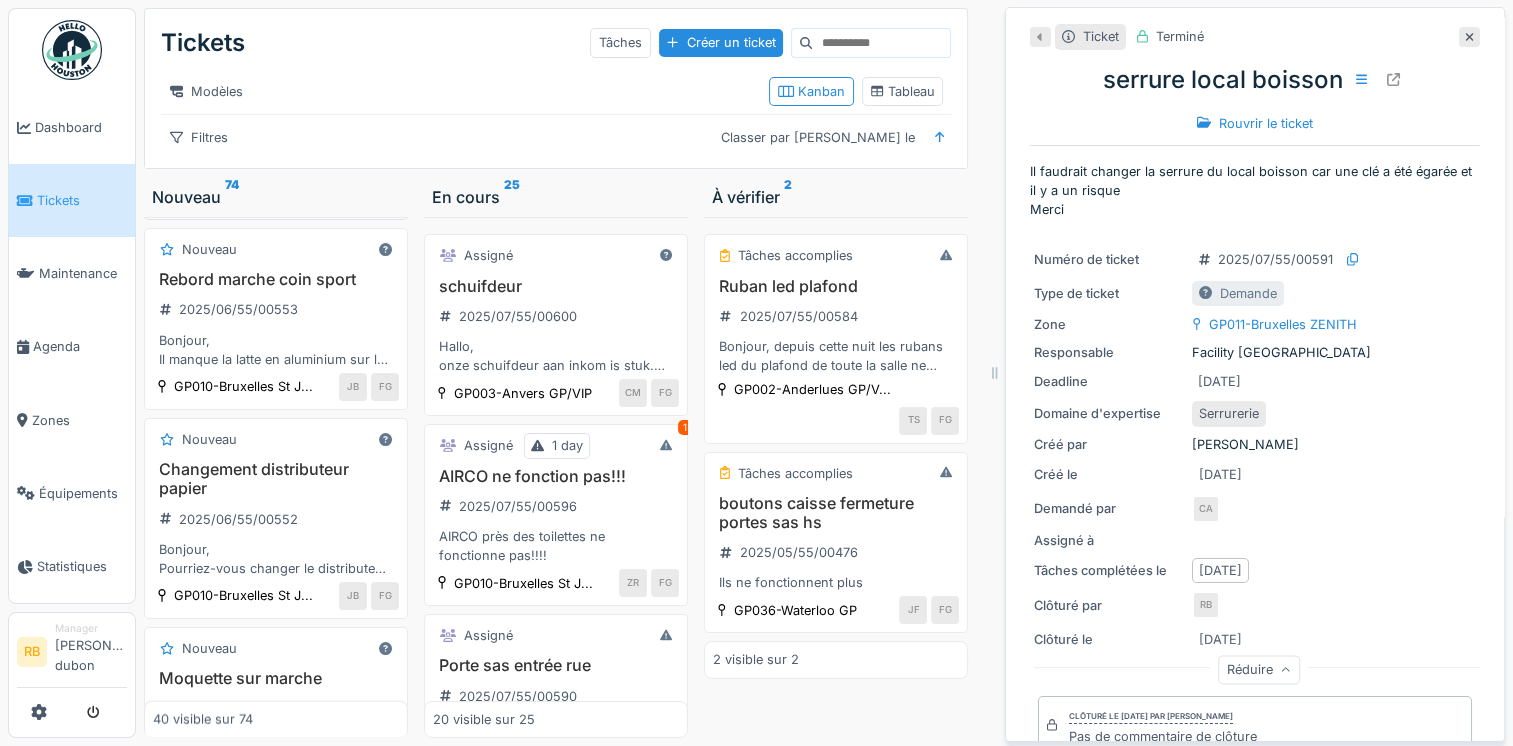 scroll, scrollTop: 4172, scrollLeft: 0, axis: vertical 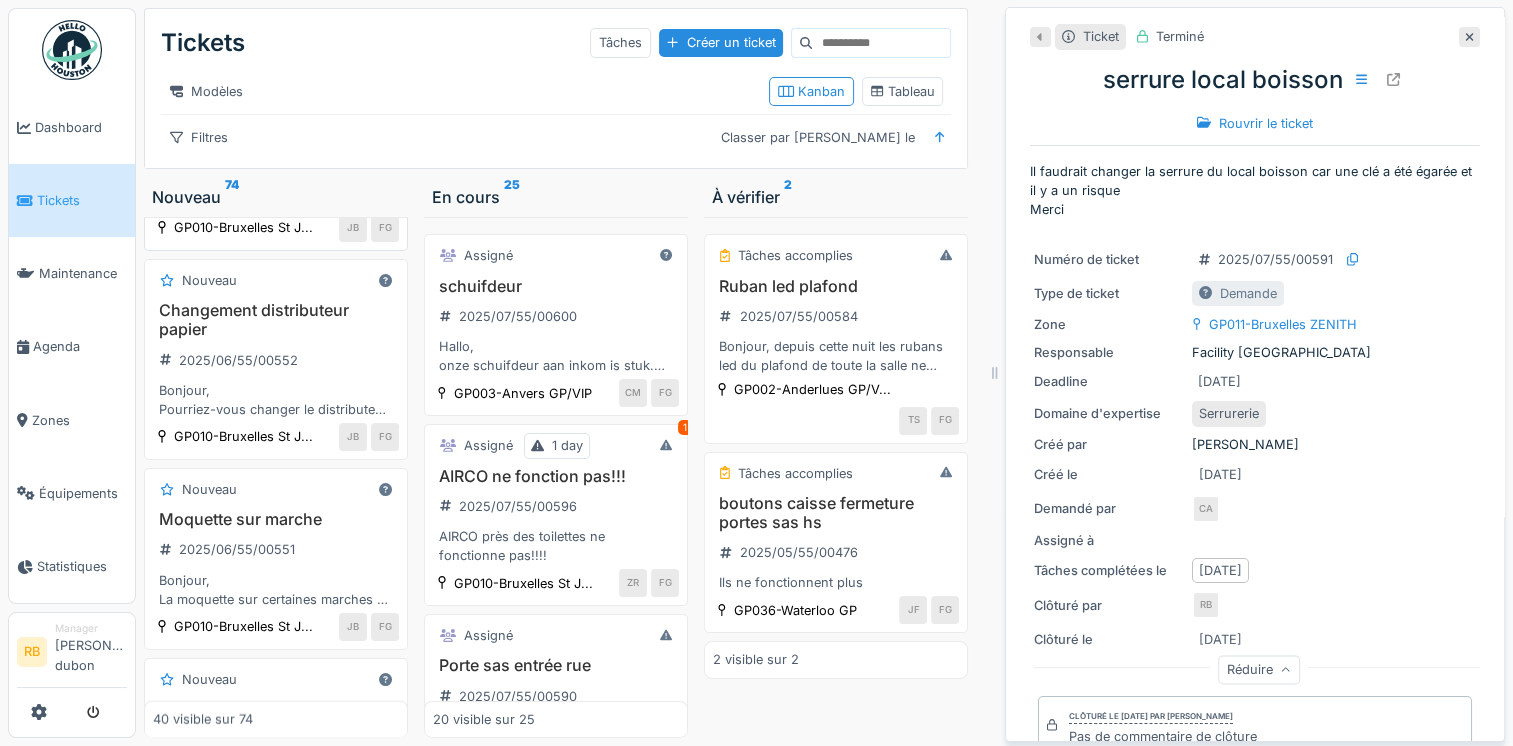 click on "Rebord marche coin sport 2025/06/55/00553 Bonjour,
Il manque la latte en aluminium sur les deux coins de la marche de l'espace sport voir photo en annexe.
Serait-il possible des les rajouter?
Merci d'avance
Bien à vous" at bounding box center [276, 160] 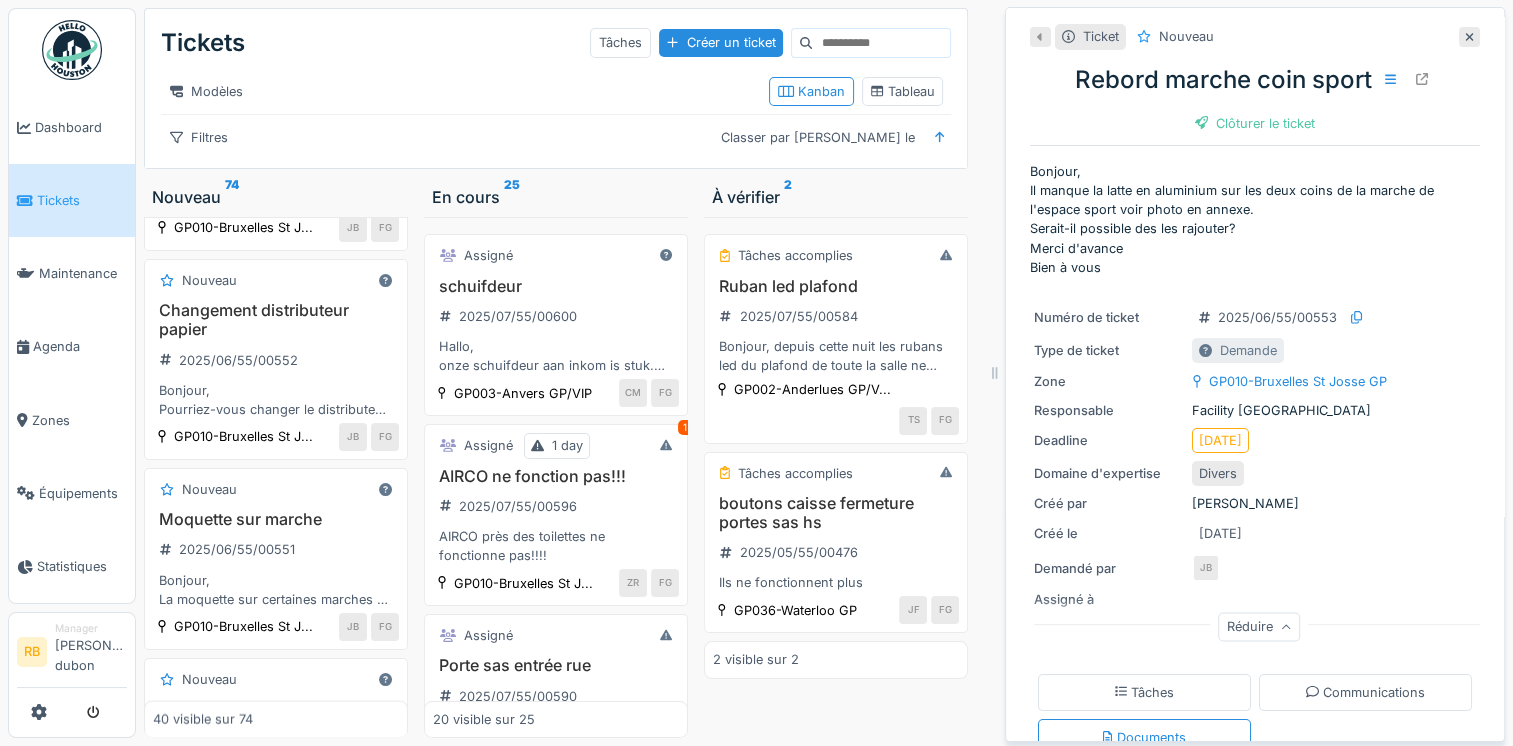 scroll, scrollTop: 440, scrollLeft: 0, axis: vertical 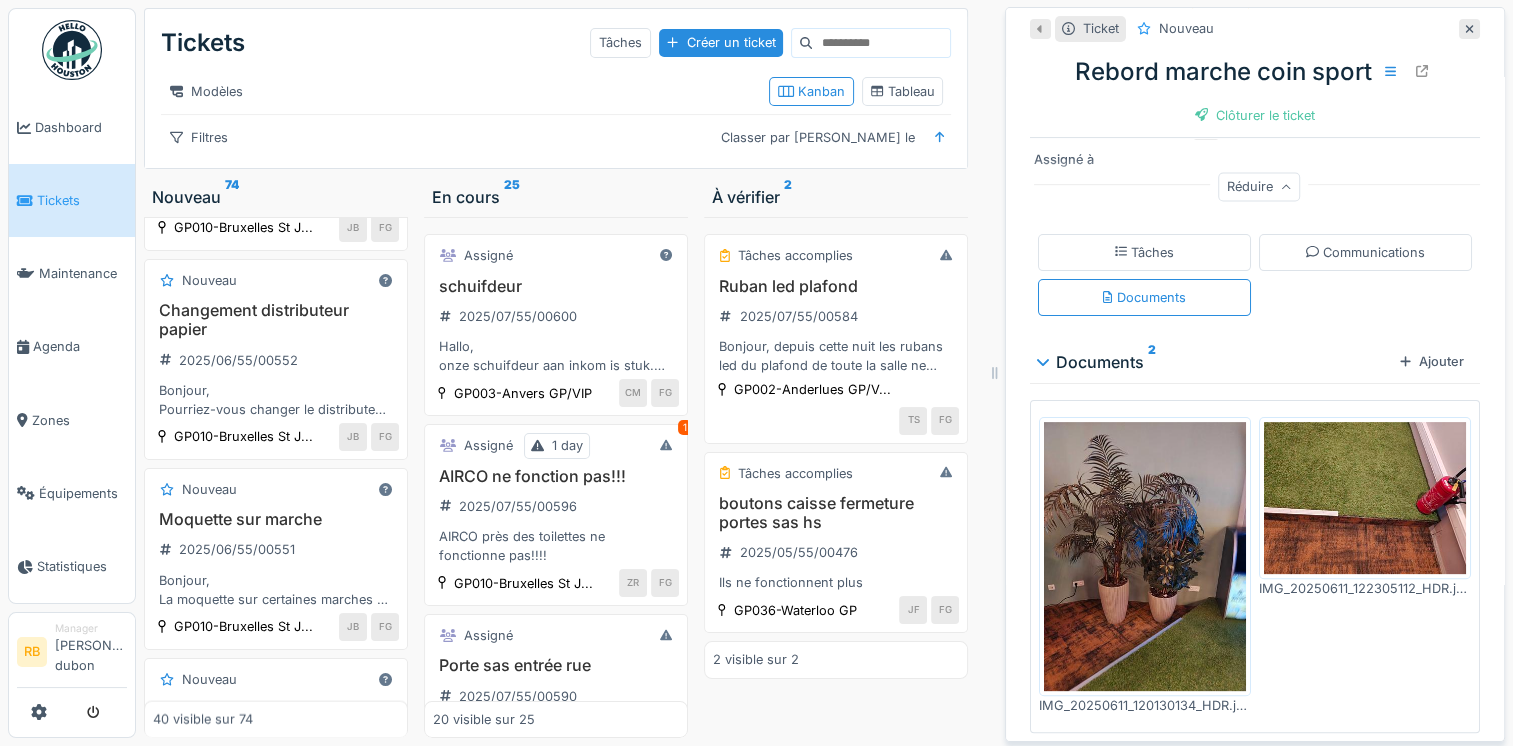 click at bounding box center [1365, 498] 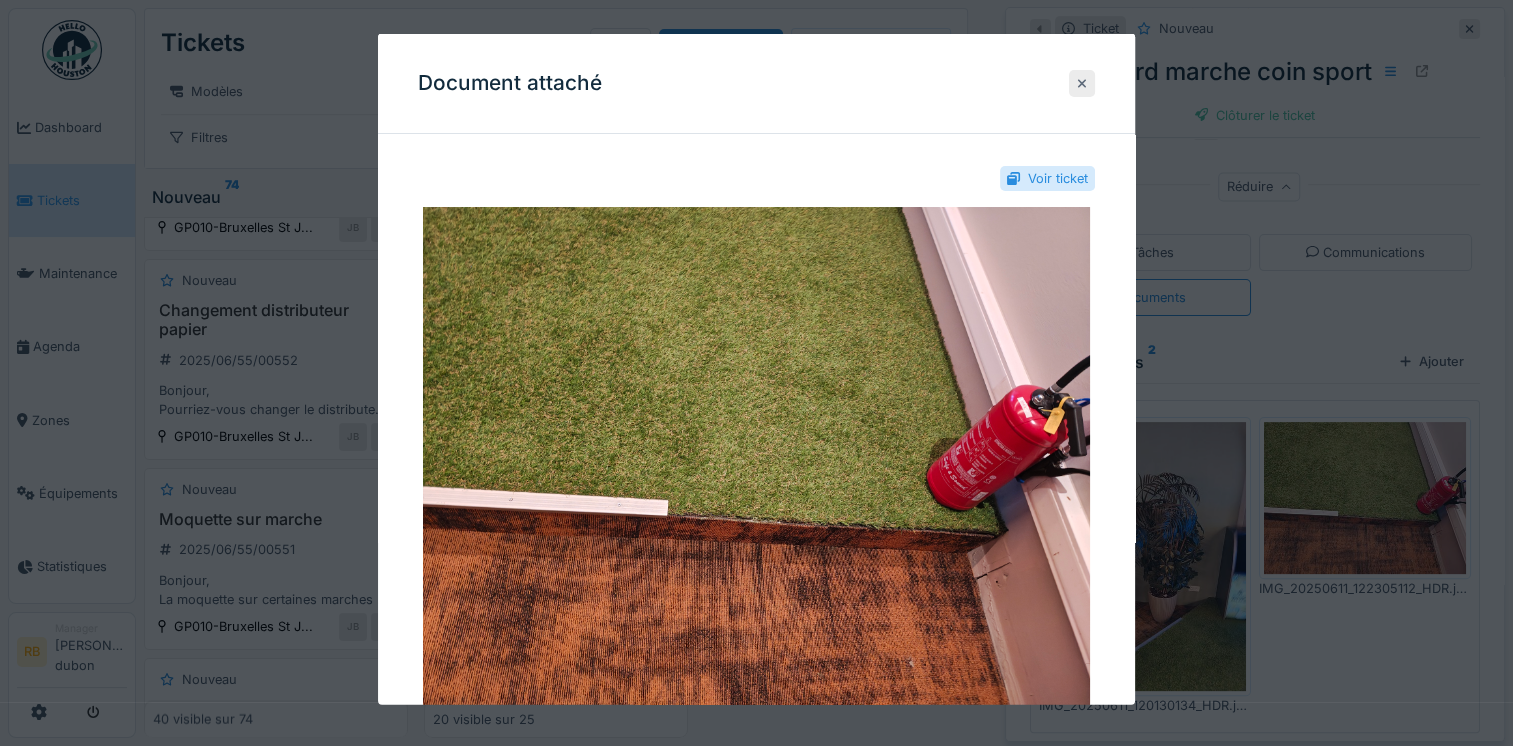 click at bounding box center (1082, 82) 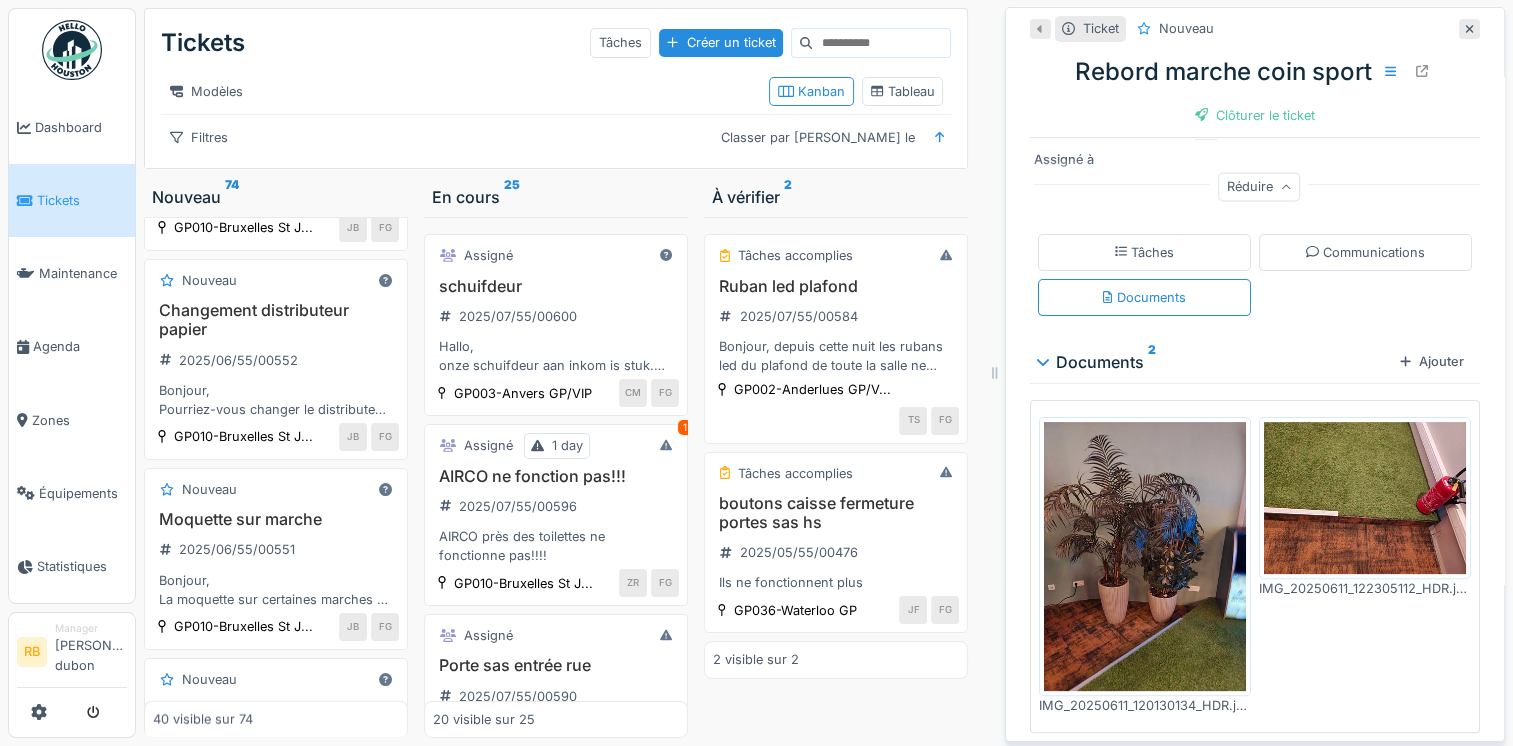 click on "Clôturer le ticket" at bounding box center [1255, 115] 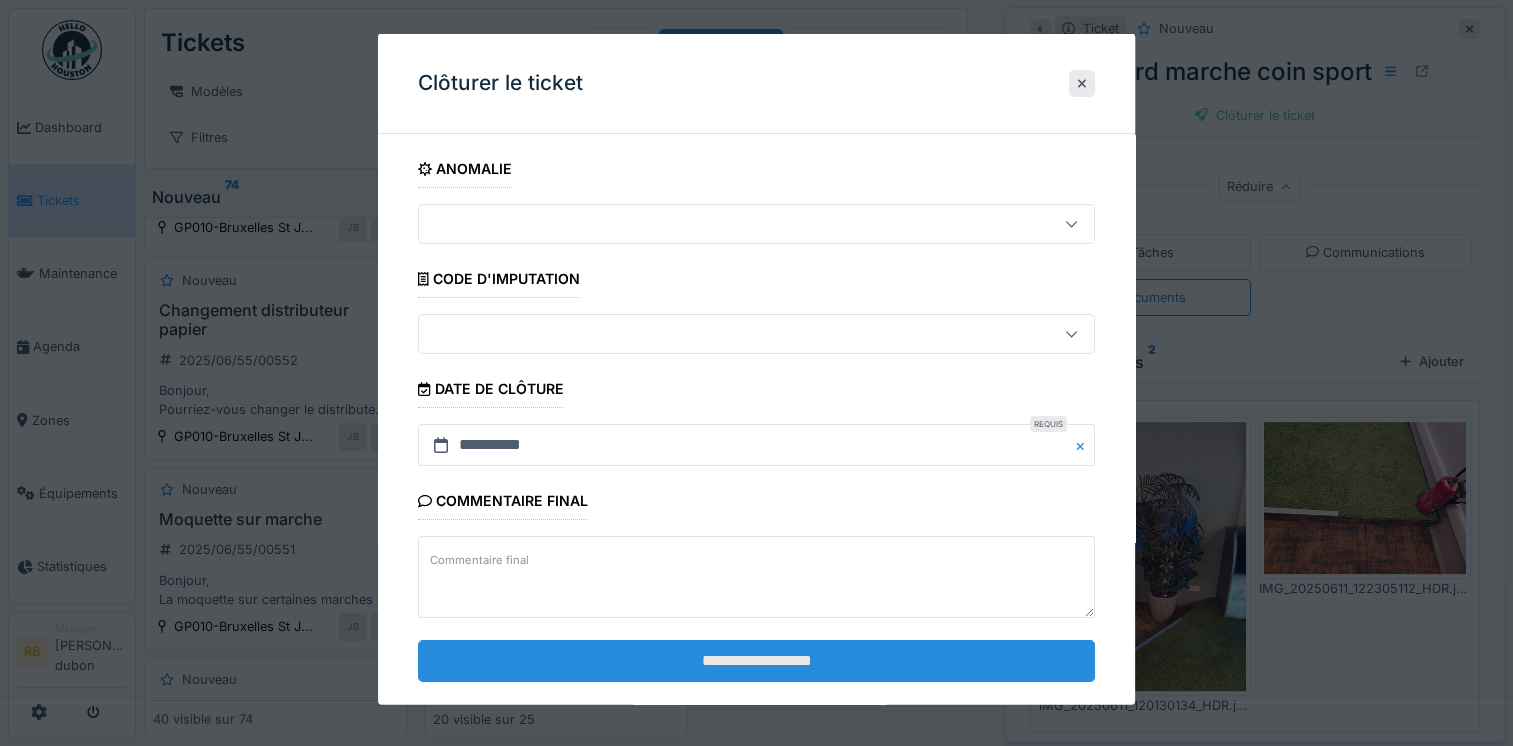 click on "**********" at bounding box center (756, 660) 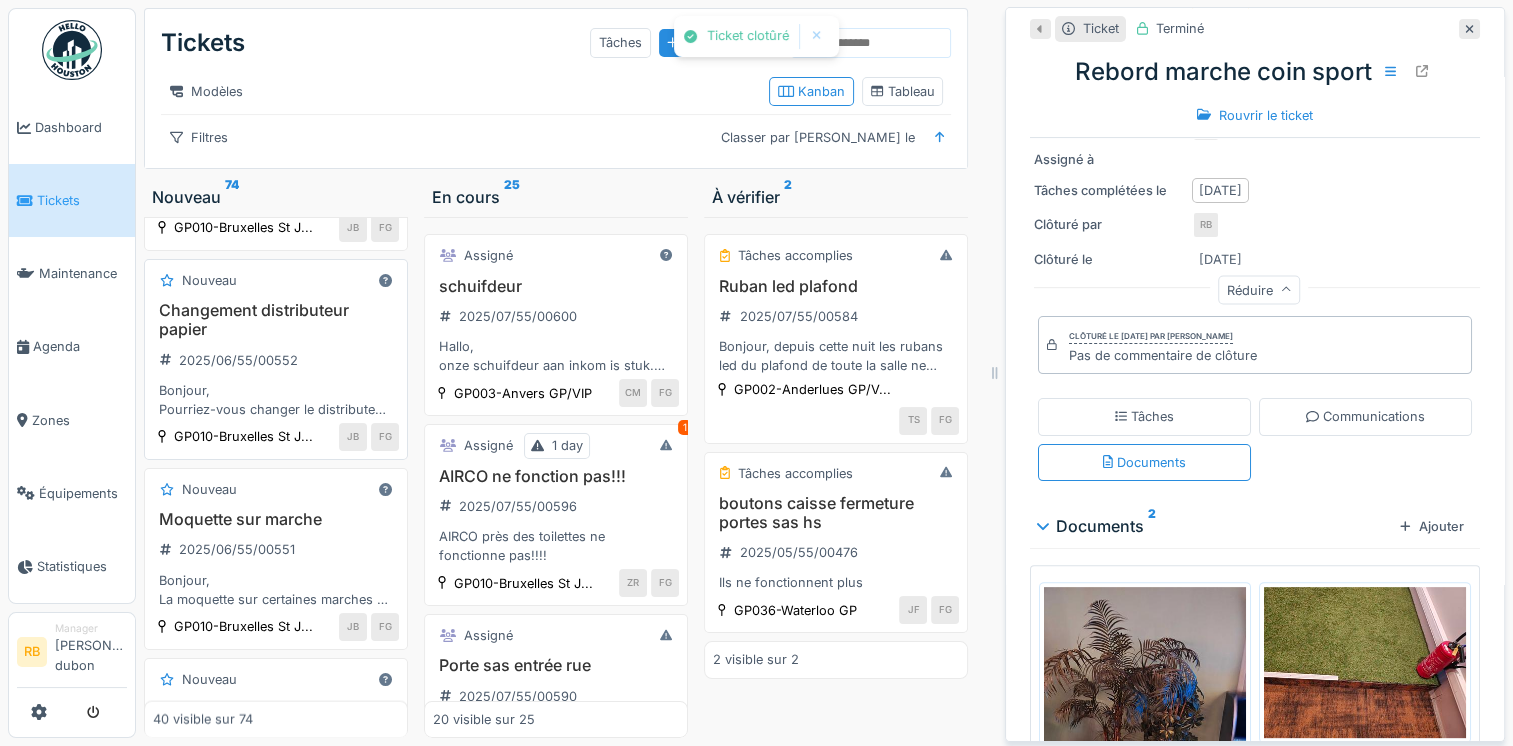 scroll, scrollTop: 4278, scrollLeft: 0, axis: vertical 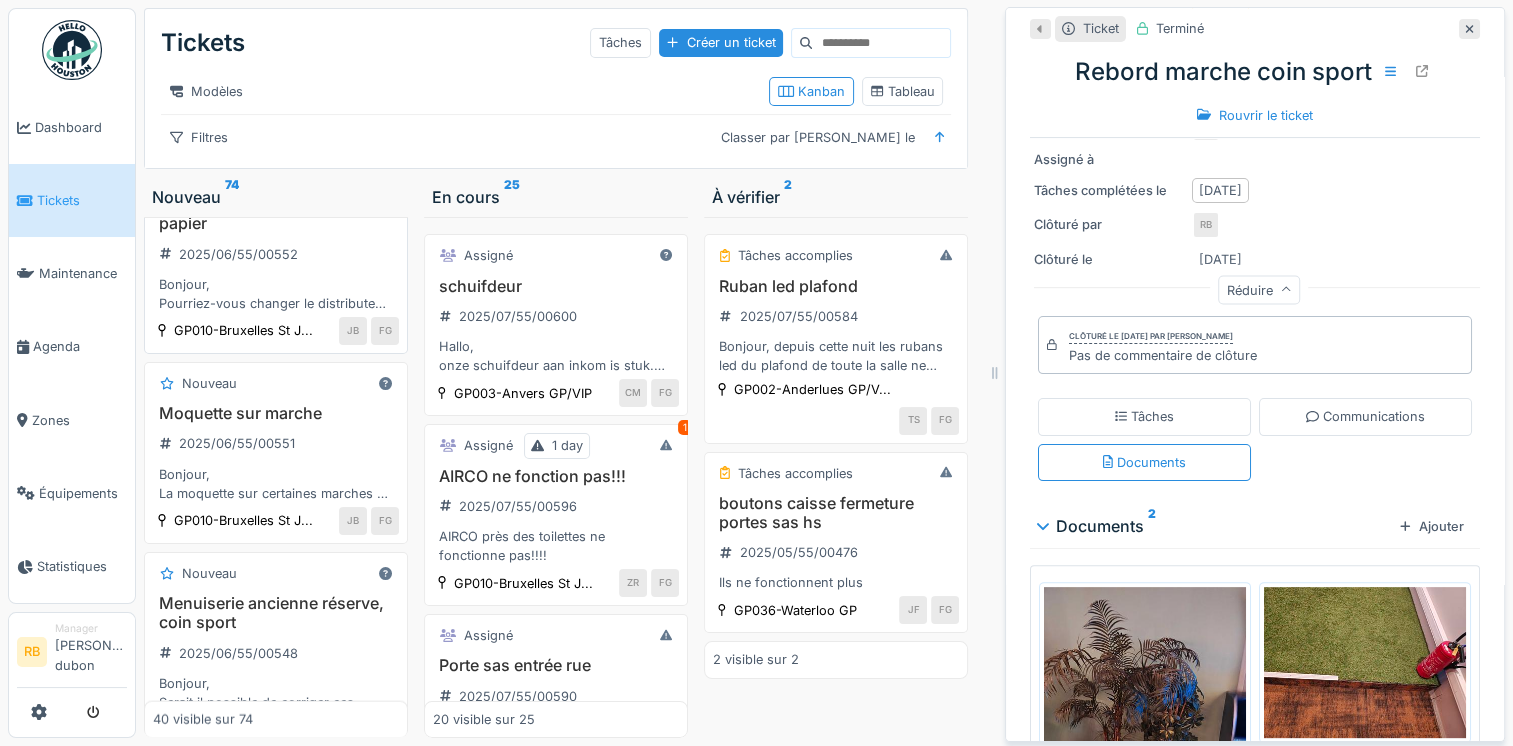 click on "Changement distributeur papier 2025/06/55/00552 Bonjour,
Pourriez-vous changer le distributeur de papier du bar et le remplacement par un distributeur pour rouleau comme dans les autres salles
Merci d'avance.
Bien à vous," at bounding box center [276, 254] 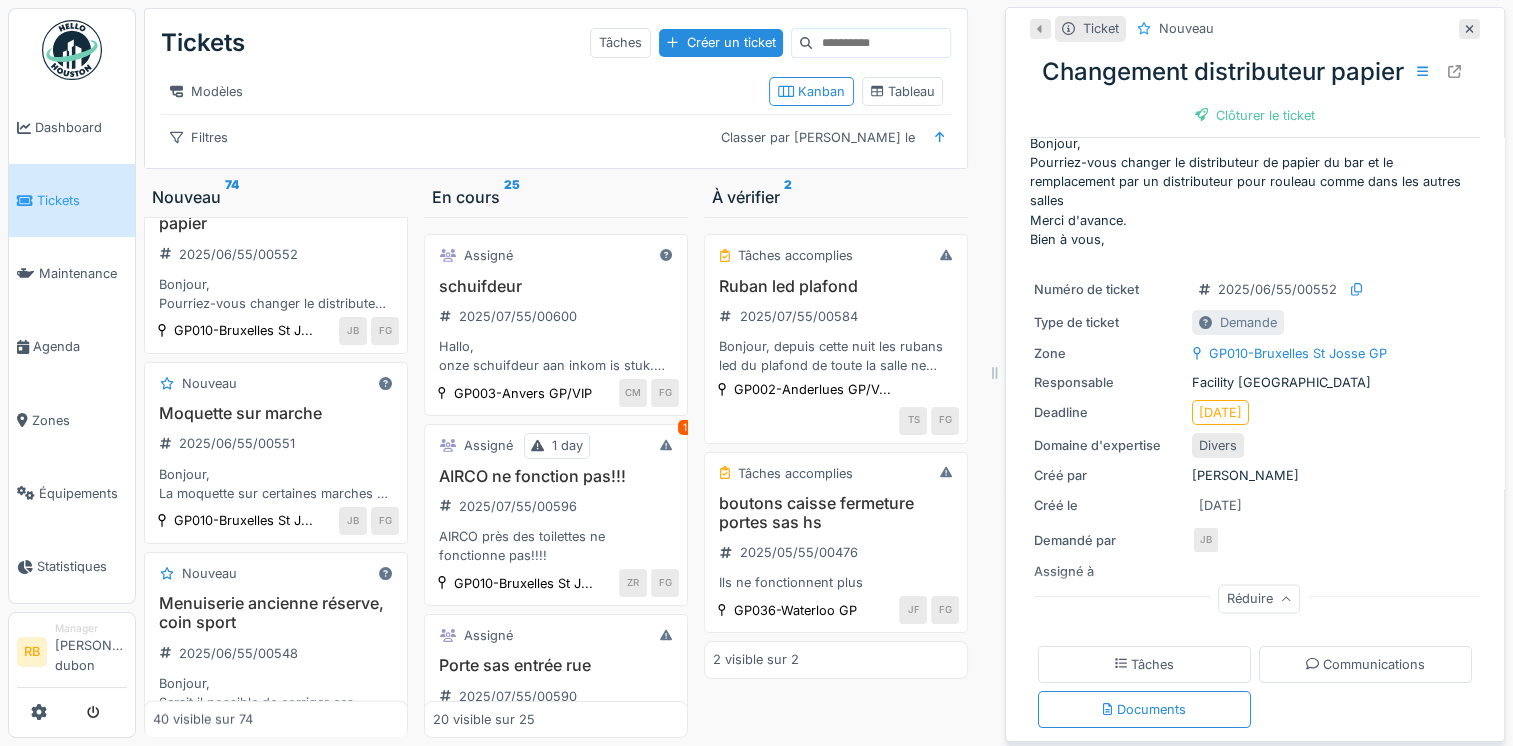 scroll, scrollTop: 16, scrollLeft: 0, axis: vertical 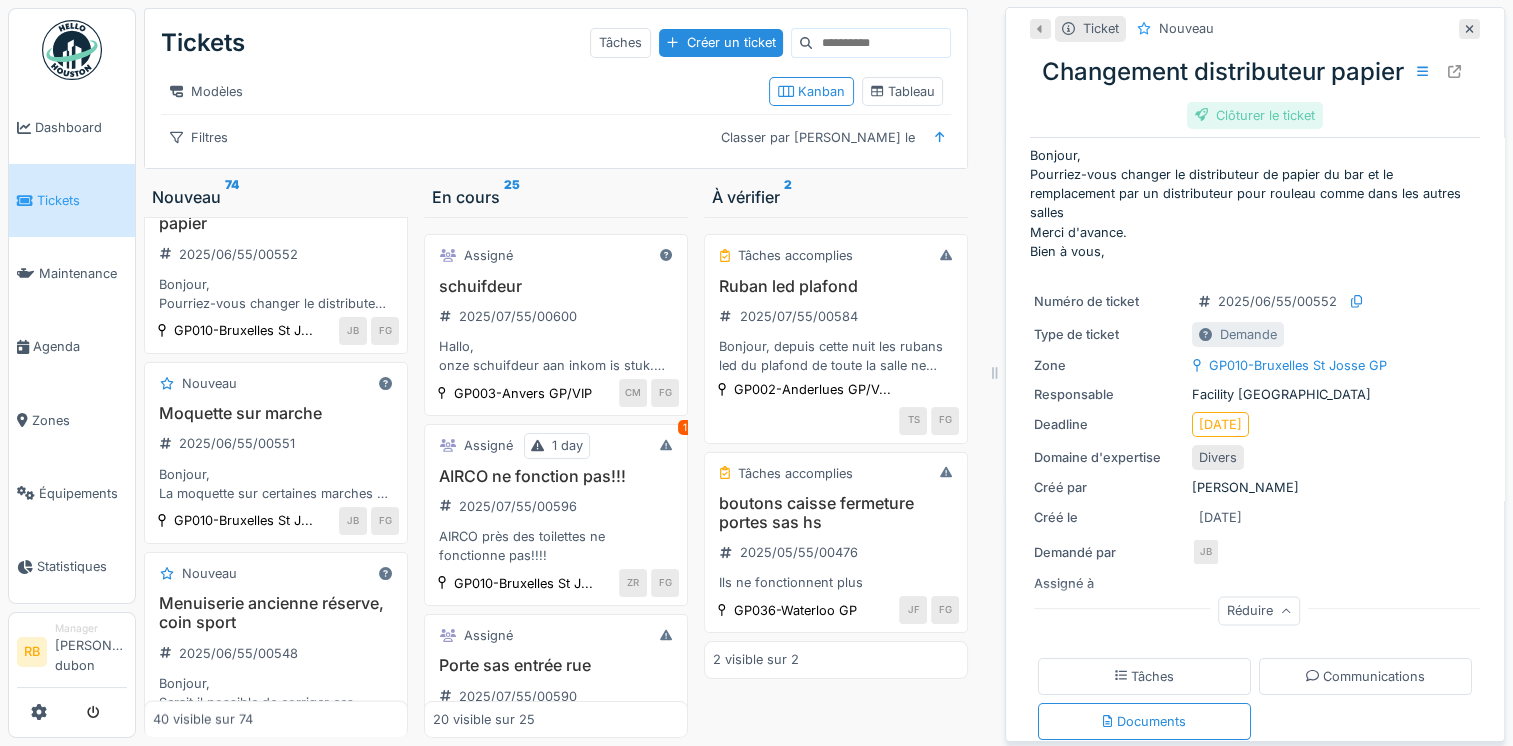 click on "Clôturer le ticket" at bounding box center (1255, 115) 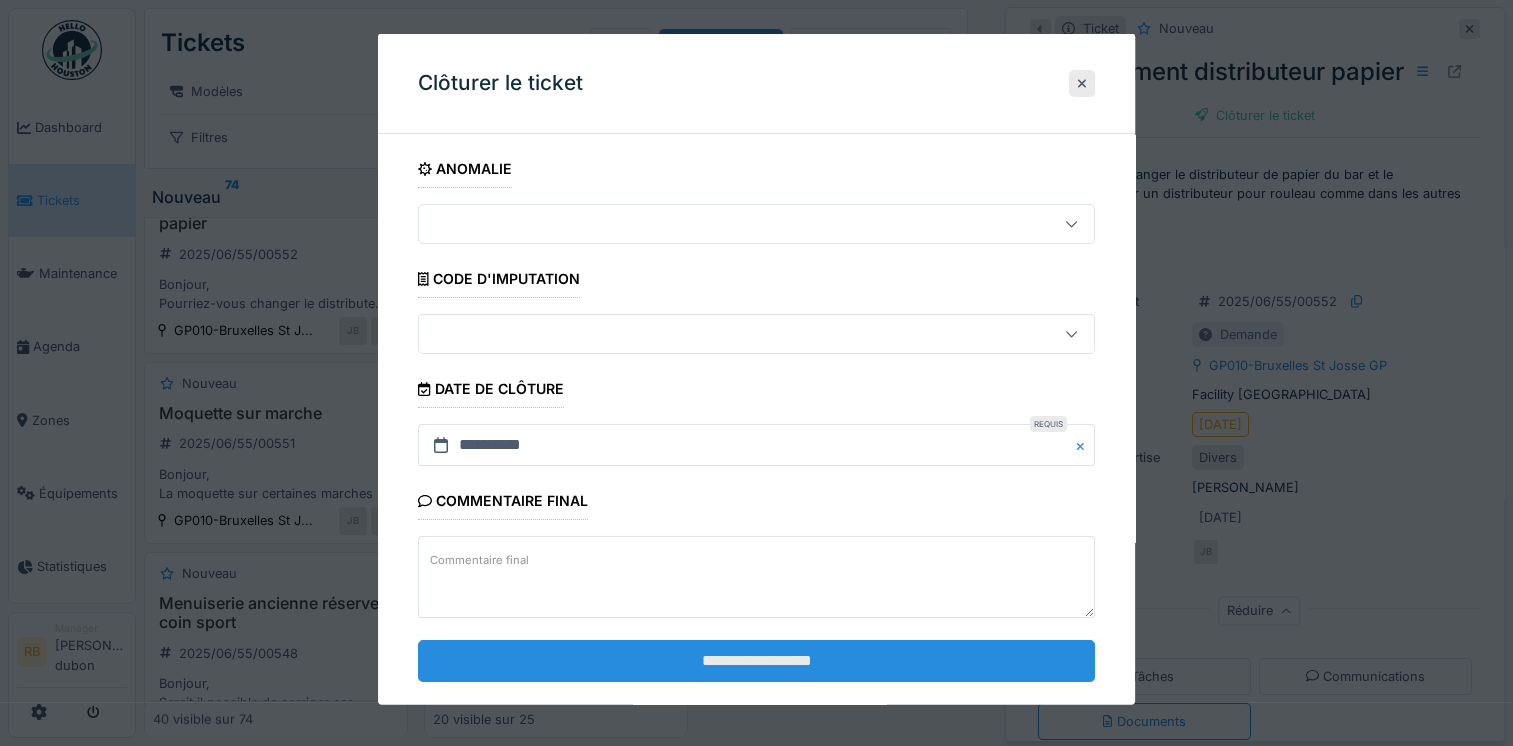 click on "**********" at bounding box center [756, 660] 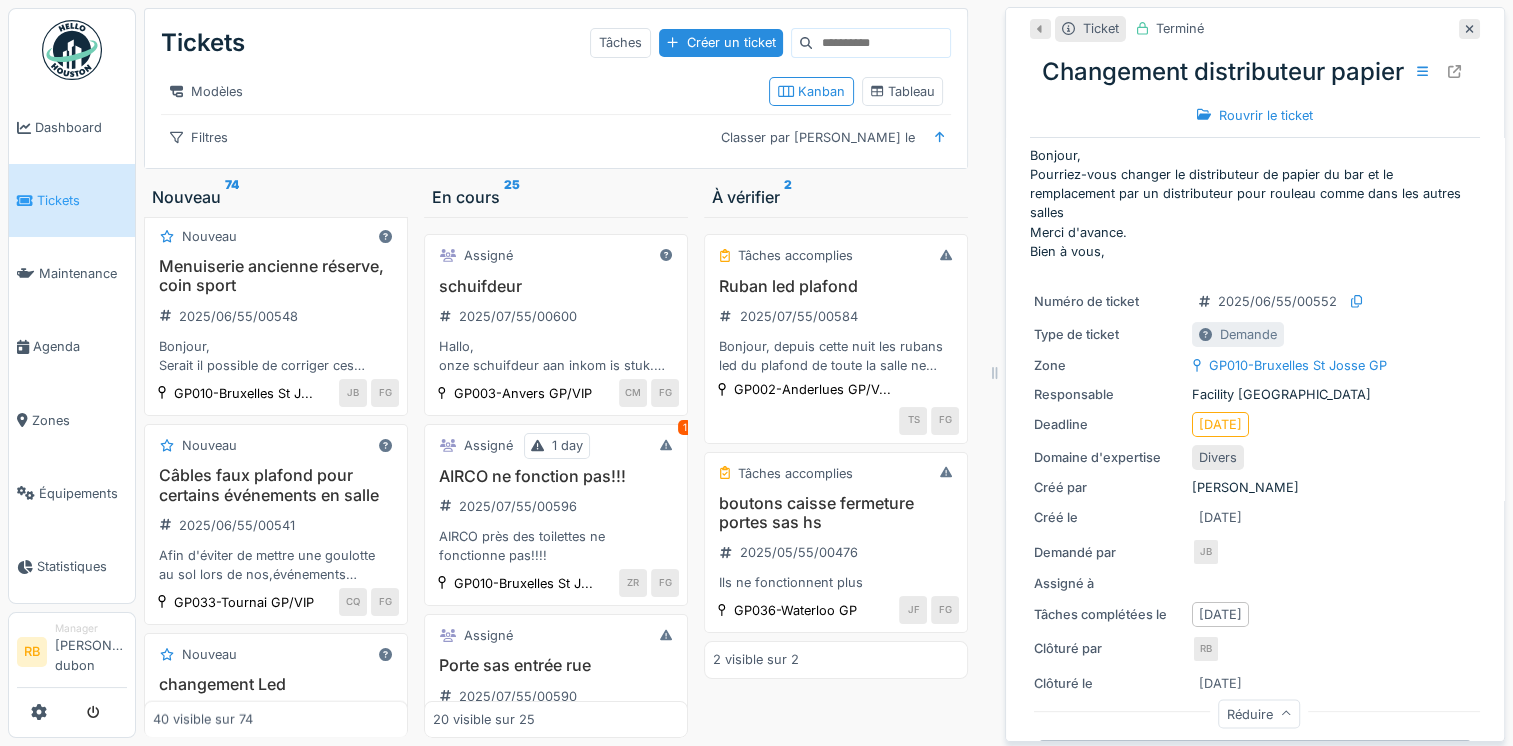 scroll, scrollTop: 4614, scrollLeft: 0, axis: vertical 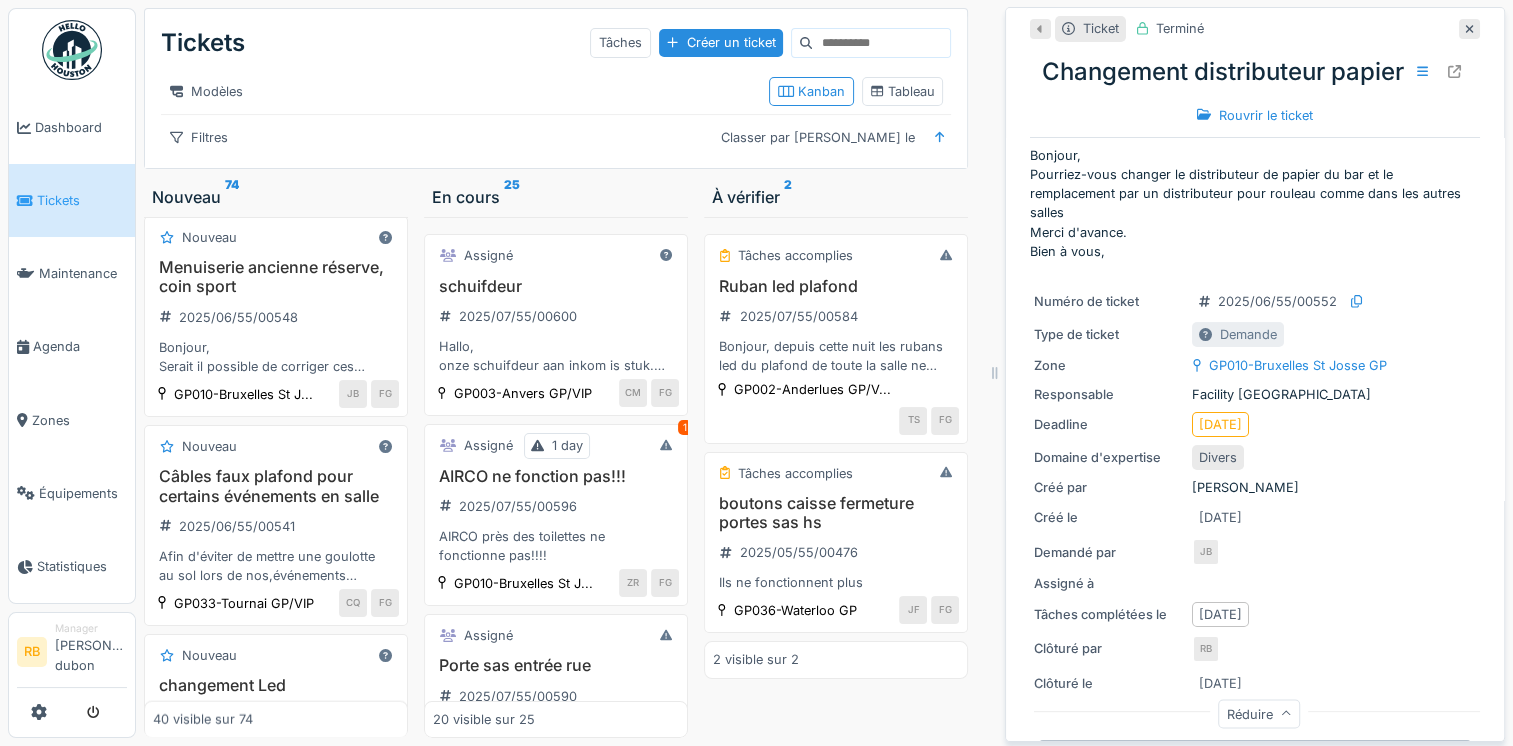 click on "Moquette sur marche 2025/06/55/00551 Bonjour,
La moquette sur certaines marches a mal été collé ou se décolle voir photo en annexe
Pourriez-vous prévoir une intervention ?
Merci d'avance.
Bien à vous," at bounding box center [276, 117] 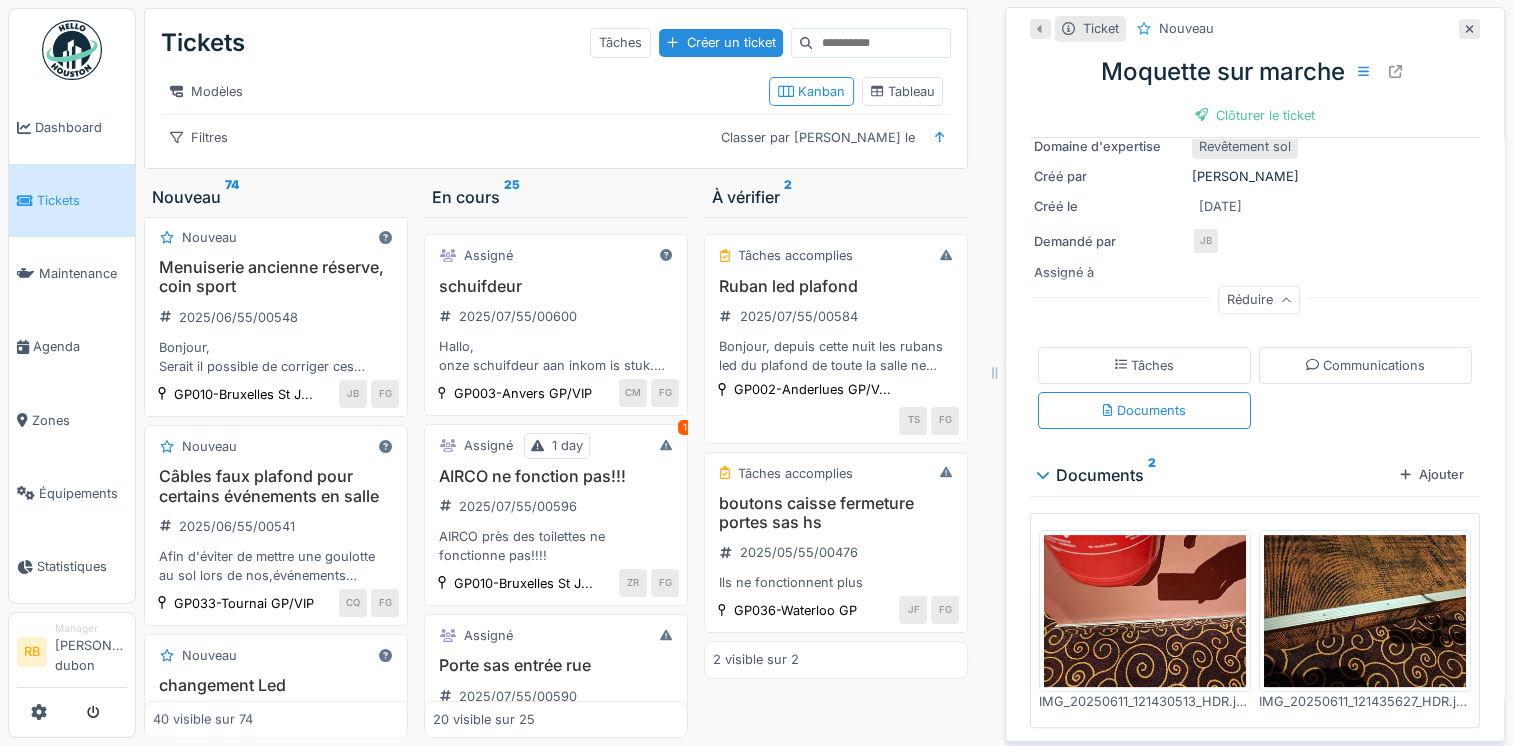 scroll, scrollTop: 325, scrollLeft: 0, axis: vertical 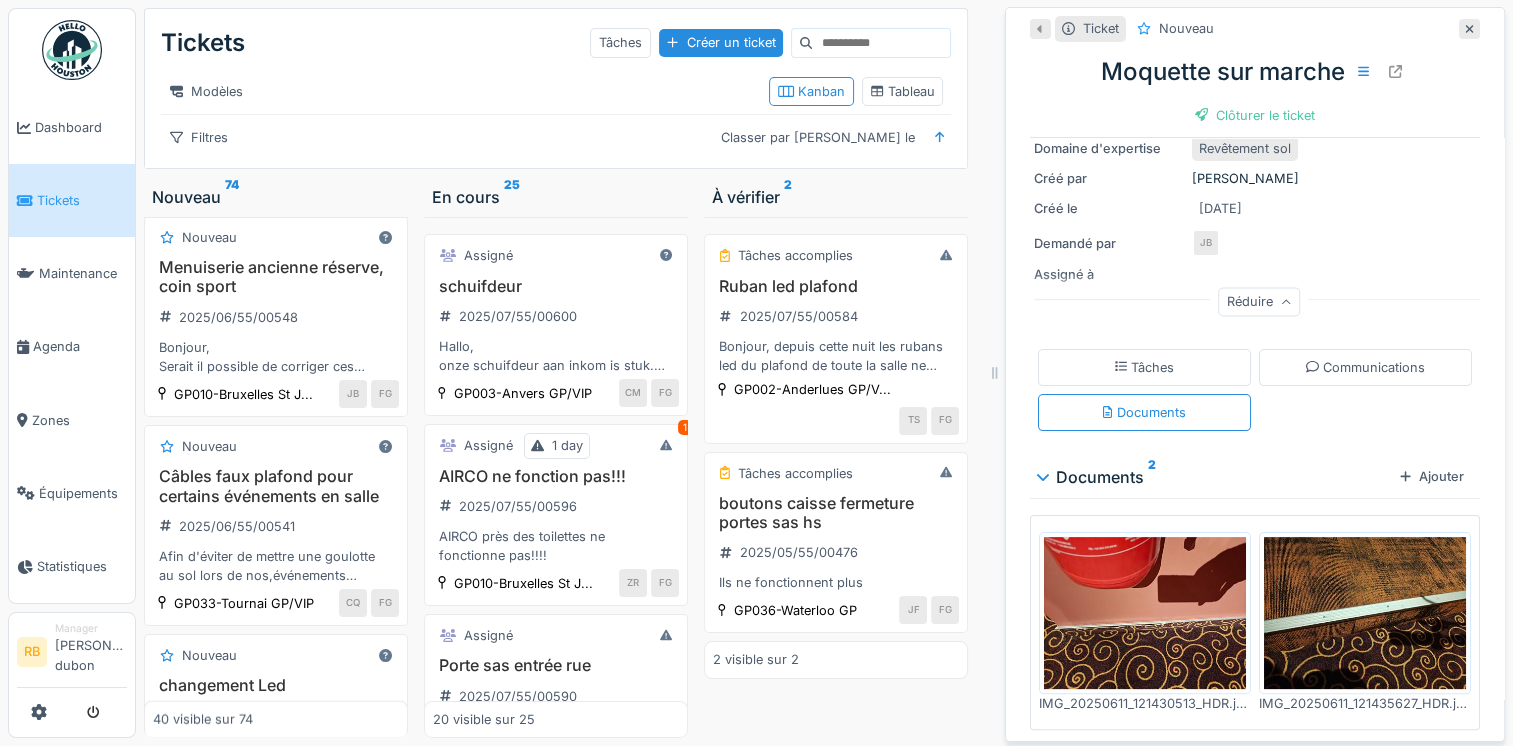 click at bounding box center [1145, 613] 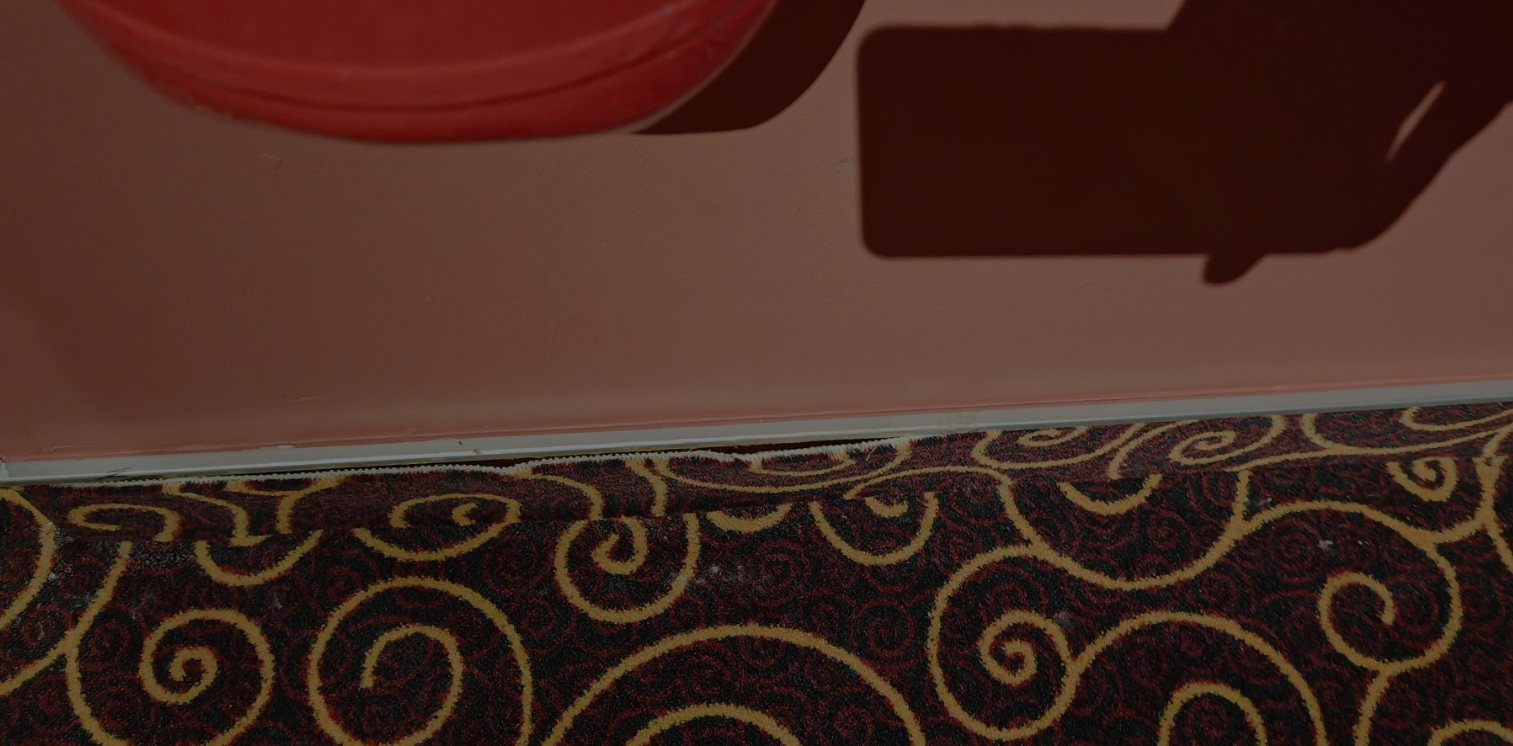 scroll, scrollTop: 15, scrollLeft: 0, axis: vertical 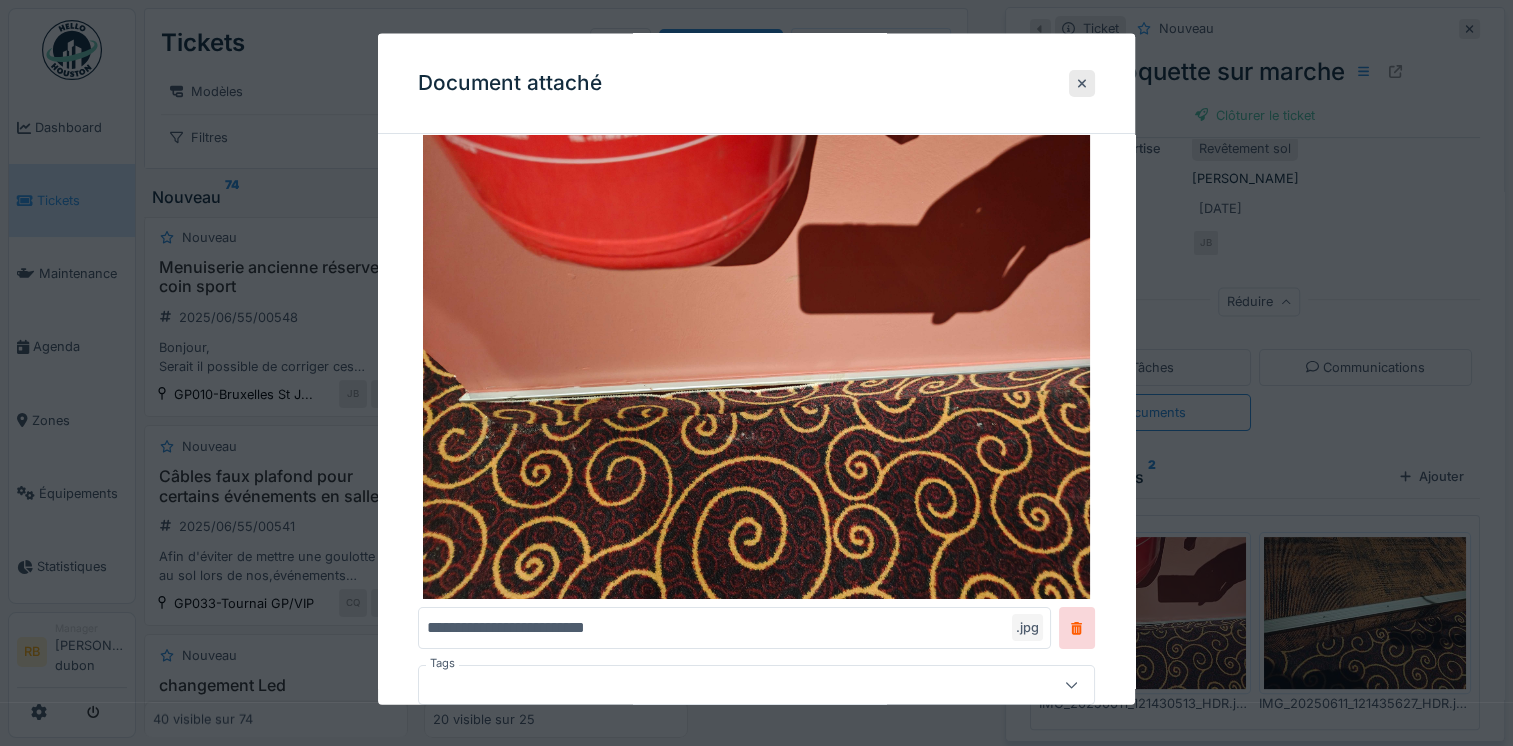 click at bounding box center [756, 373] 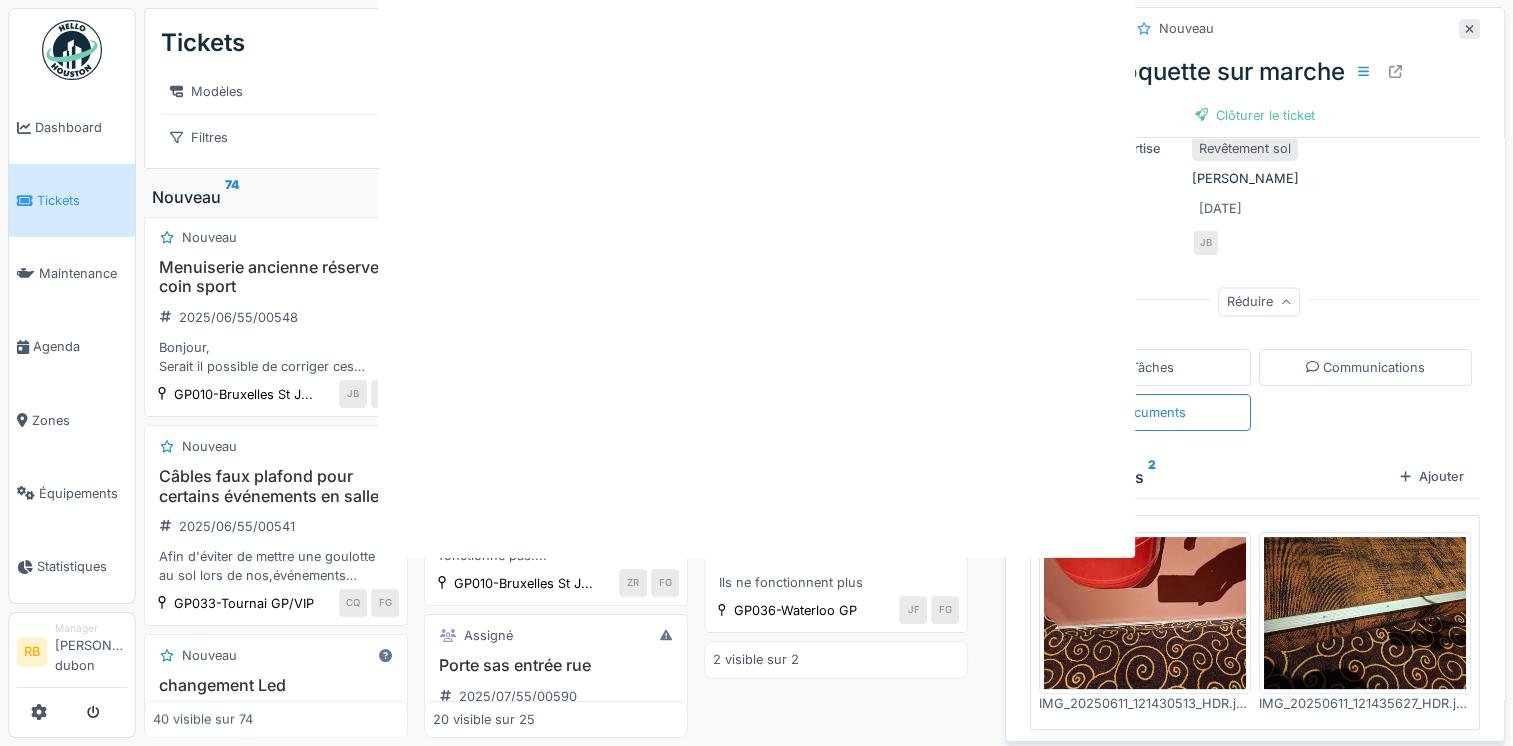 scroll, scrollTop: 0, scrollLeft: 0, axis: both 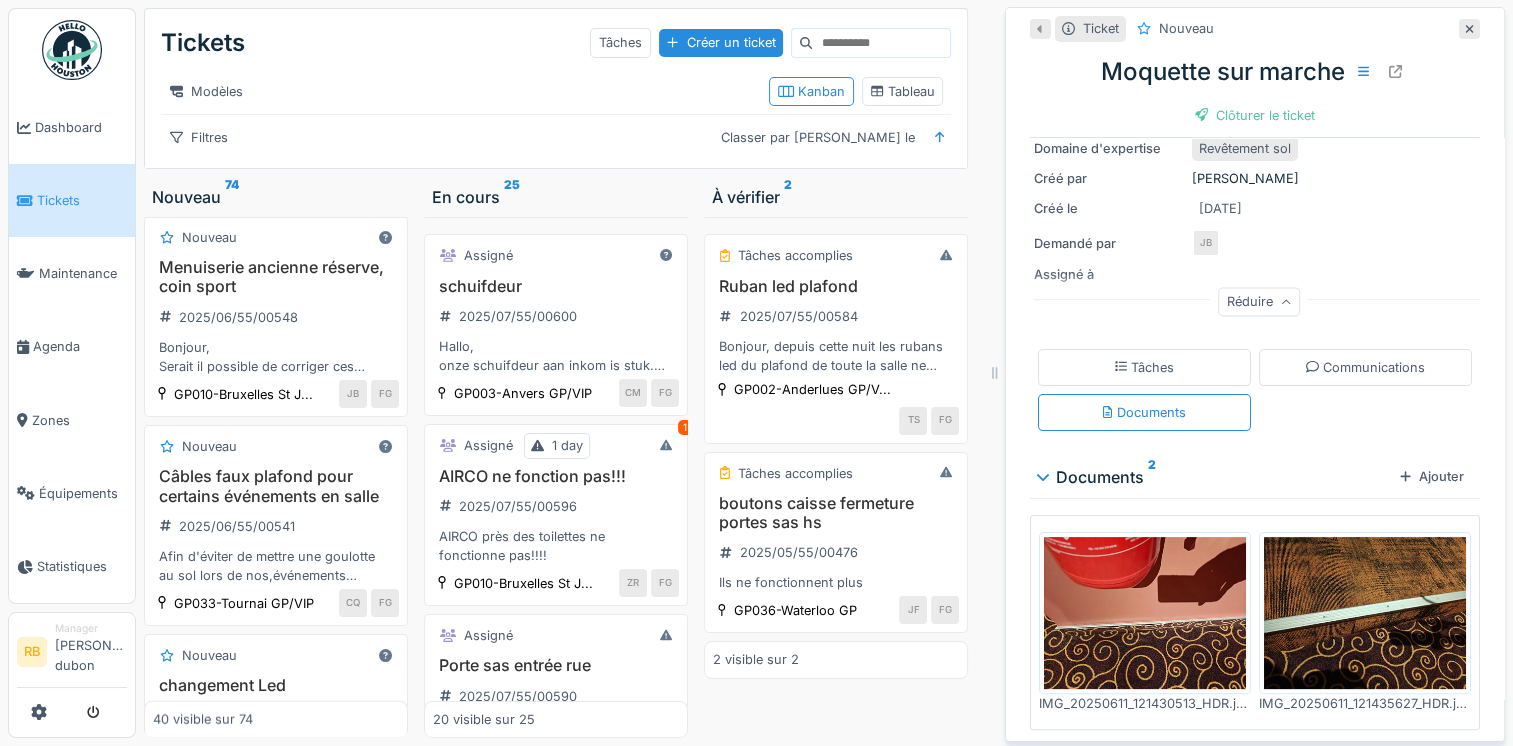 drag, startPoint x: 1152, startPoint y: 582, endPoint x: 1116, endPoint y: 628, distance: 58.412327 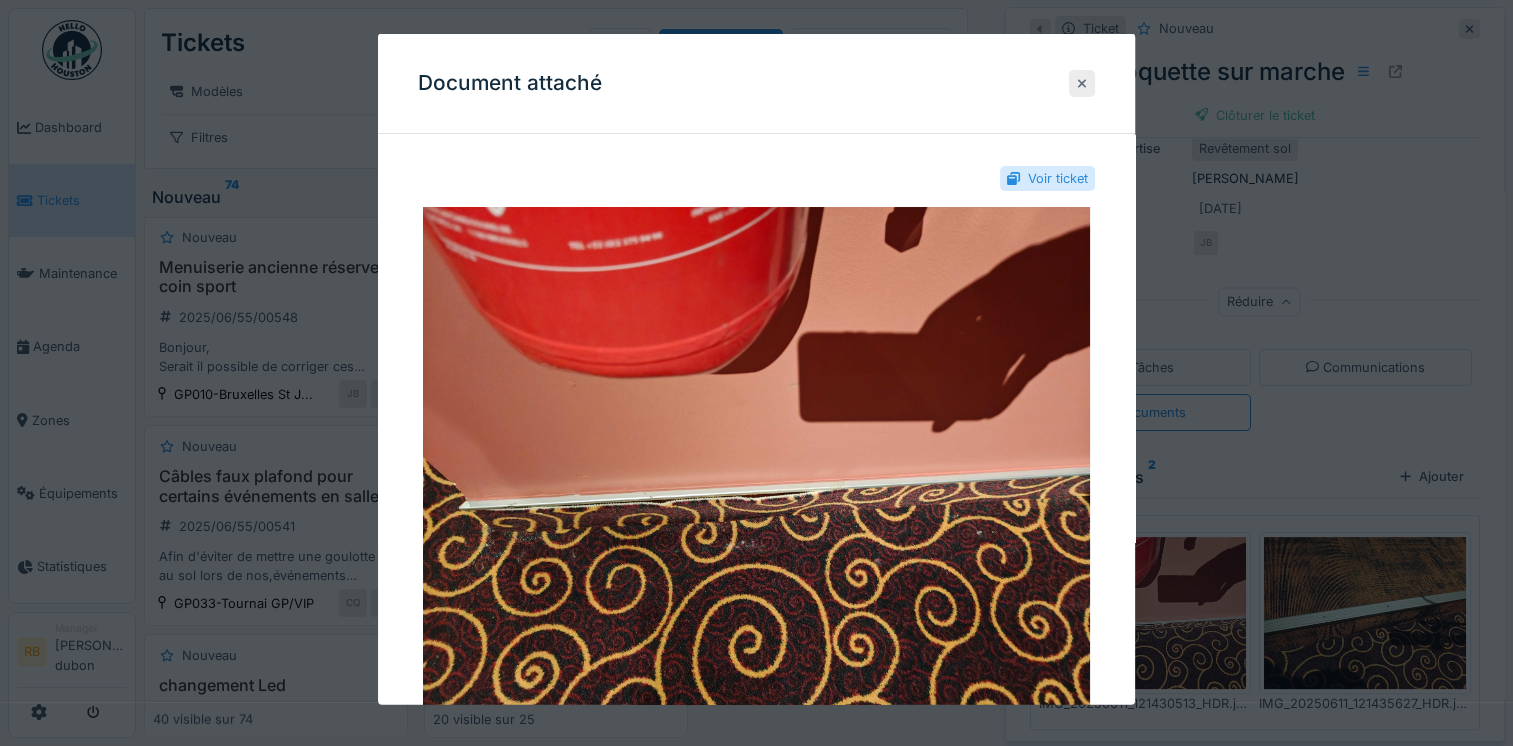 click at bounding box center [1082, 82] 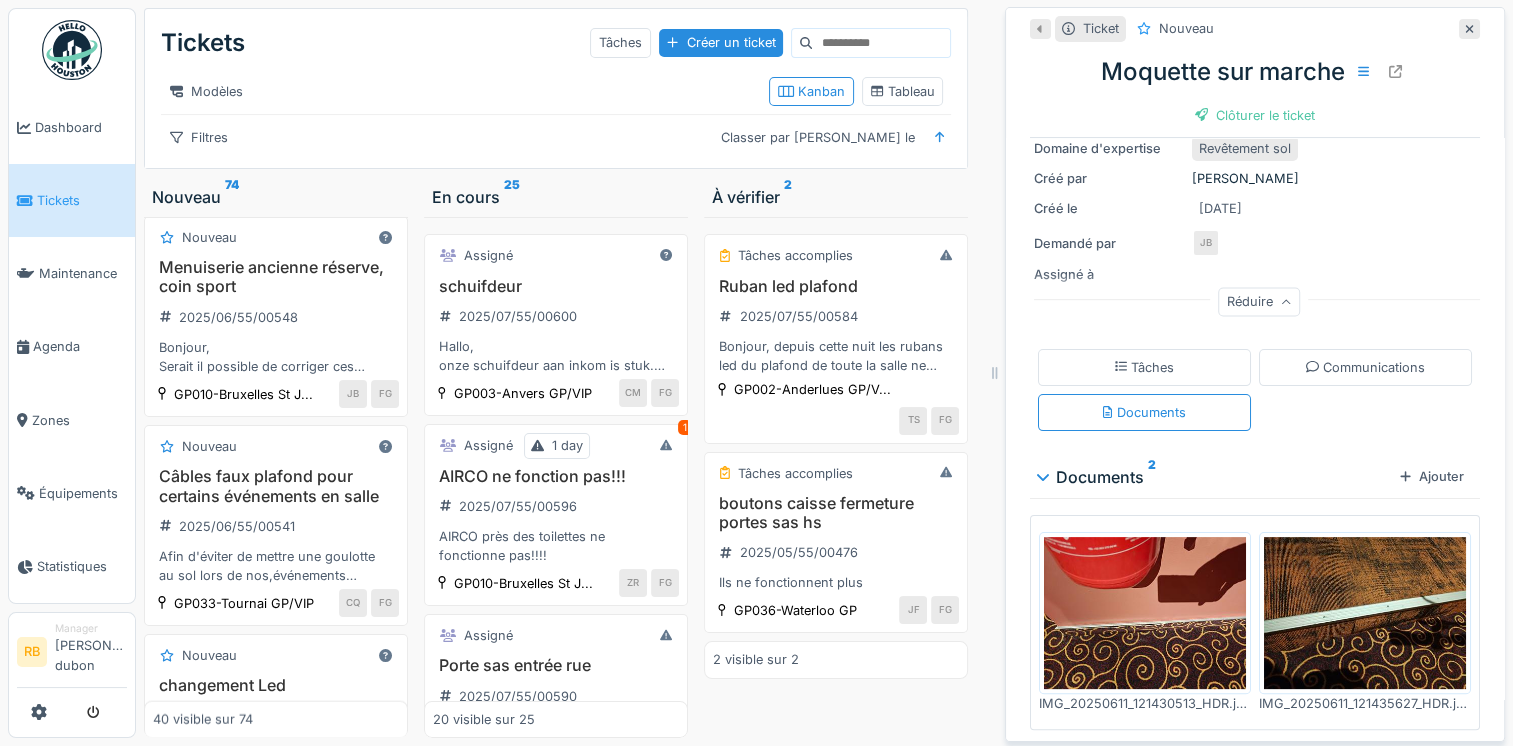 click at bounding box center (1365, 613) 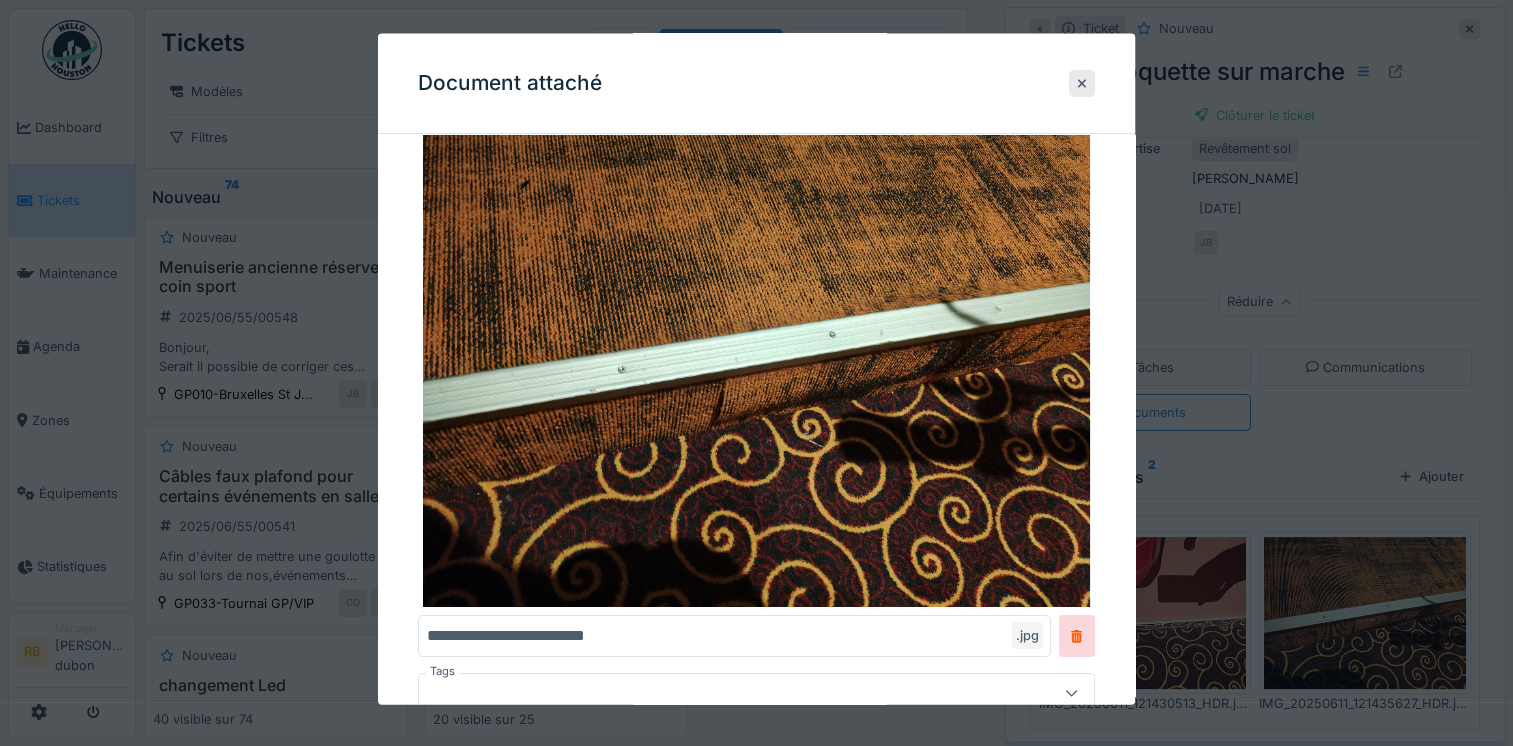 scroll, scrollTop: 103, scrollLeft: 0, axis: vertical 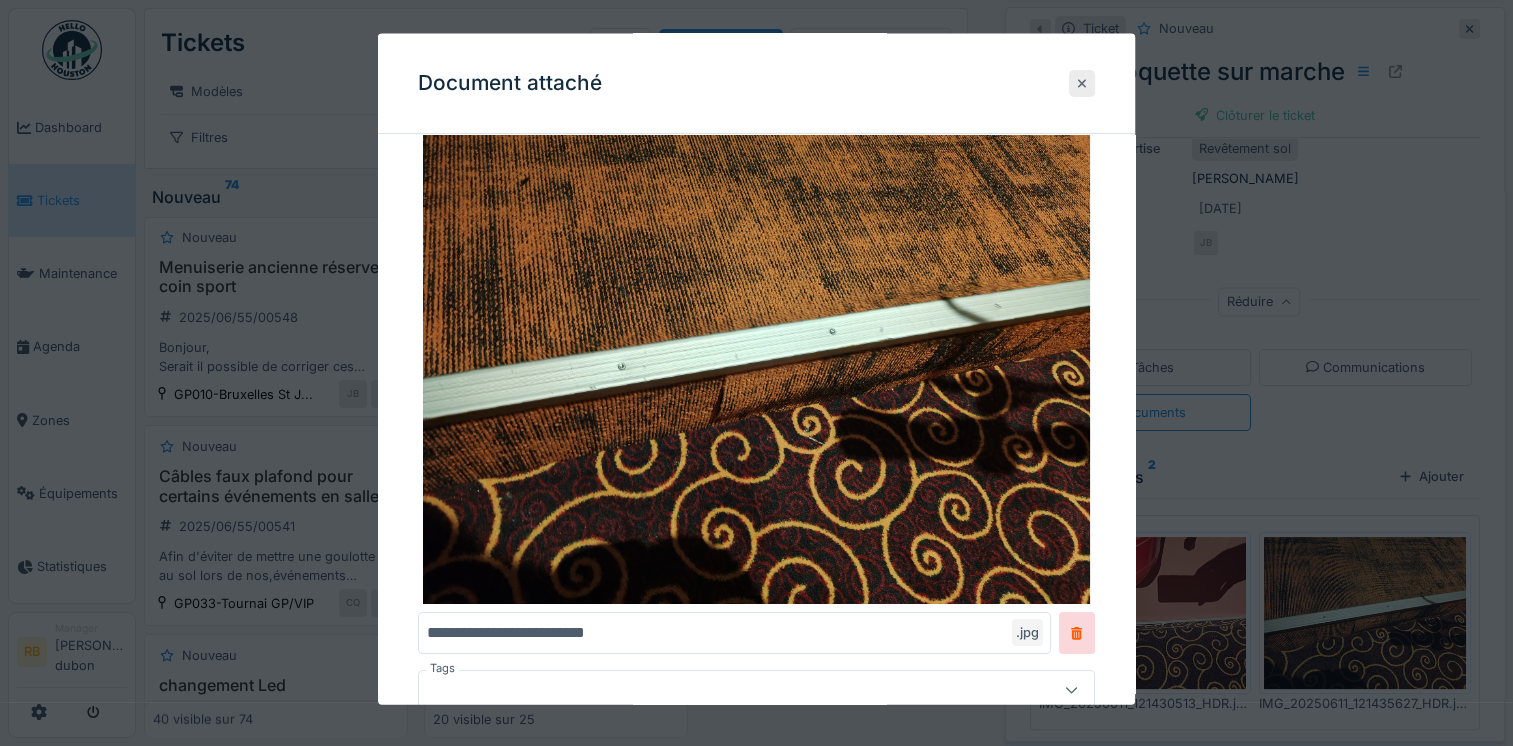 click at bounding box center (1082, 82) 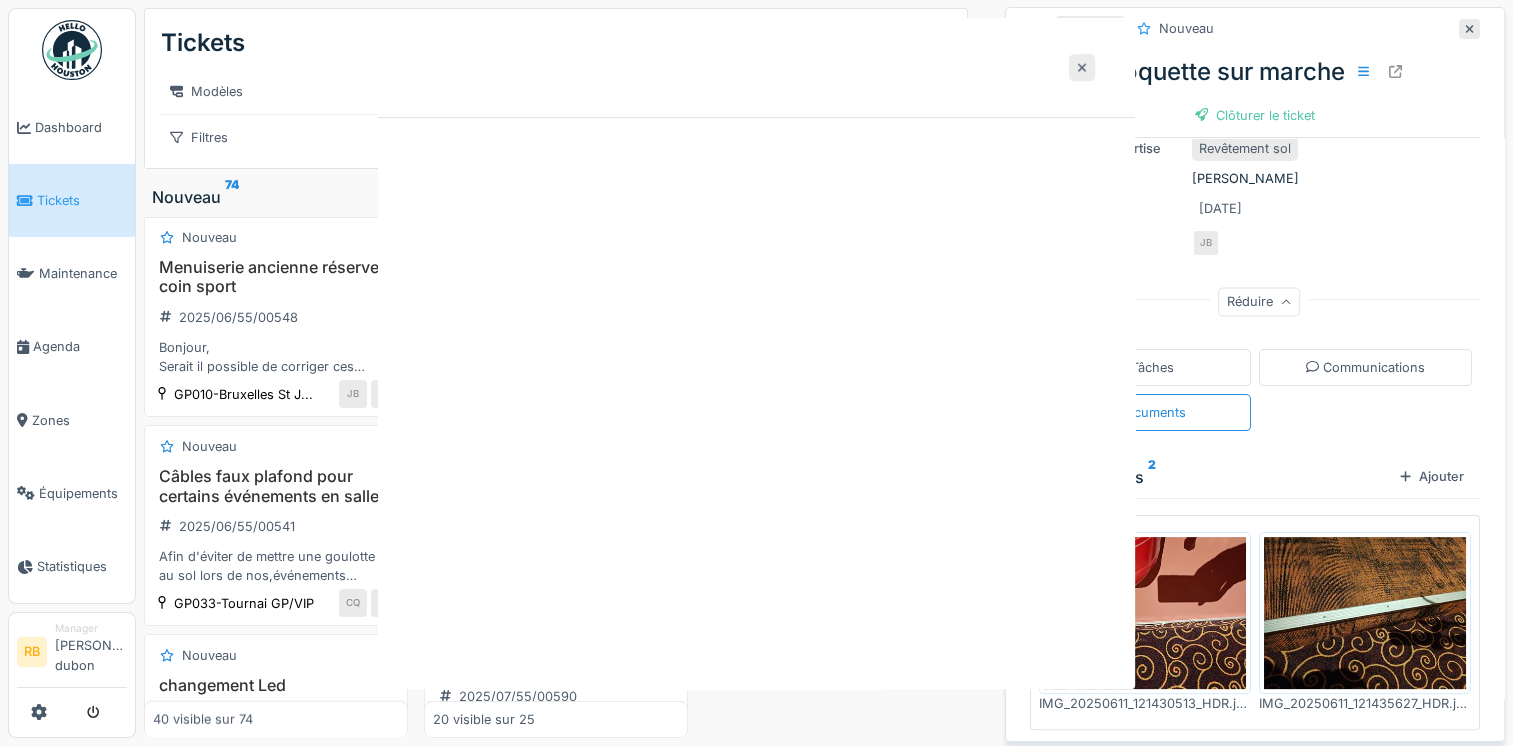 scroll, scrollTop: 0, scrollLeft: 0, axis: both 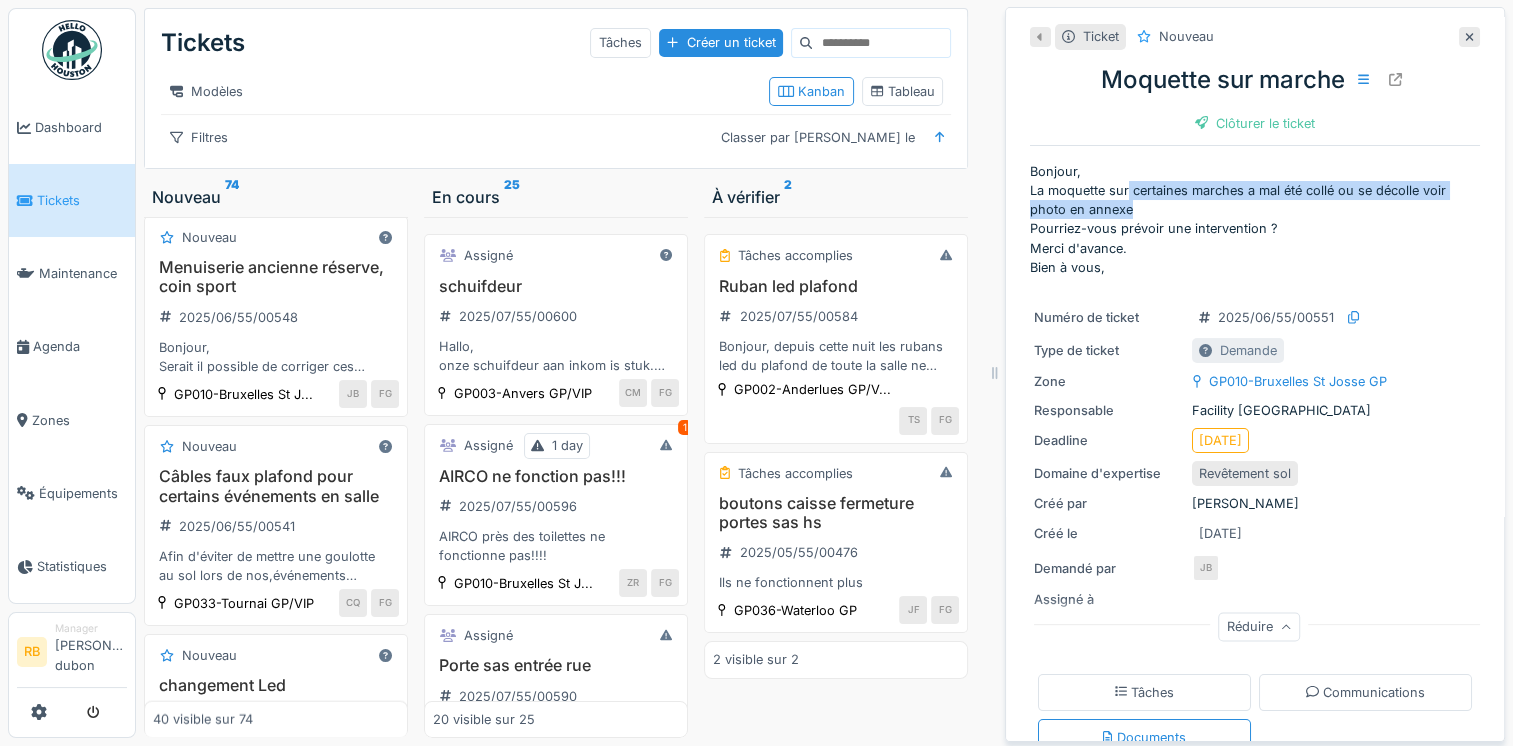 drag, startPoint x: 1112, startPoint y: 186, endPoint x: 1374, endPoint y: 201, distance: 262.42905 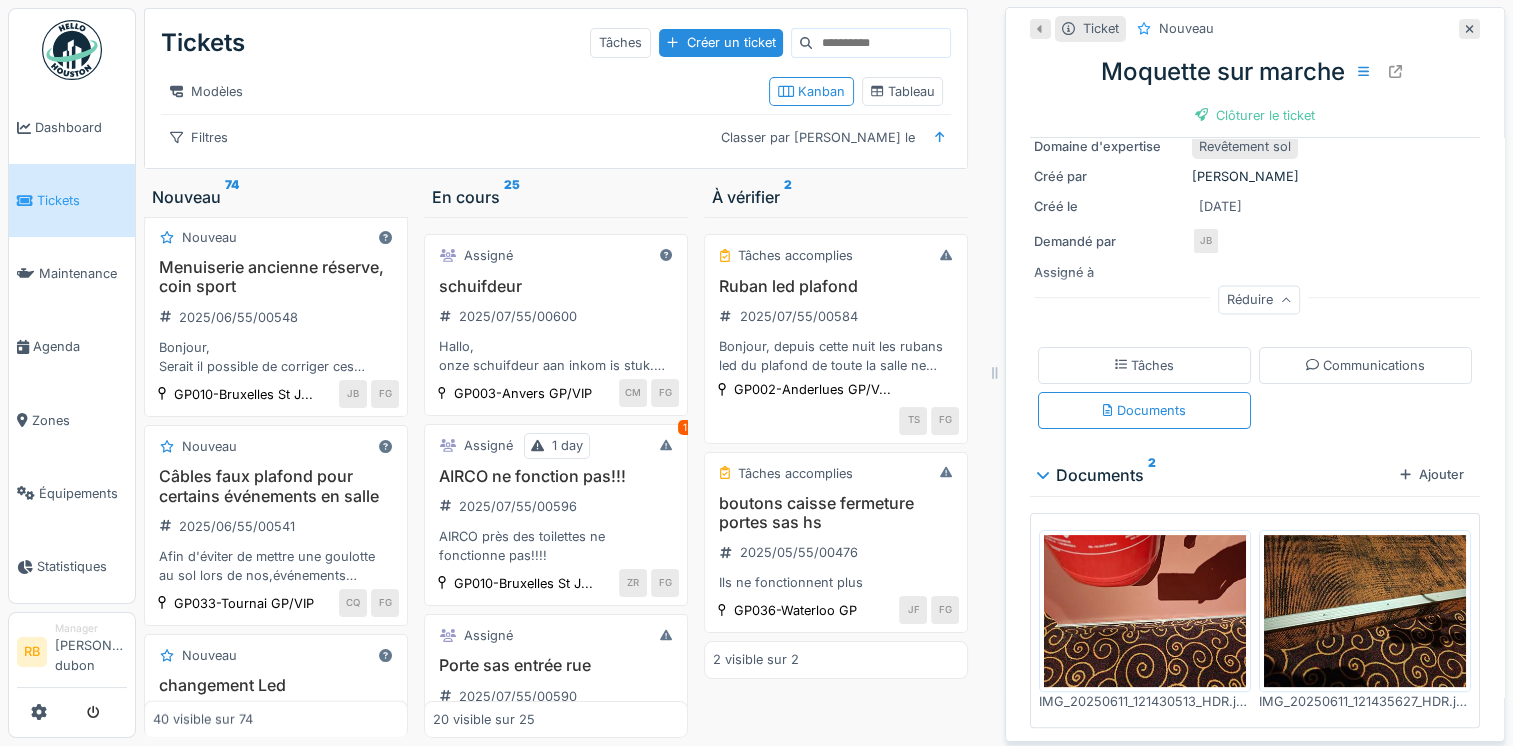 scroll, scrollTop: 326, scrollLeft: 0, axis: vertical 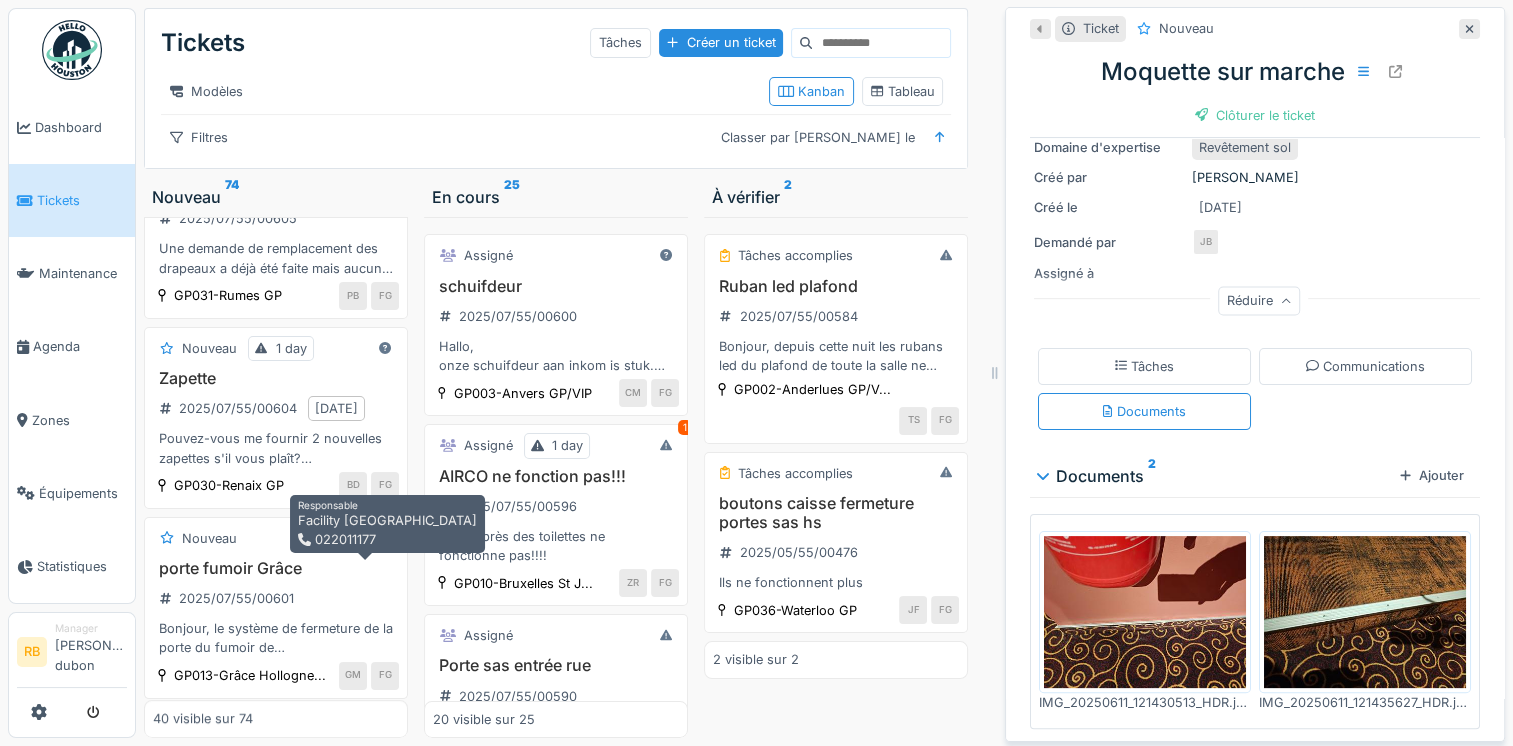 click on "FG" at bounding box center (385, 486) 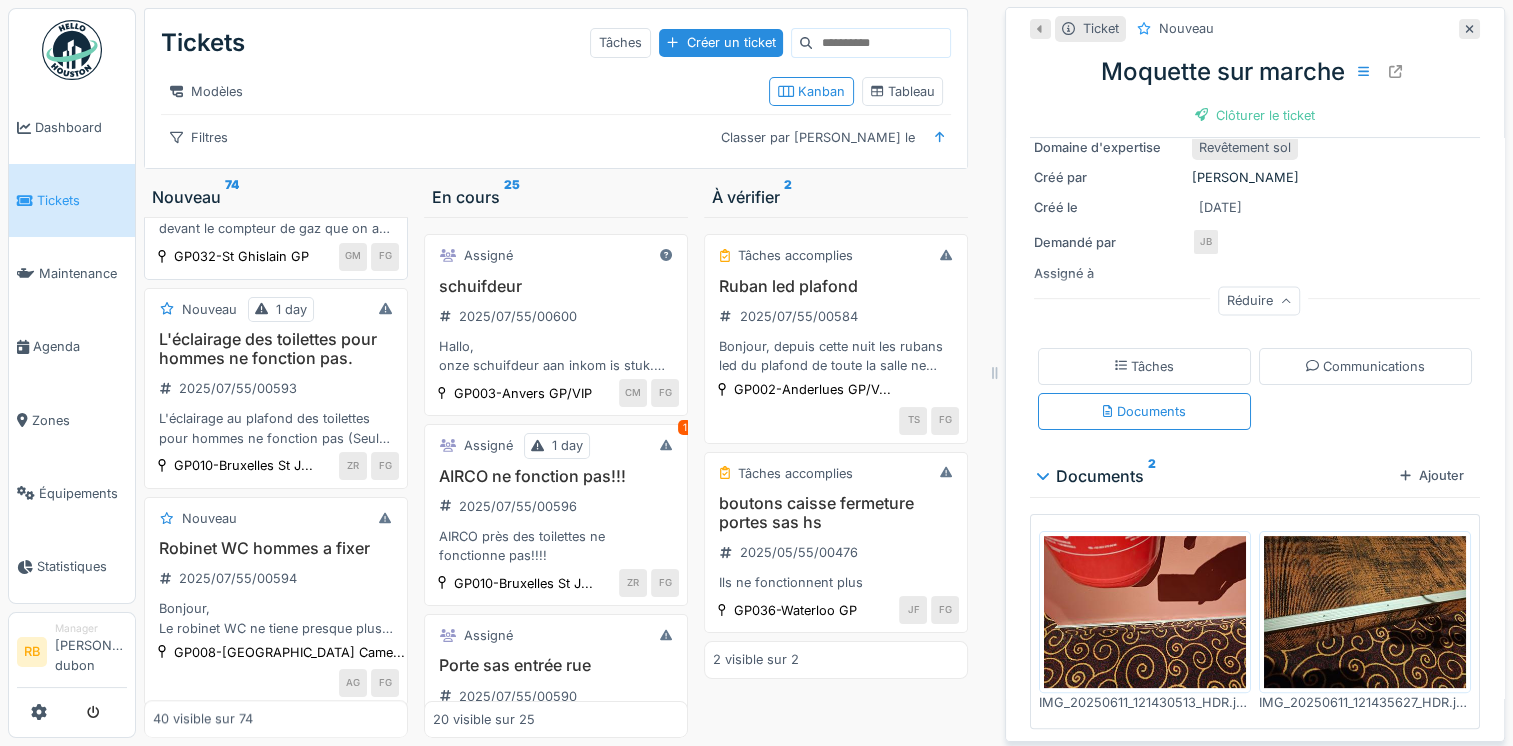 scroll, scrollTop: 1542, scrollLeft: 0, axis: vertical 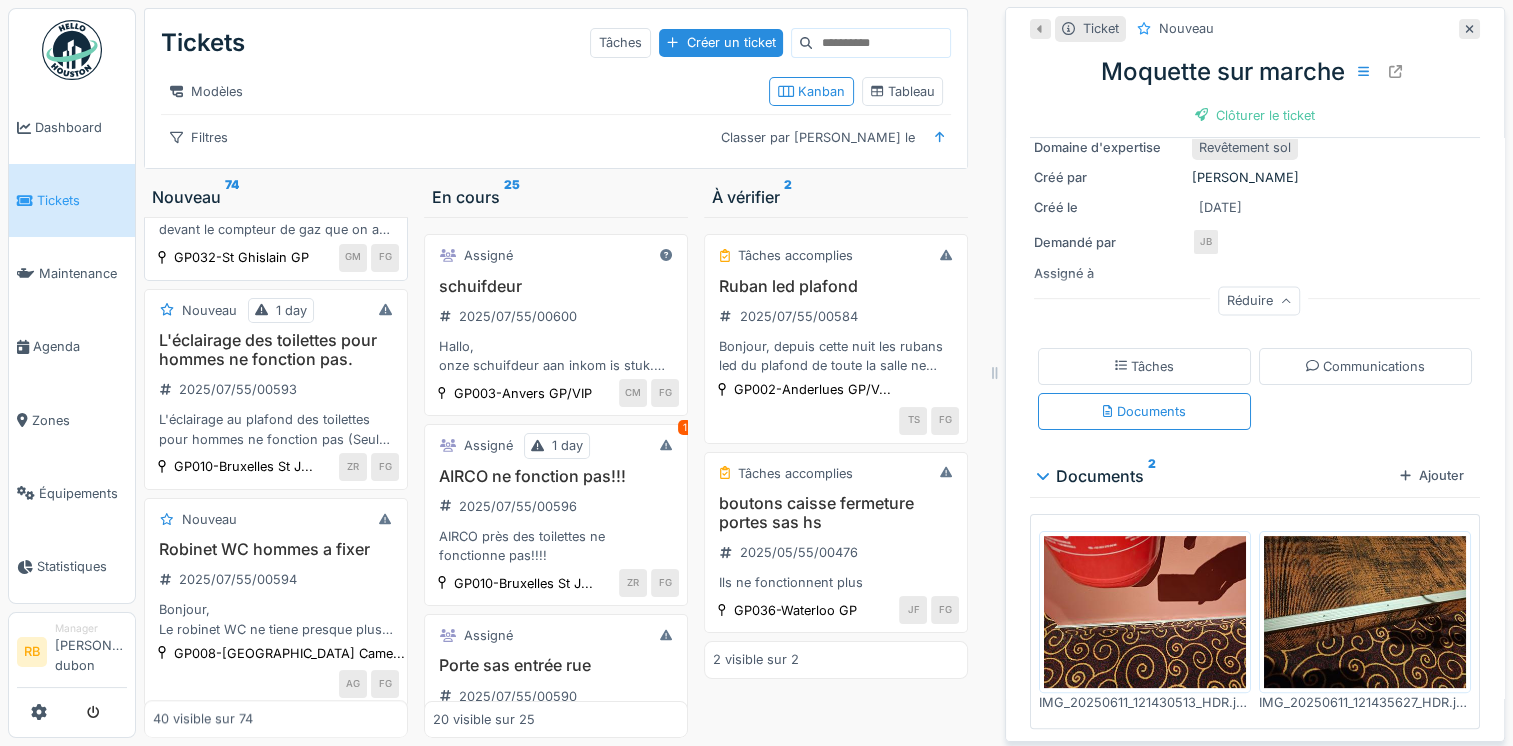 click on "Piquet qui se trouve devant le compteur de gas 2025/07/55/00592 Bonjour il y a le petit qui se trouve devant le compteur de gaz que on a arraché du sol à mon avis accidentellement voudrais venir le refixer" at bounding box center (276, 181) 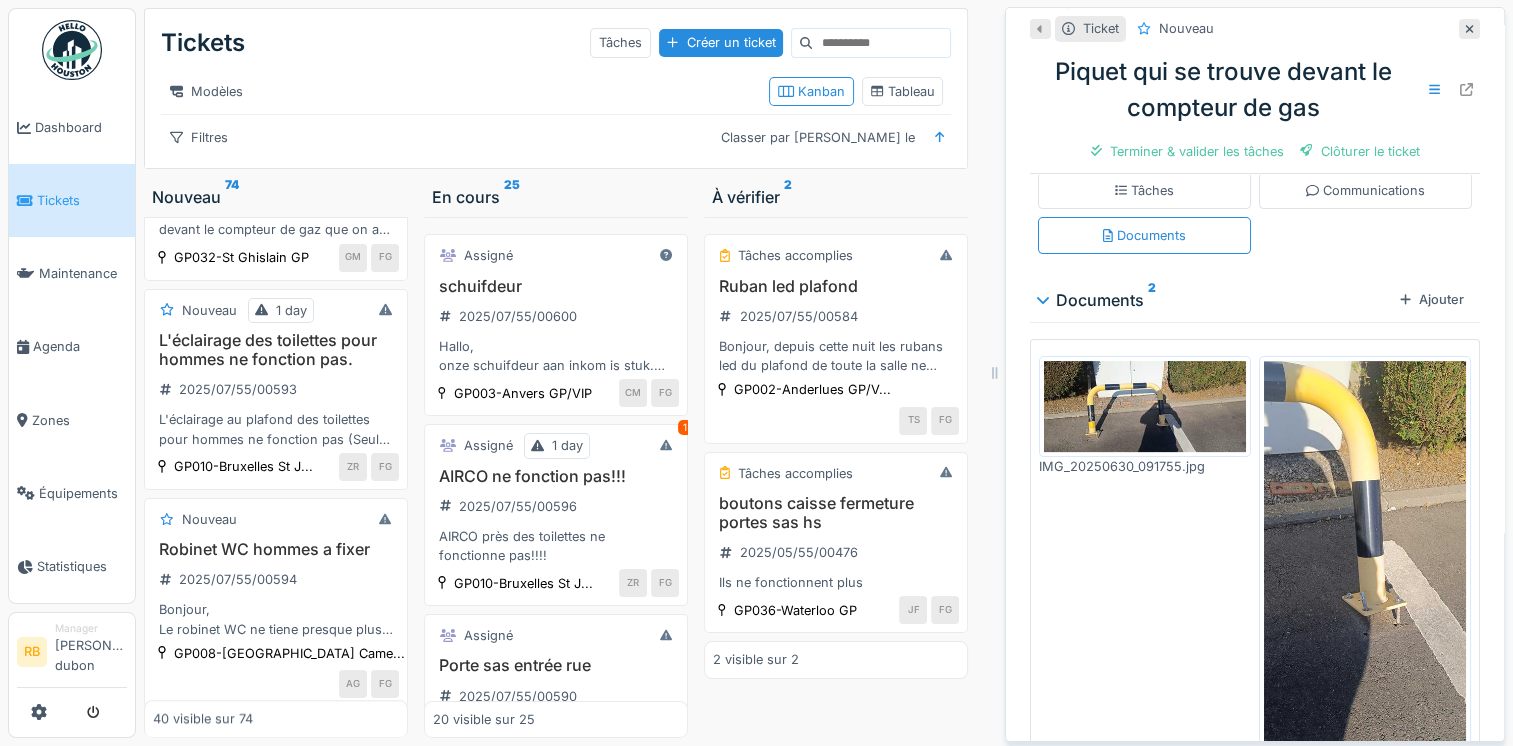 scroll, scrollTop: 495, scrollLeft: 0, axis: vertical 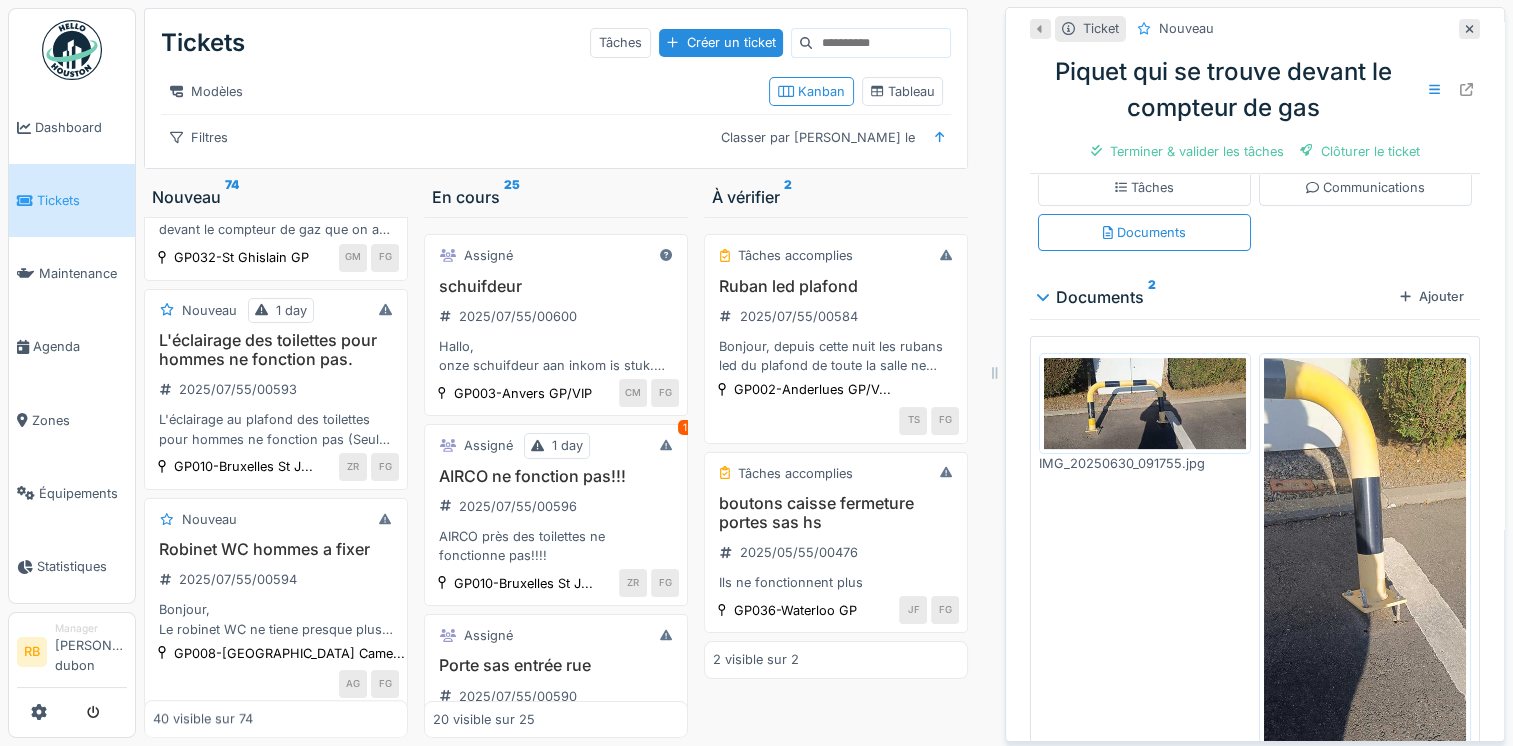 click at bounding box center [1145, 403] 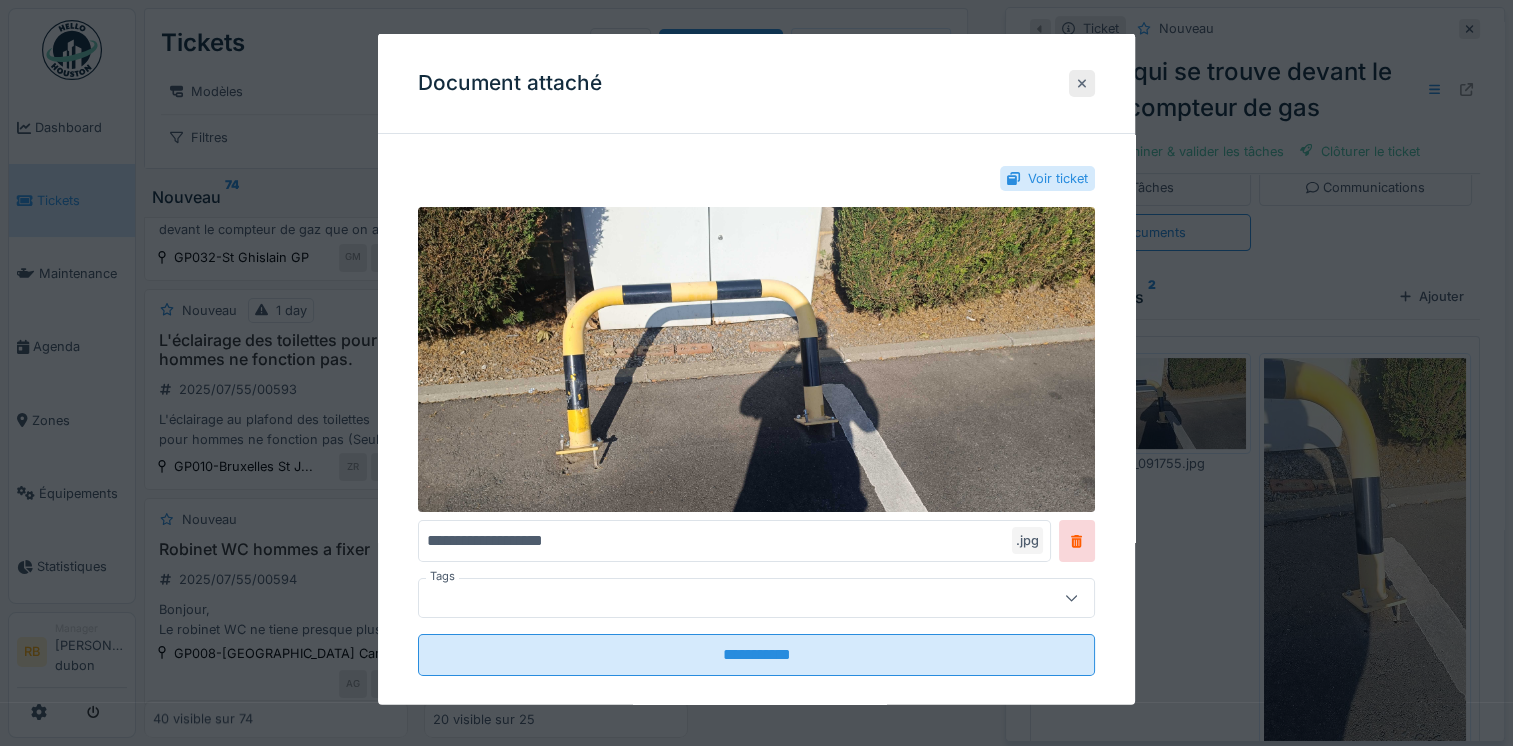 click at bounding box center (1082, 82) 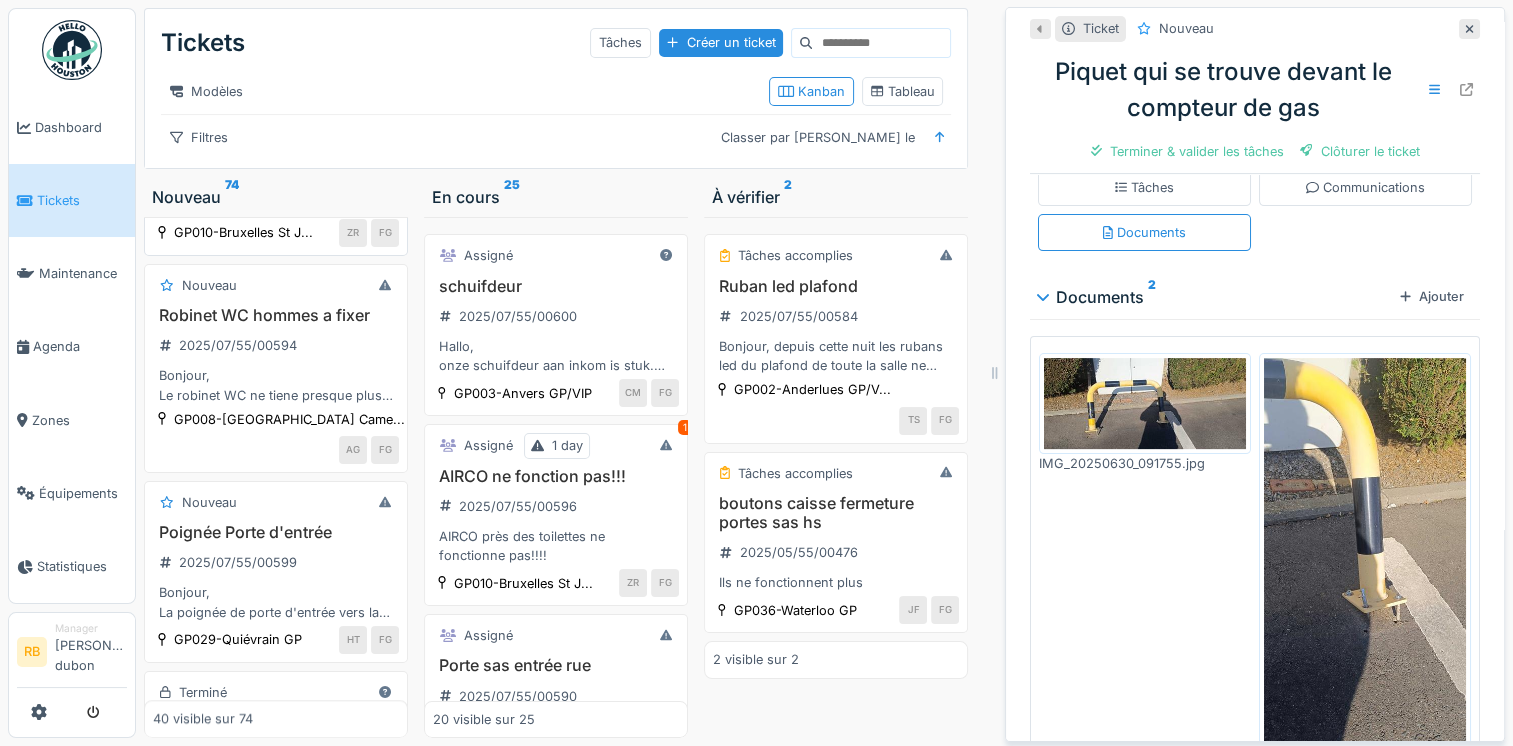 scroll, scrollTop: 1780, scrollLeft: 0, axis: vertical 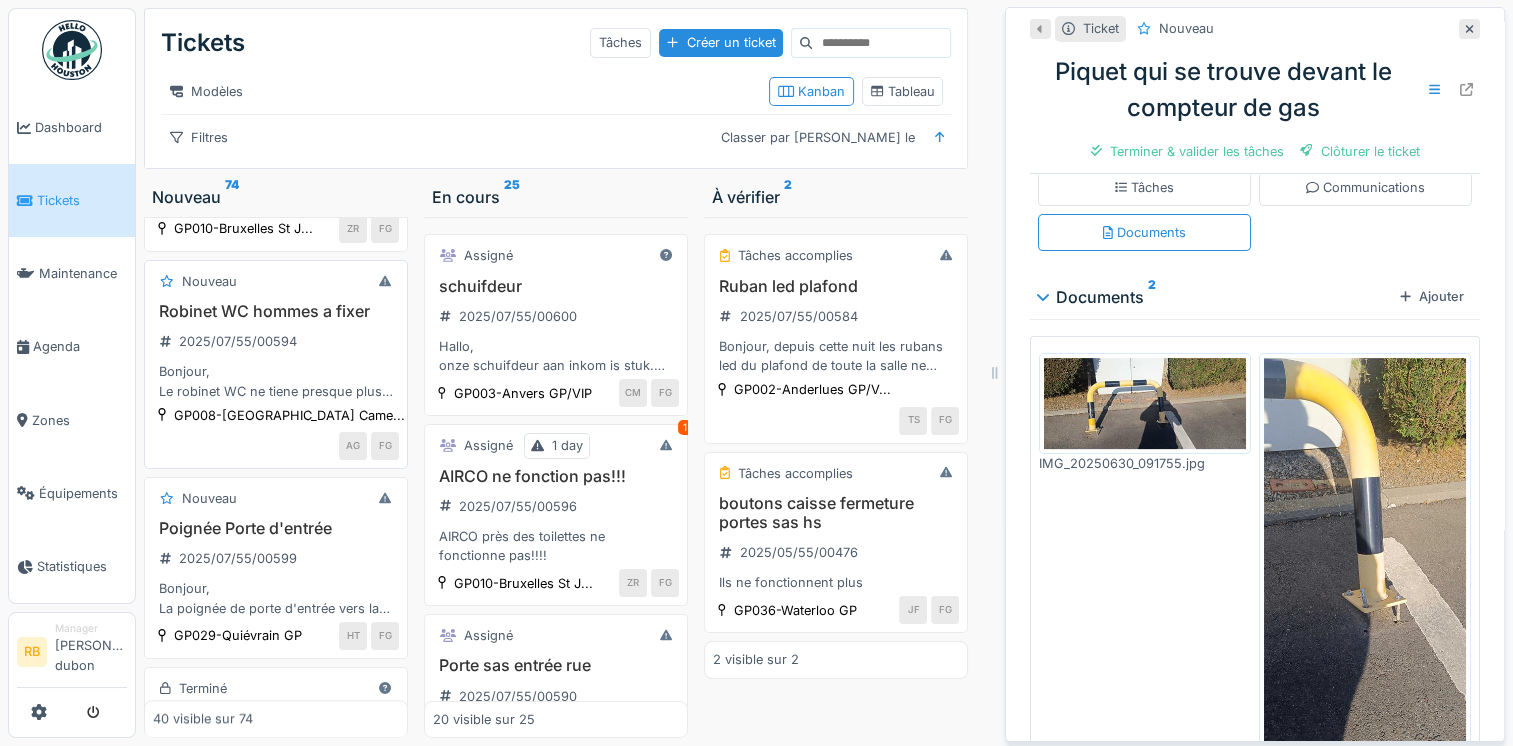 click on "Robinet WC hommes a fixer  2025/07/55/00594 Bonjour,
Le robinet WC ne tiene presque plus. Serait-il possible de le fixer avant un accident svp?
Cordialement,
Artiom" at bounding box center [276, 351] 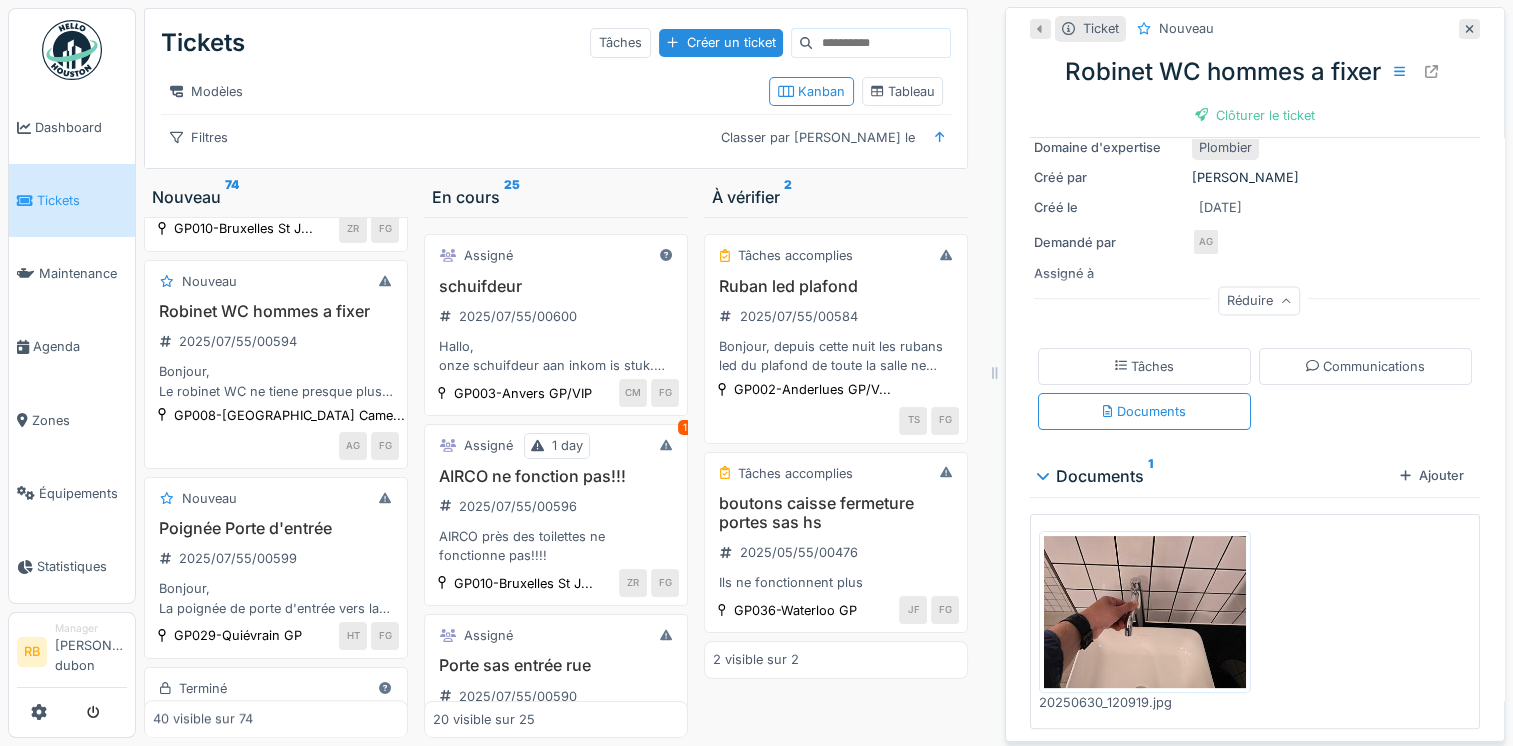 scroll, scrollTop: 324, scrollLeft: 0, axis: vertical 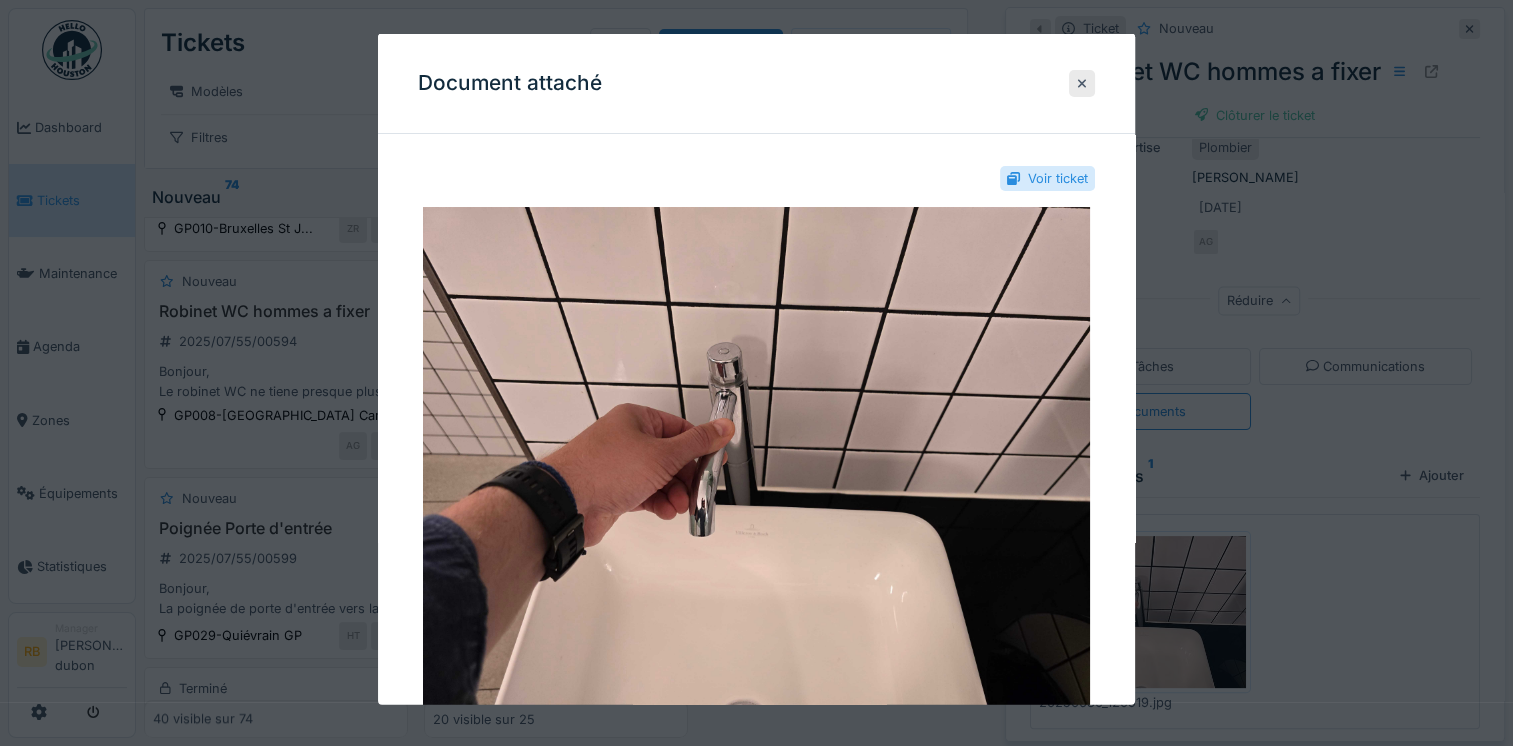 click on "Document attaché" at bounding box center [756, 84] 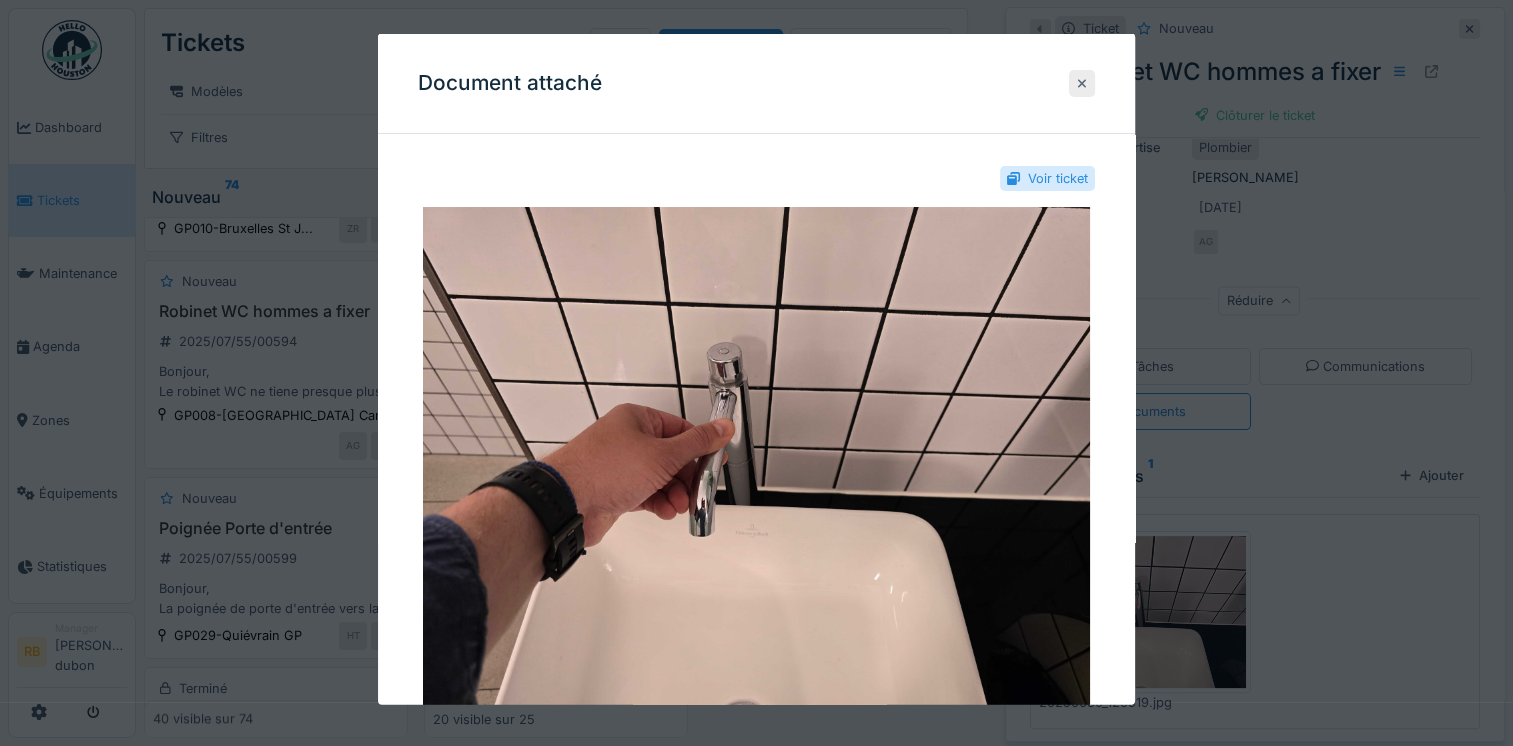 click at bounding box center (1082, 82) 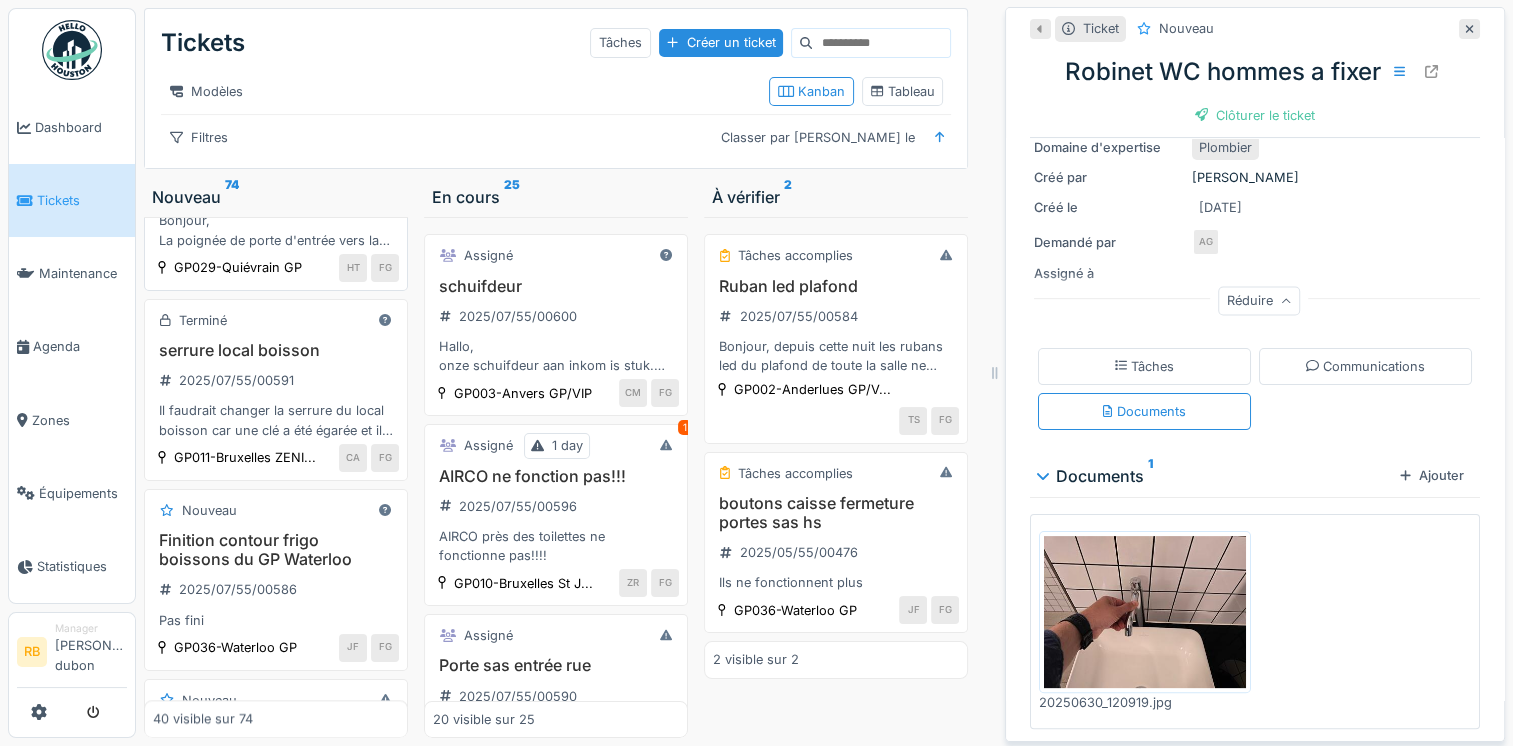 scroll, scrollTop: 2148, scrollLeft: 0, axis: vertical 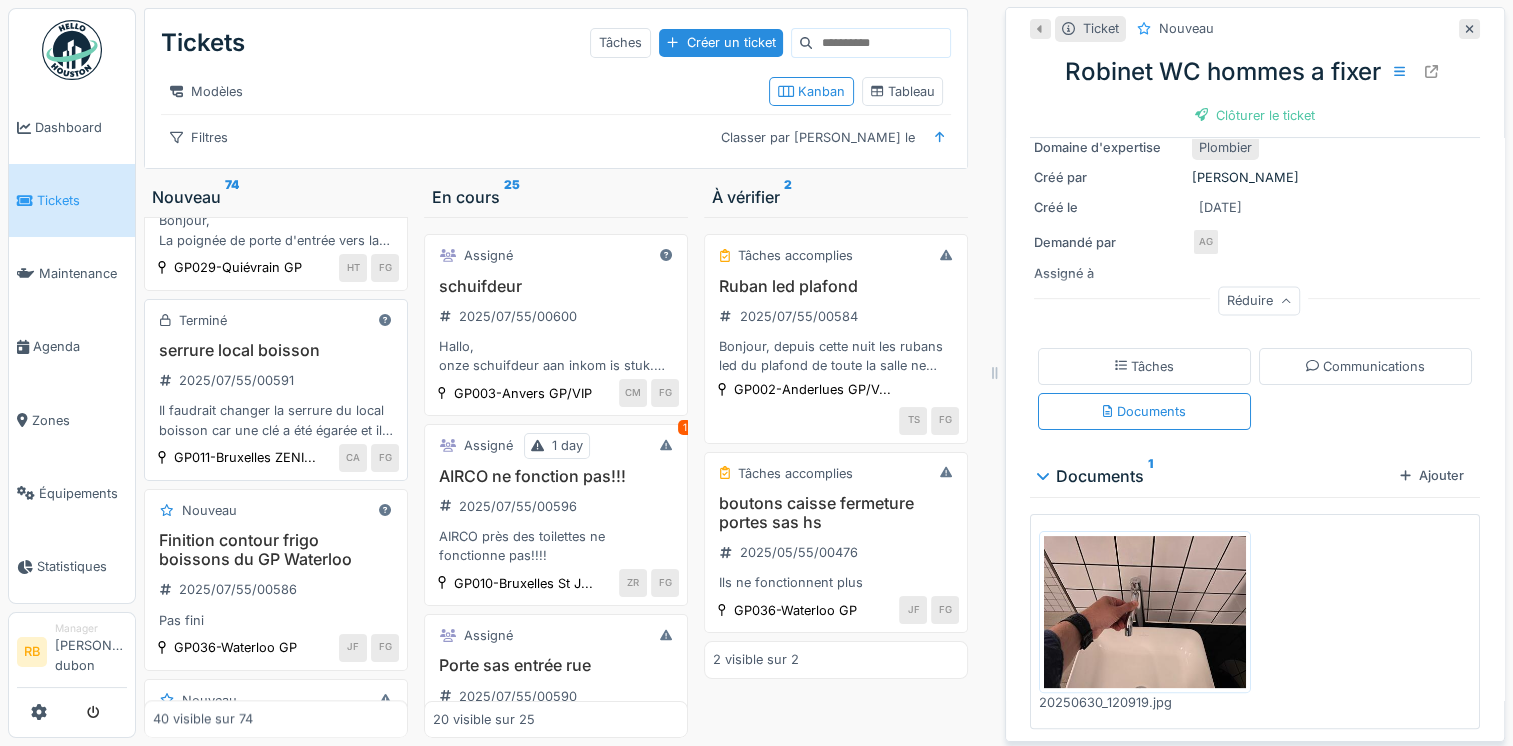 click on "Il faudrait changer la serrure du local boisson car une clé a été égarée et il y a un risque
Merci" at bounding box center (276, 420) 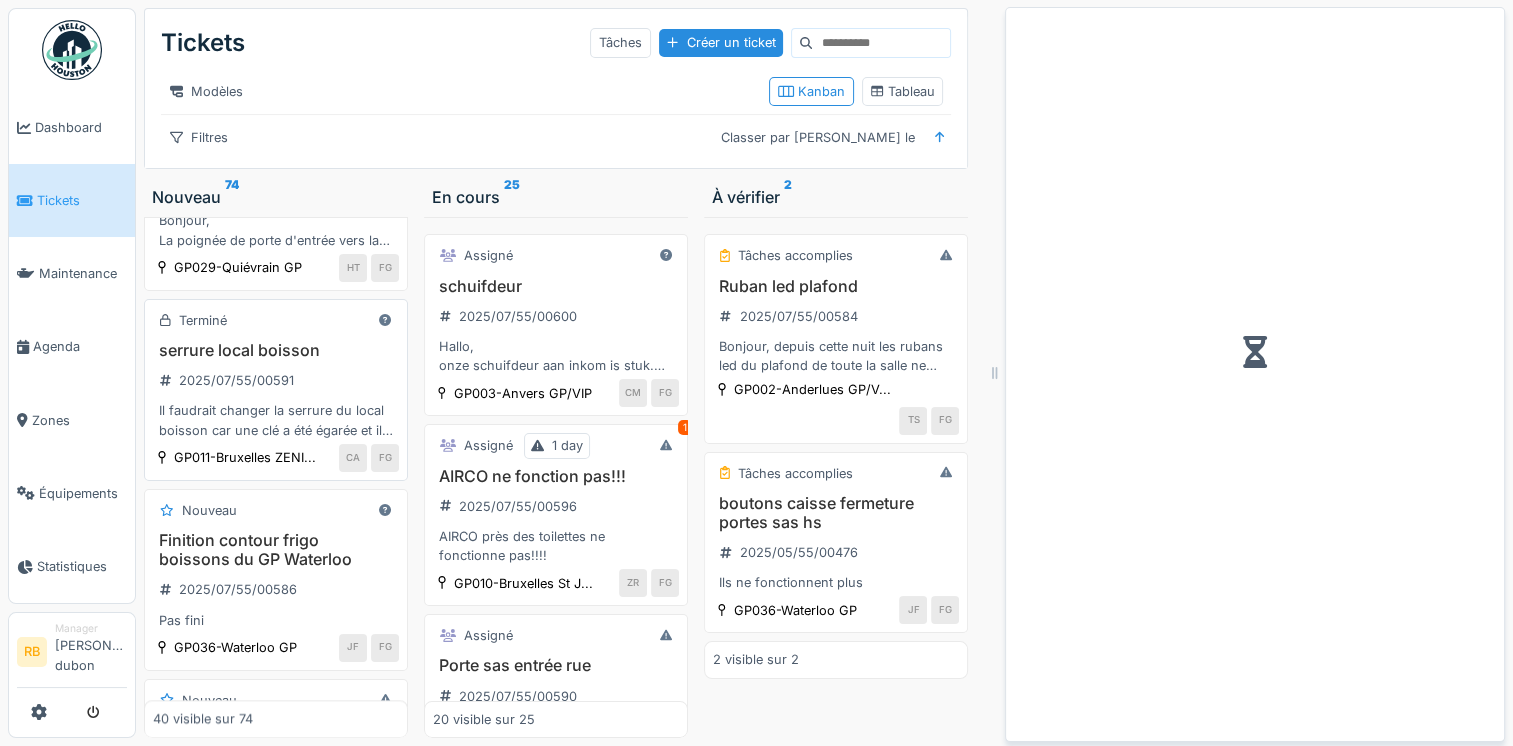 scroll, scrollTop: 0, scrollLeft: 0, axis: both 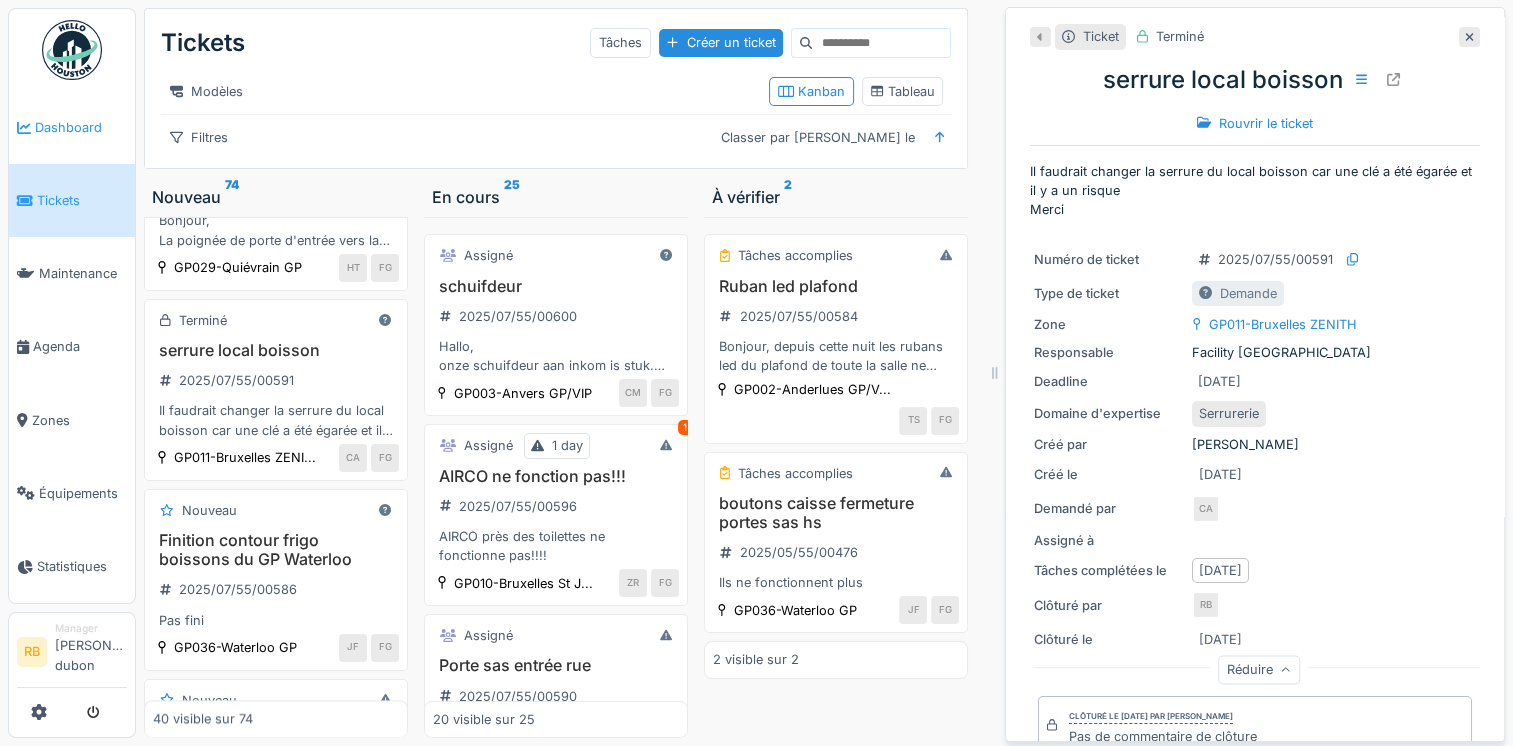 click on "Dashboard" at bounding box center (72, 127) 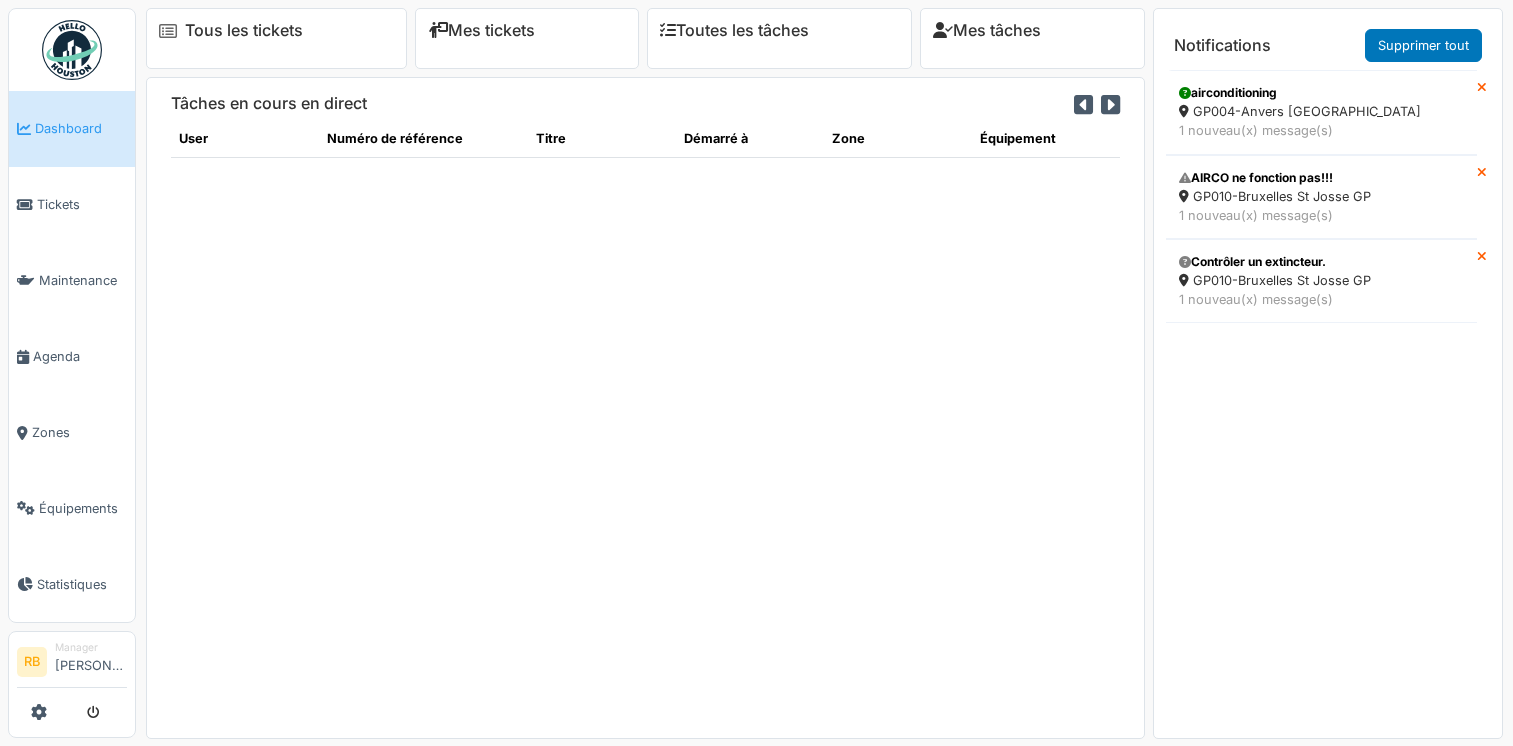 scroll, scrollTop: 0, scrollLeft: 0, axis: both 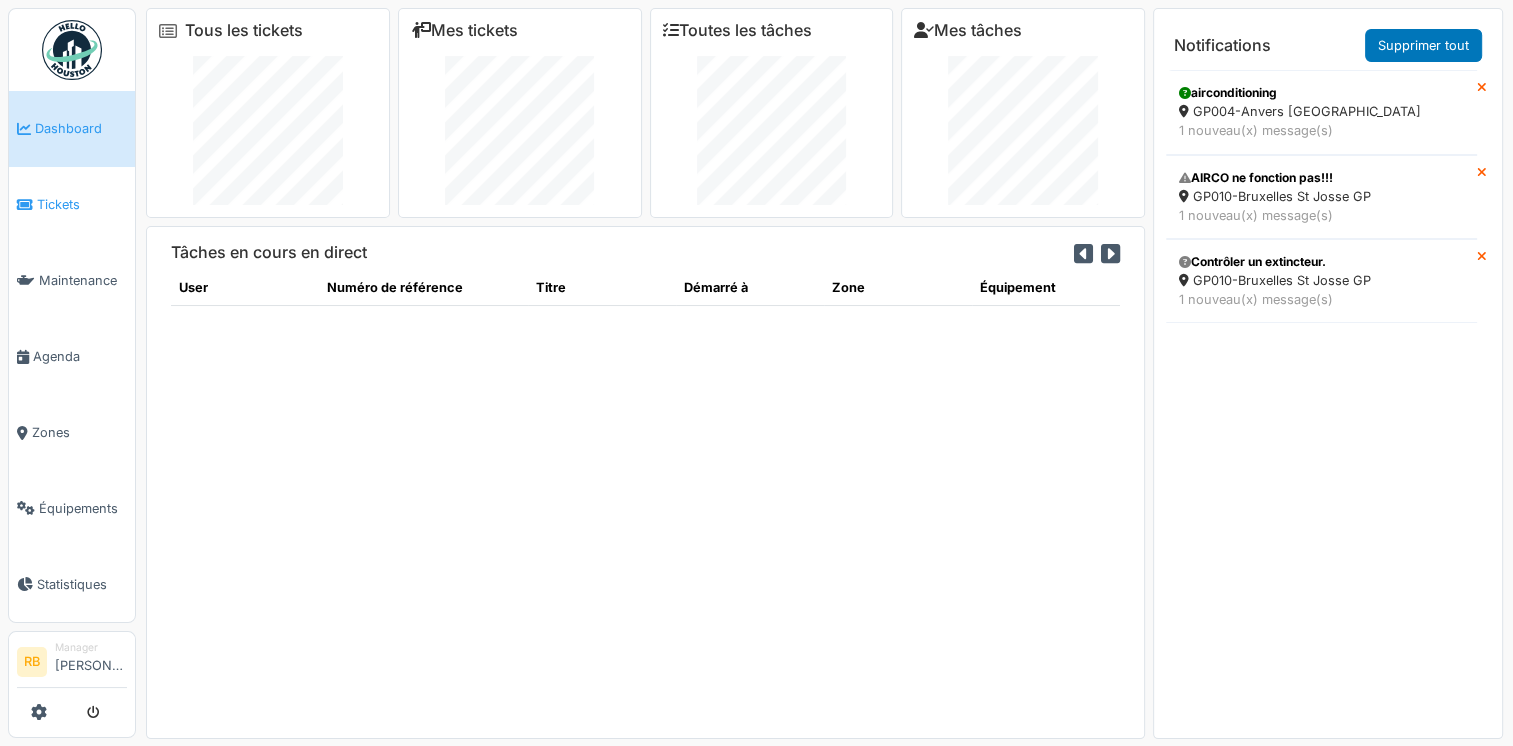 click on "Tickets" at bounding box center (82, 204) 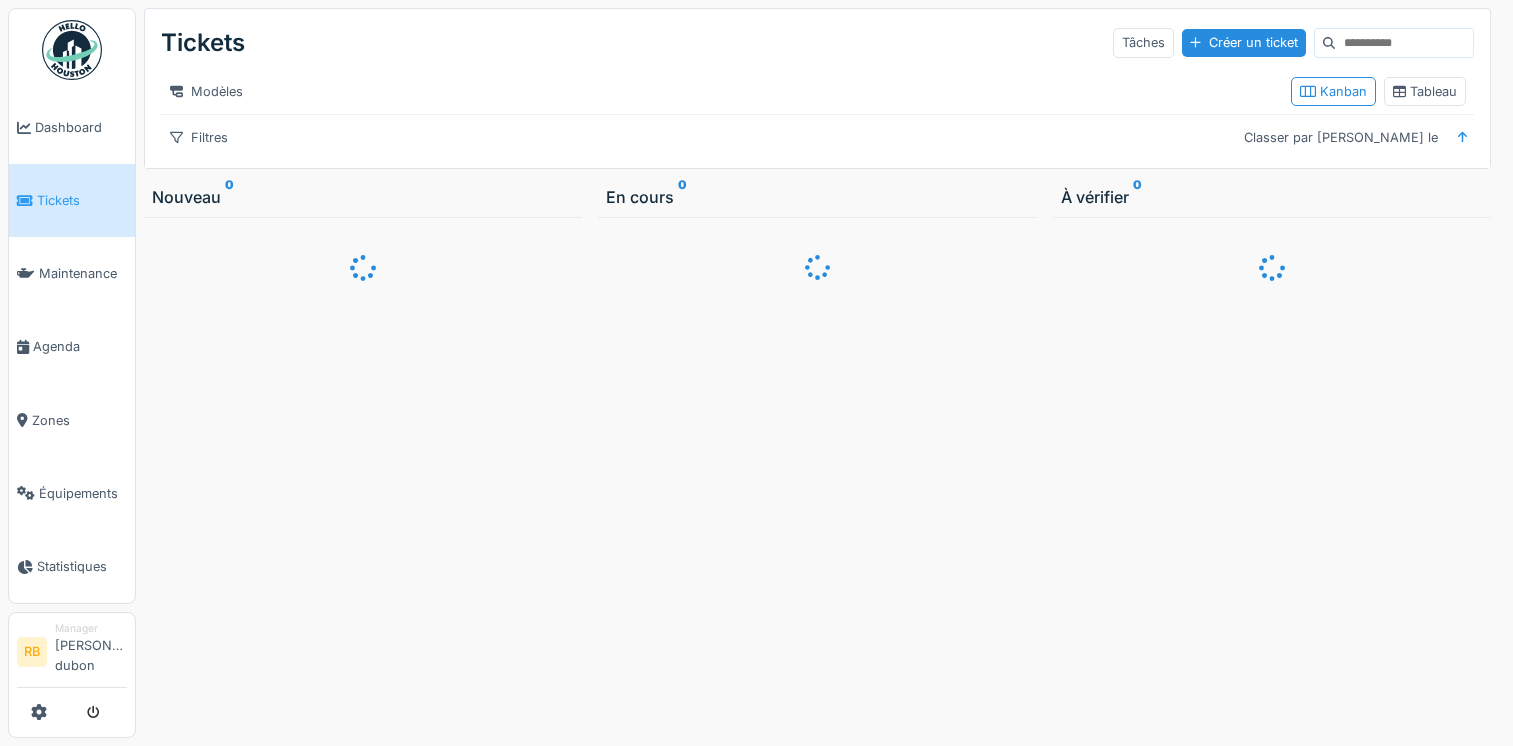 scroll, scrollTop: 0, scrollLeft: 0, axis: both 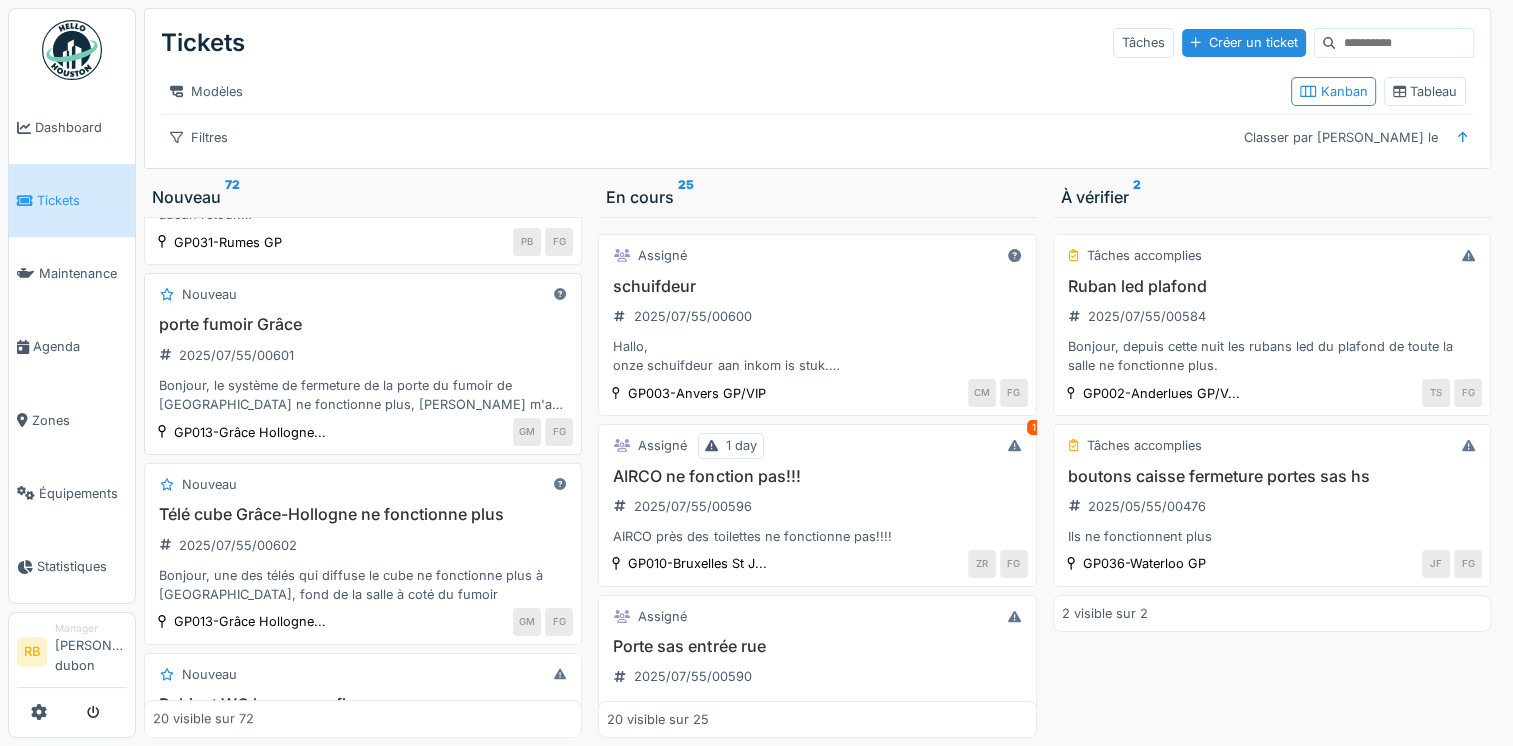 click on "porte fumoir Grâce 2025/07/55/00601 Bonjour, le système de fermeture de la porte du fumoir de Grâce-Hollogne ne fonctionne plus, Hamid m'a indiqué qu'il ne savait rien faire et que l'on devait contacter le placeur du fumoir" at bounding box center [363, 364] 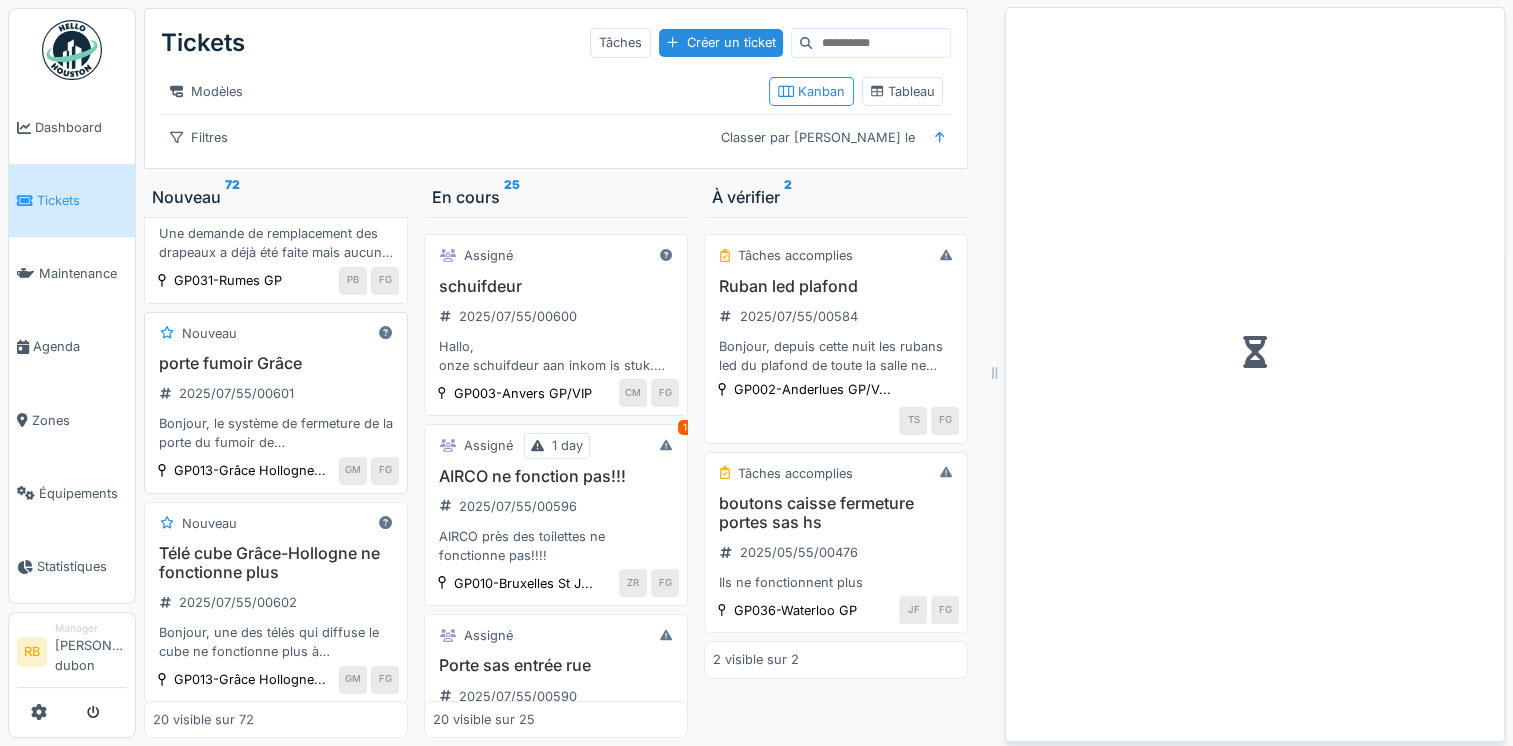 scroll, scrollTop: 621, scrollLeft: 0, axis: vertical 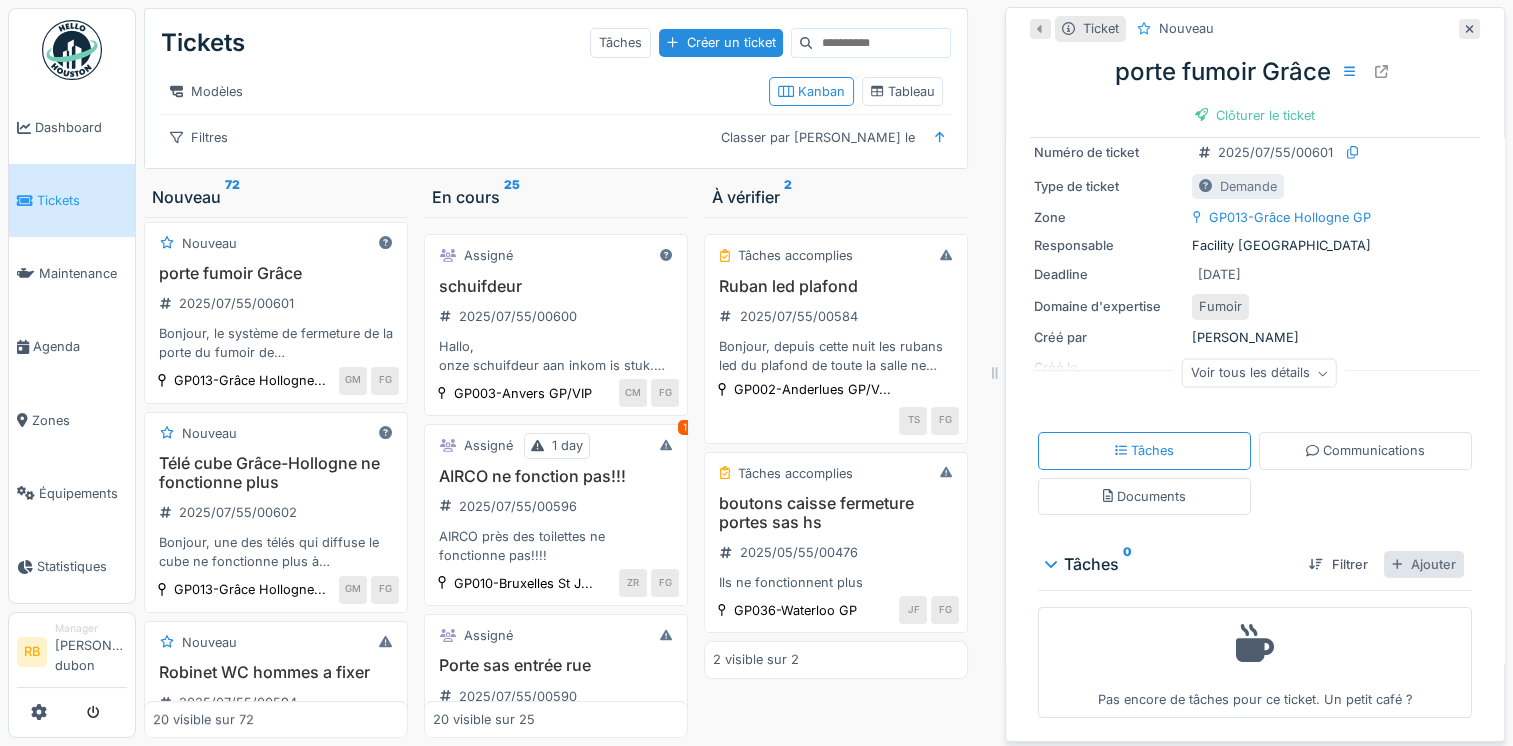click on "Ajouter" at bounding box center (1424, 564) 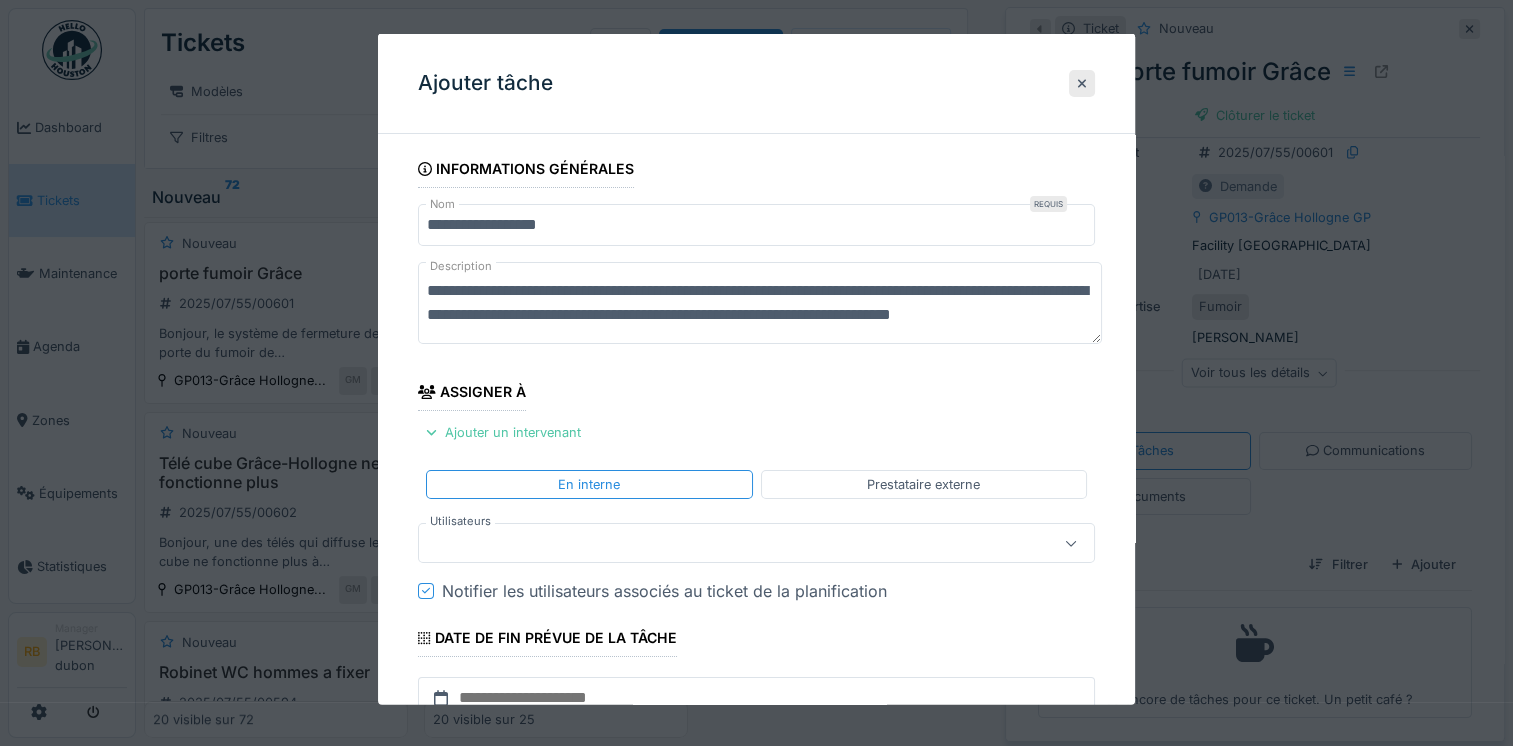 click at bounding box center (756, 373) 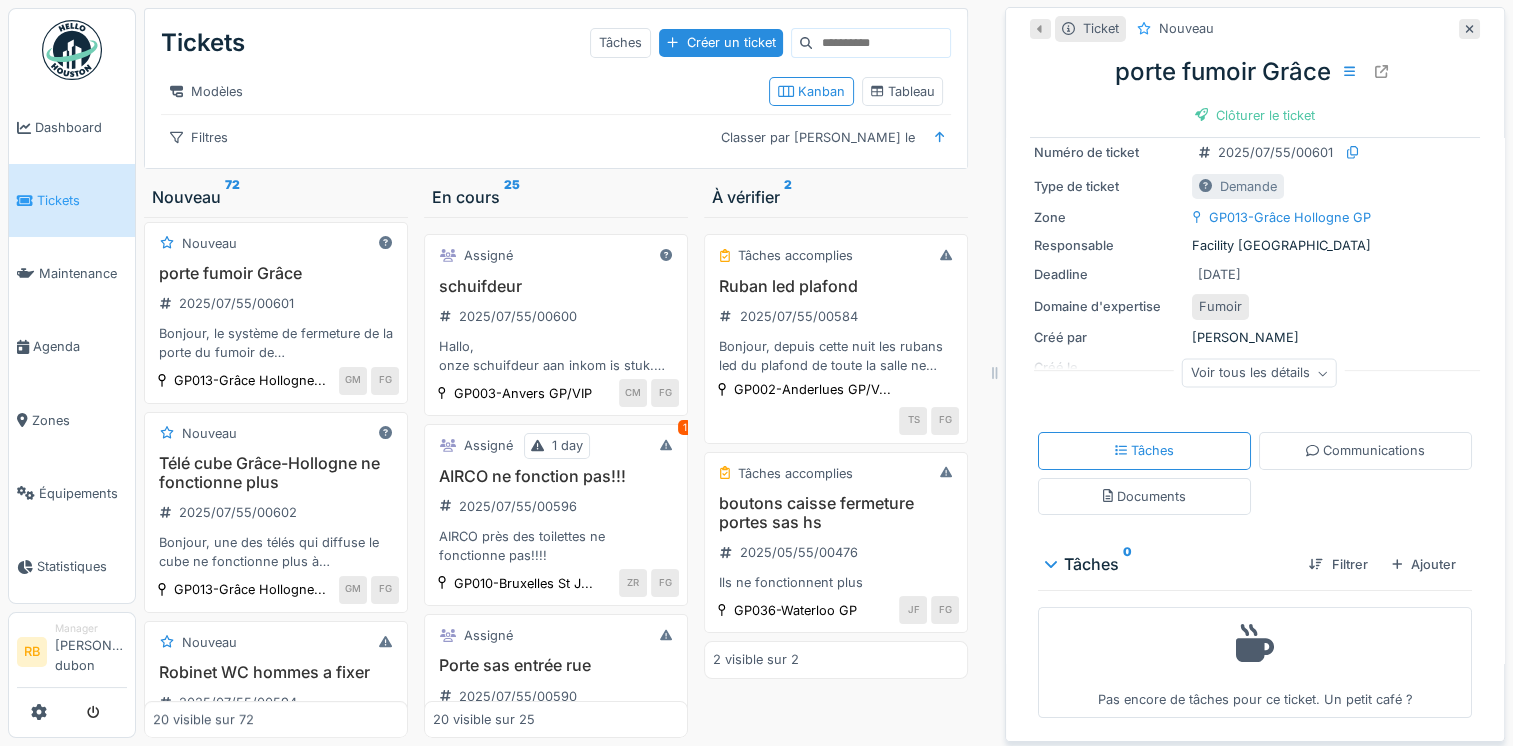 click on "Tâches   Communications   Documents" at bounding box center [1255, 473] 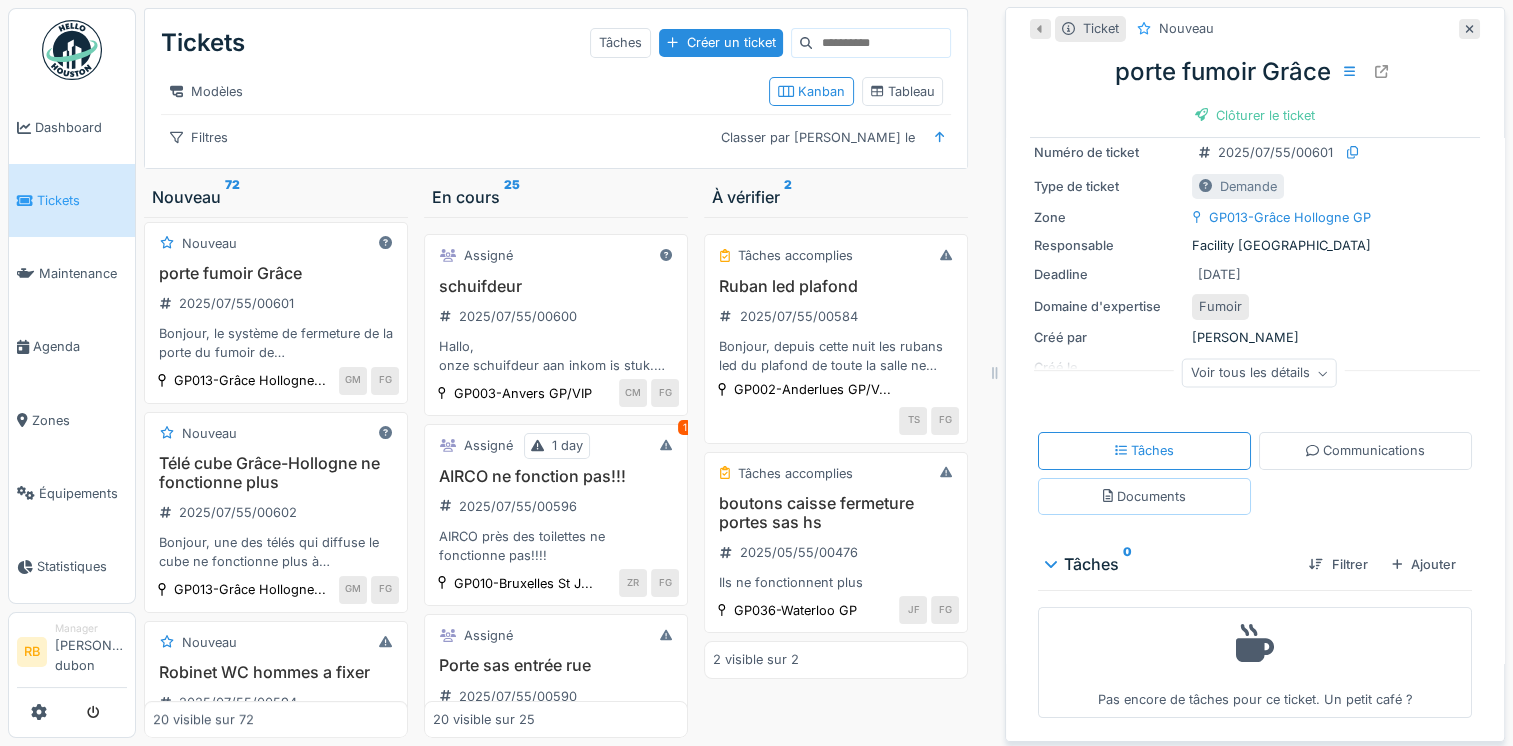 click on "Documents" at bounding box center (1144, 496) 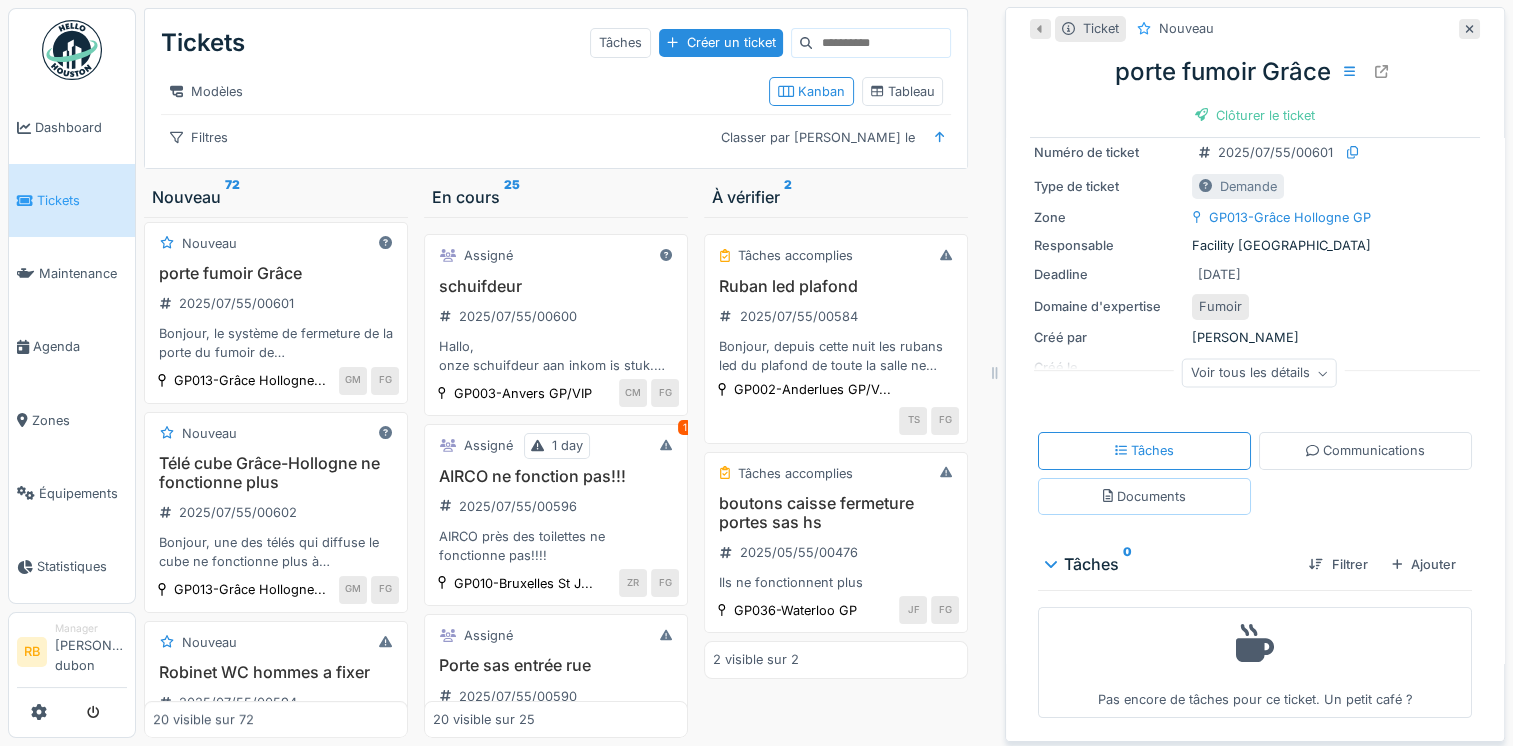 scroll, scrollTop: 6, scrollLeft: 0, axis: vertical 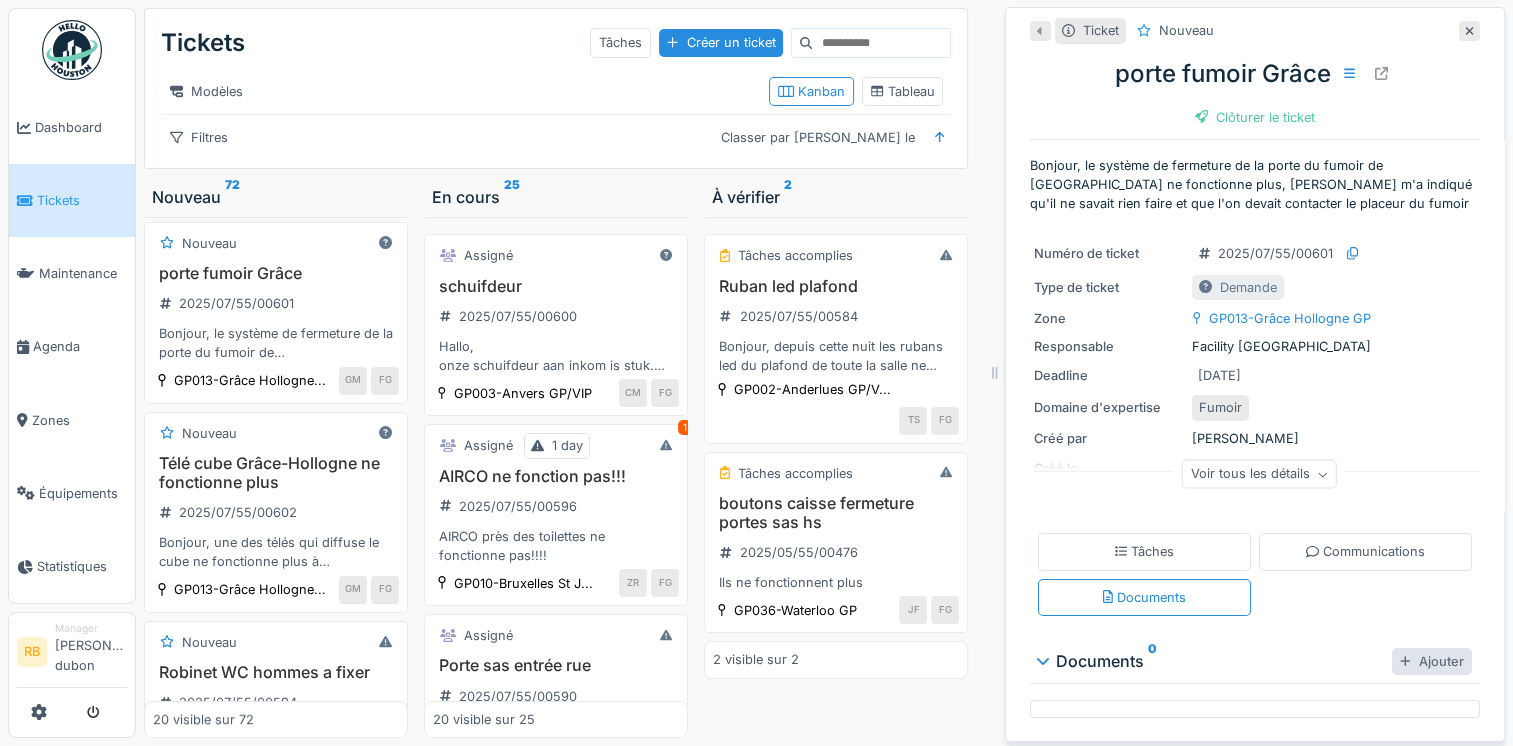 click on "Ajouter" at bounding box center (1432, 661) 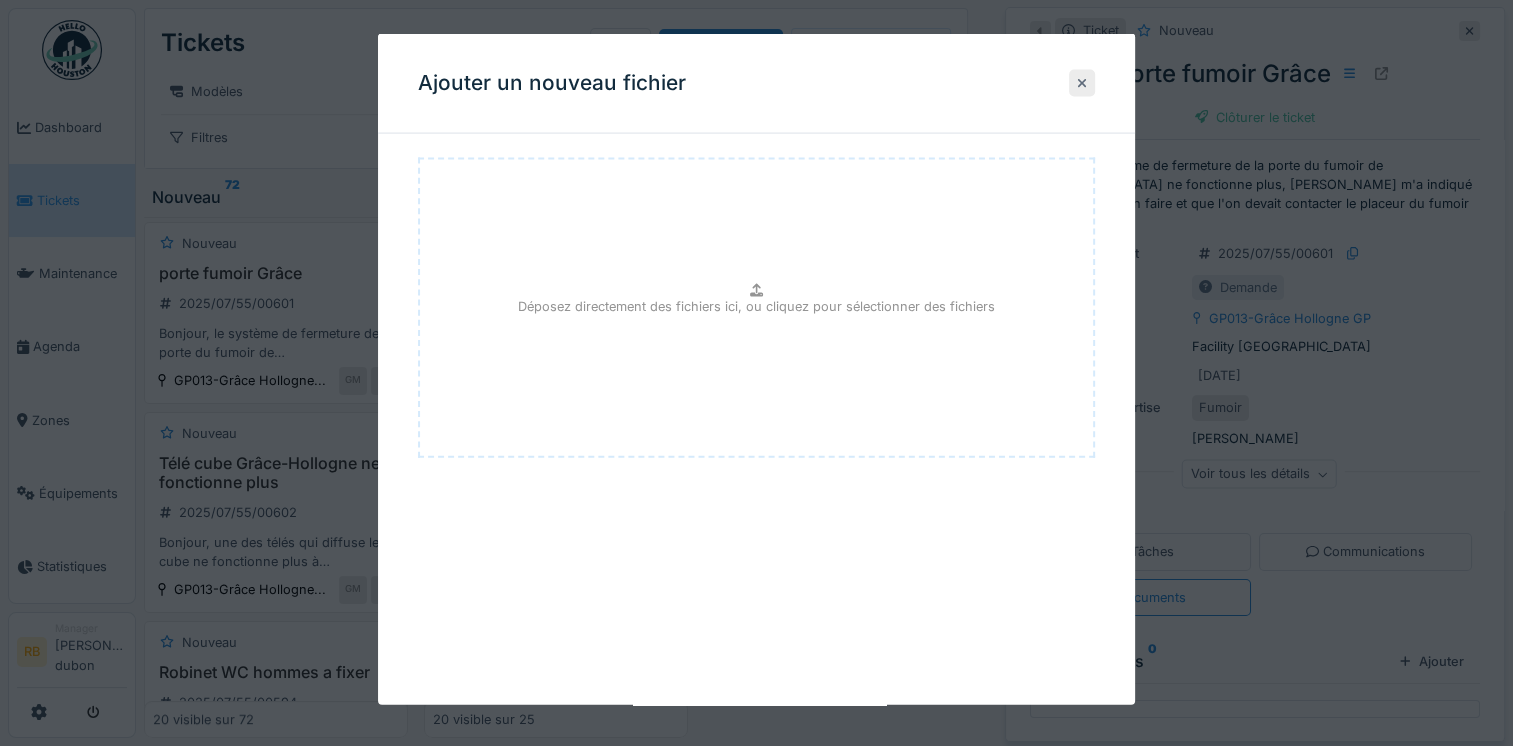click at bounding box center [1082, 82] 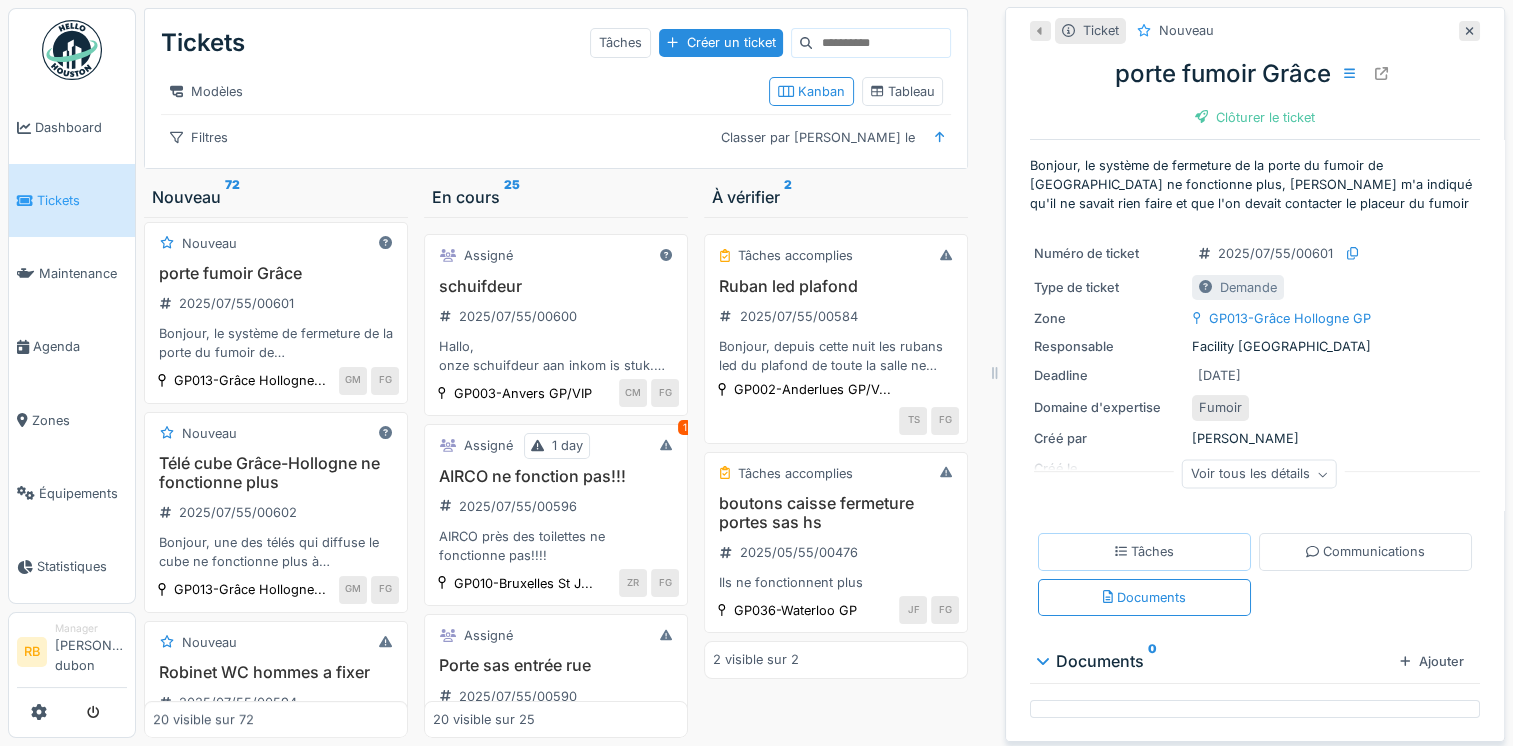 click on "Tâches" at bounding box center [1145, 551] 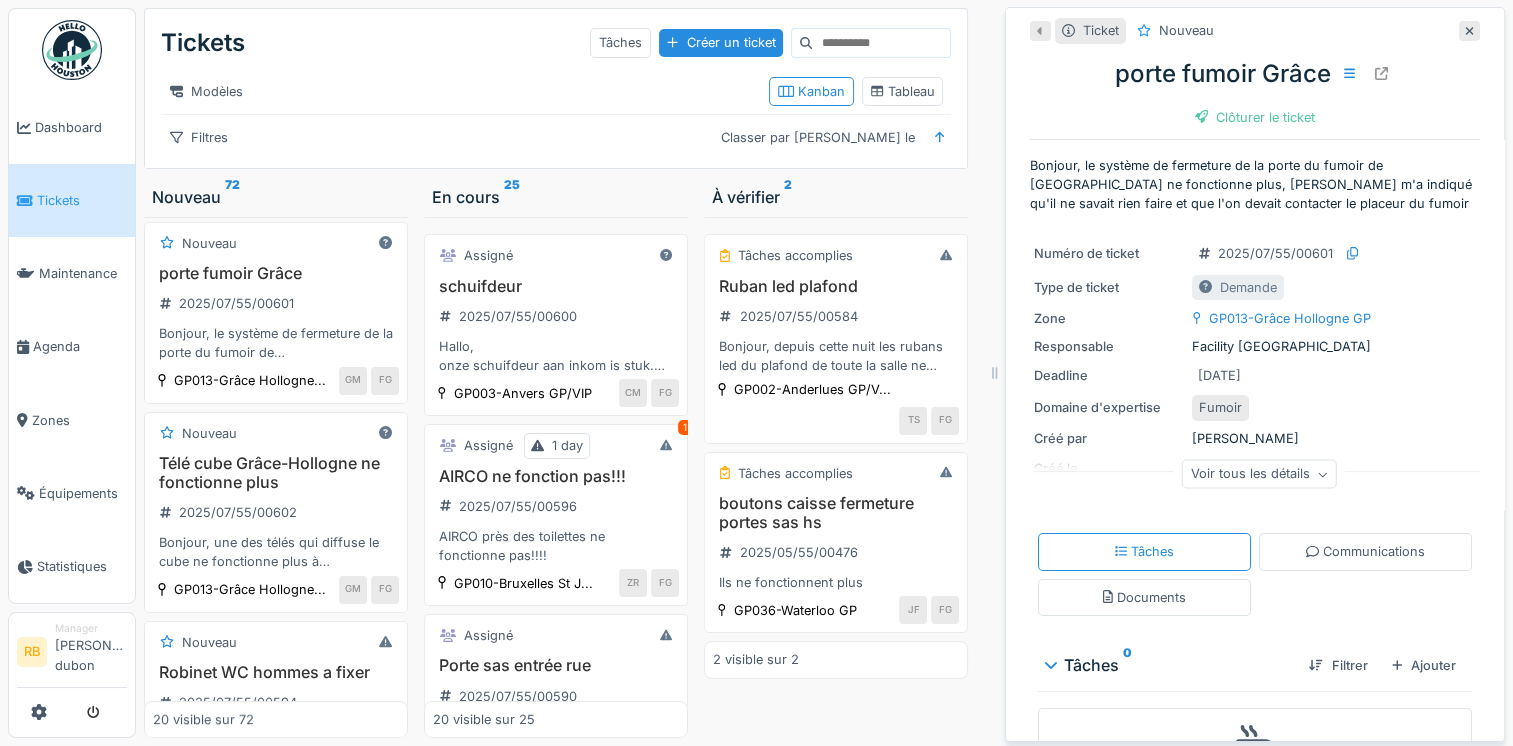 click on "Filtrer Ajouter" at bounding box center (1378, 665) 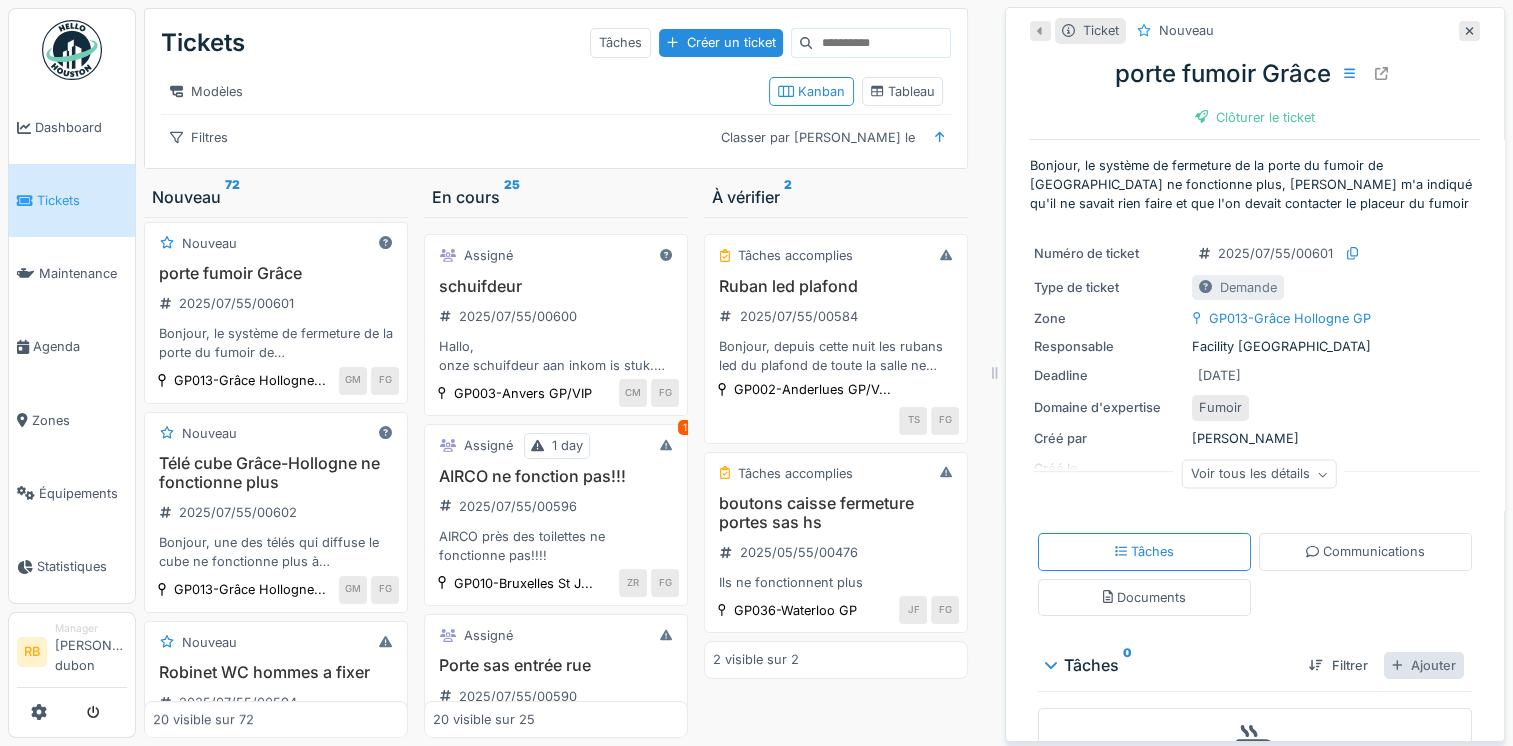 click on "Ajouter" at bounding box center (1424, 665) 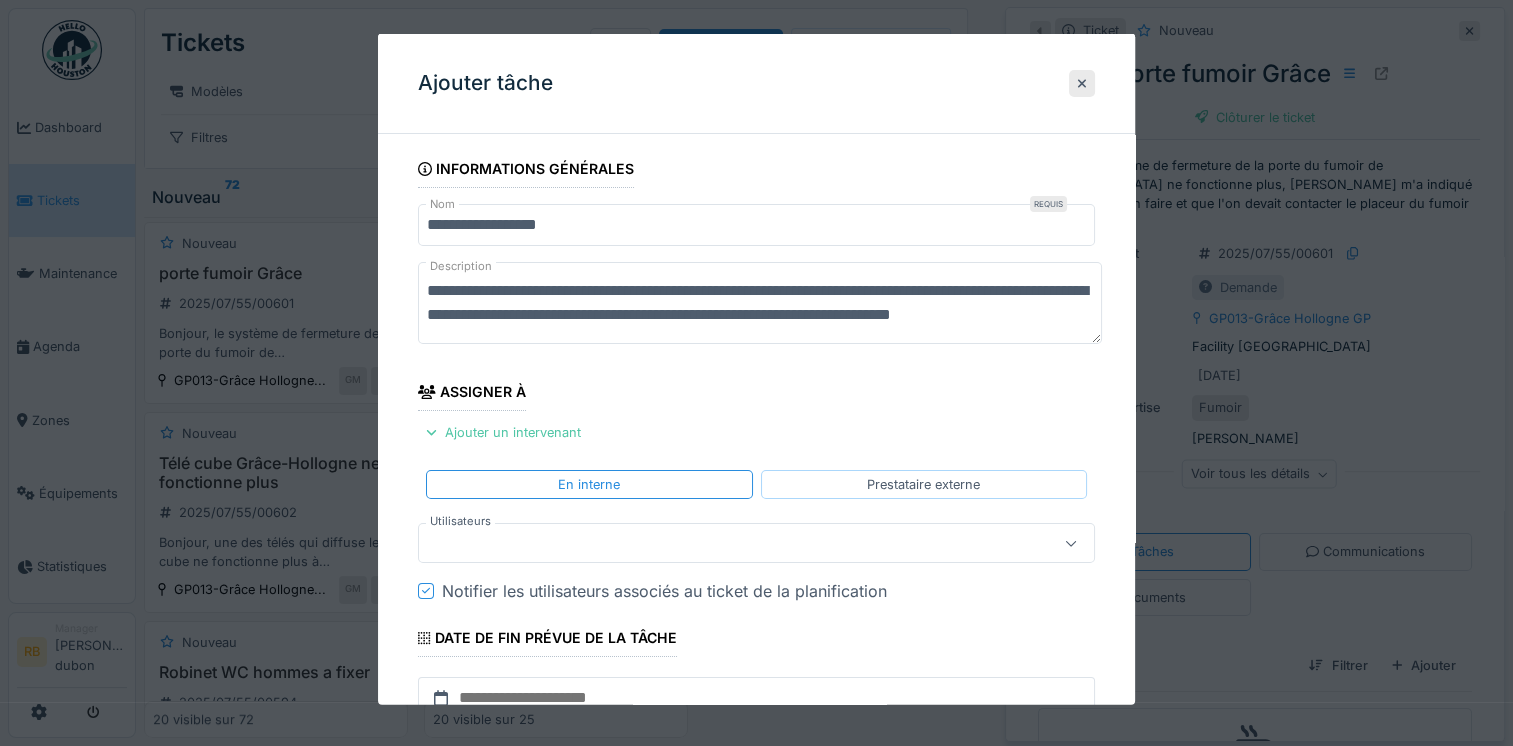 click on "Prestataire externe" at bounding box center [924, 484] 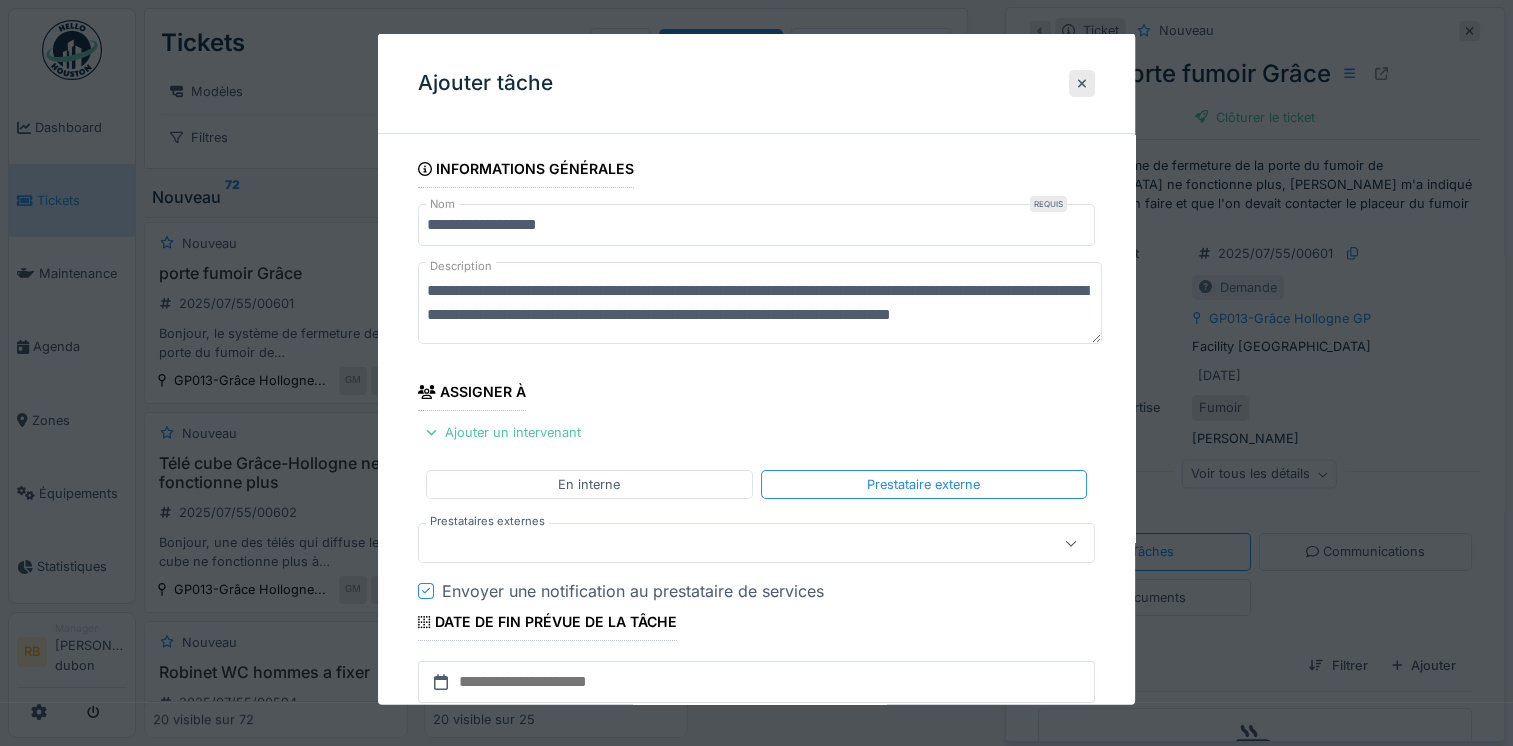 click at bounding box center (722, 543) 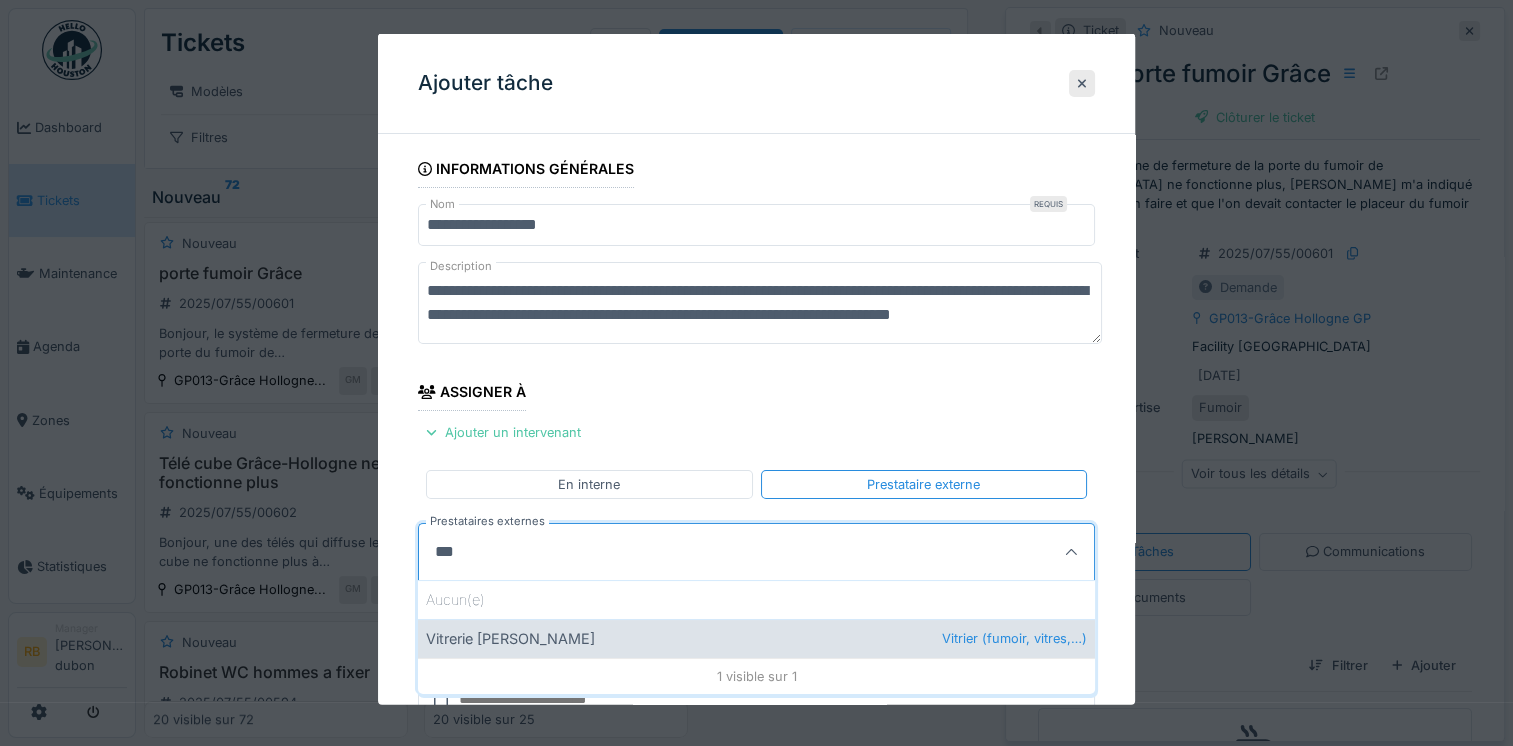 type on "***" 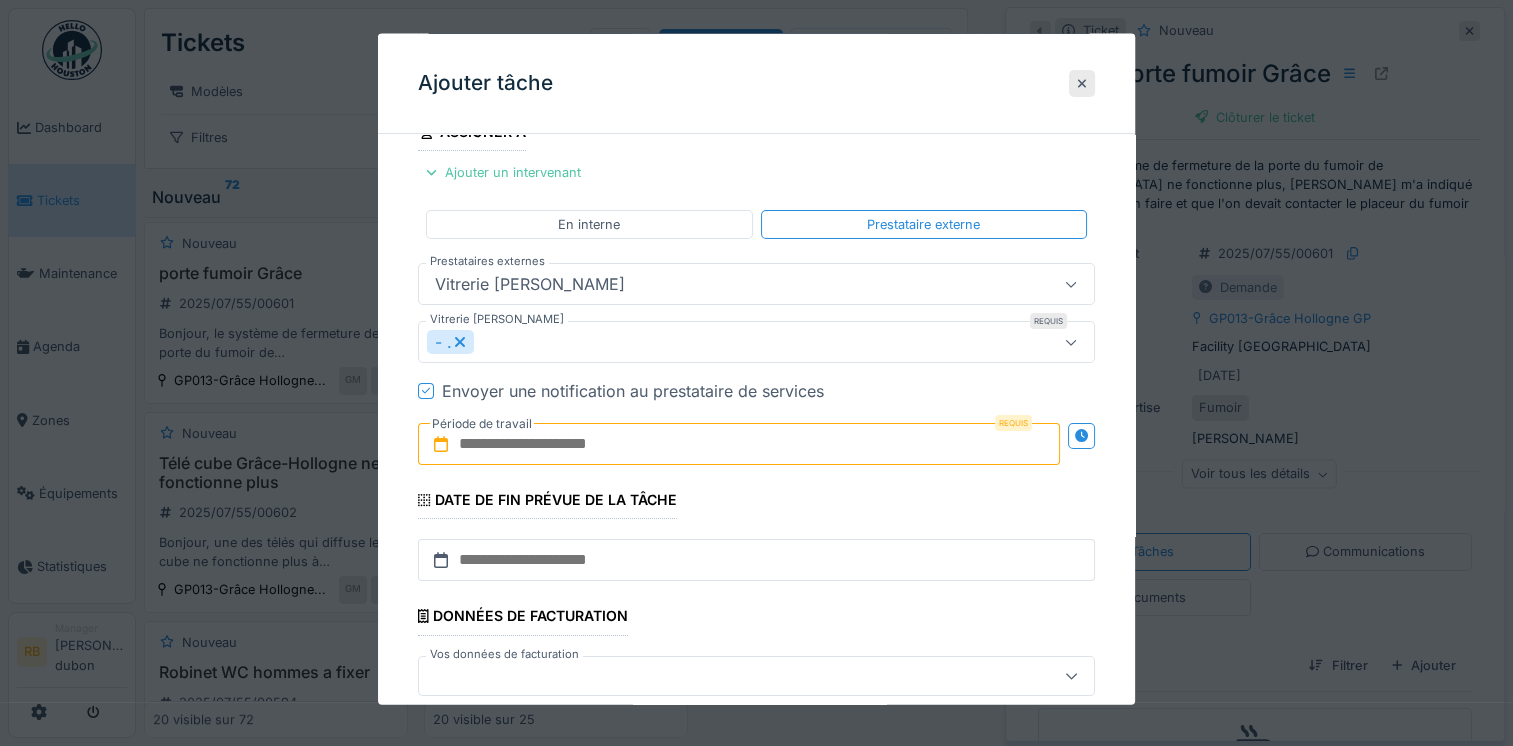 scroll, scrollTop: 264, scrollLeft: 0, axis: vertical 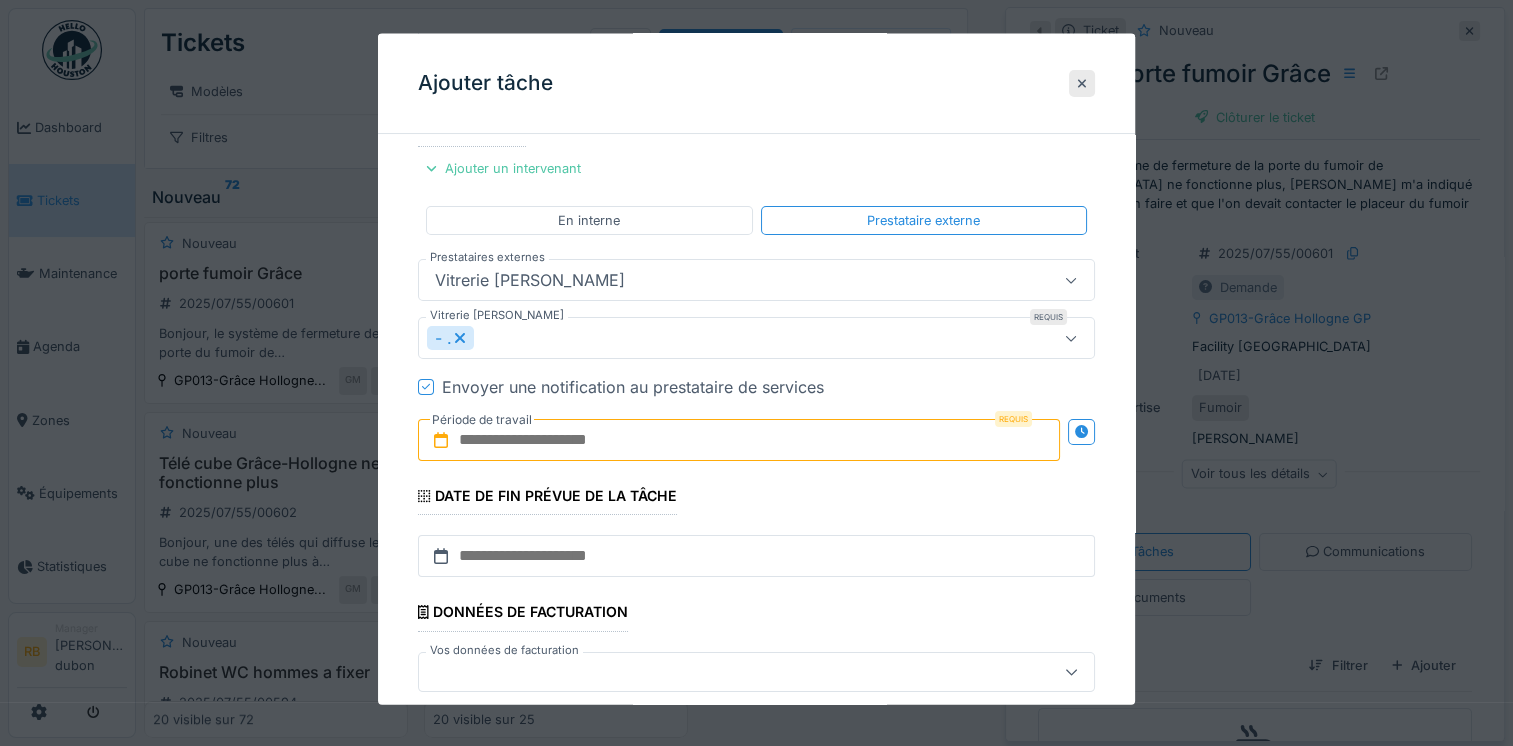 click on "- ." at bounding box center (722, 338) 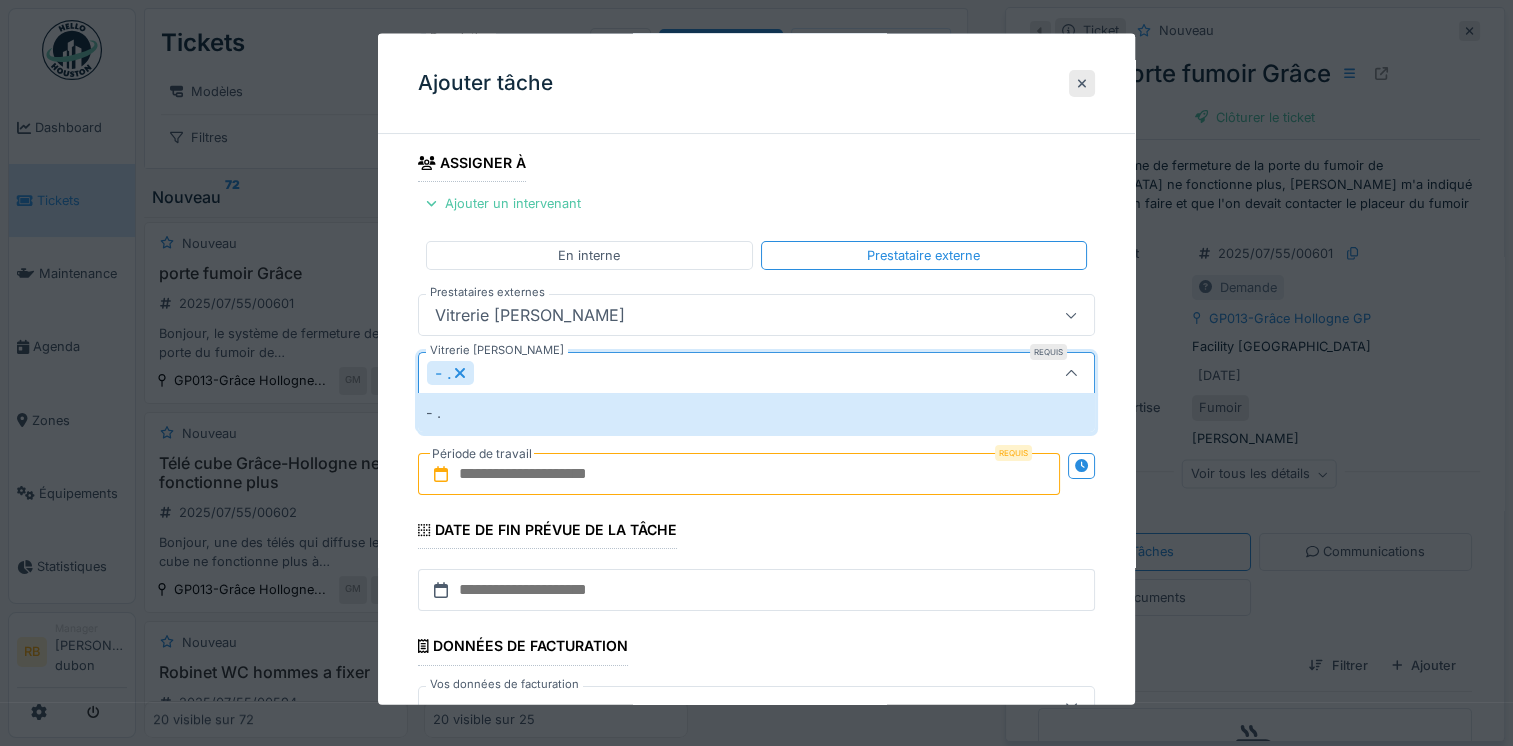click on "- ." at bounding box center [722, 373] 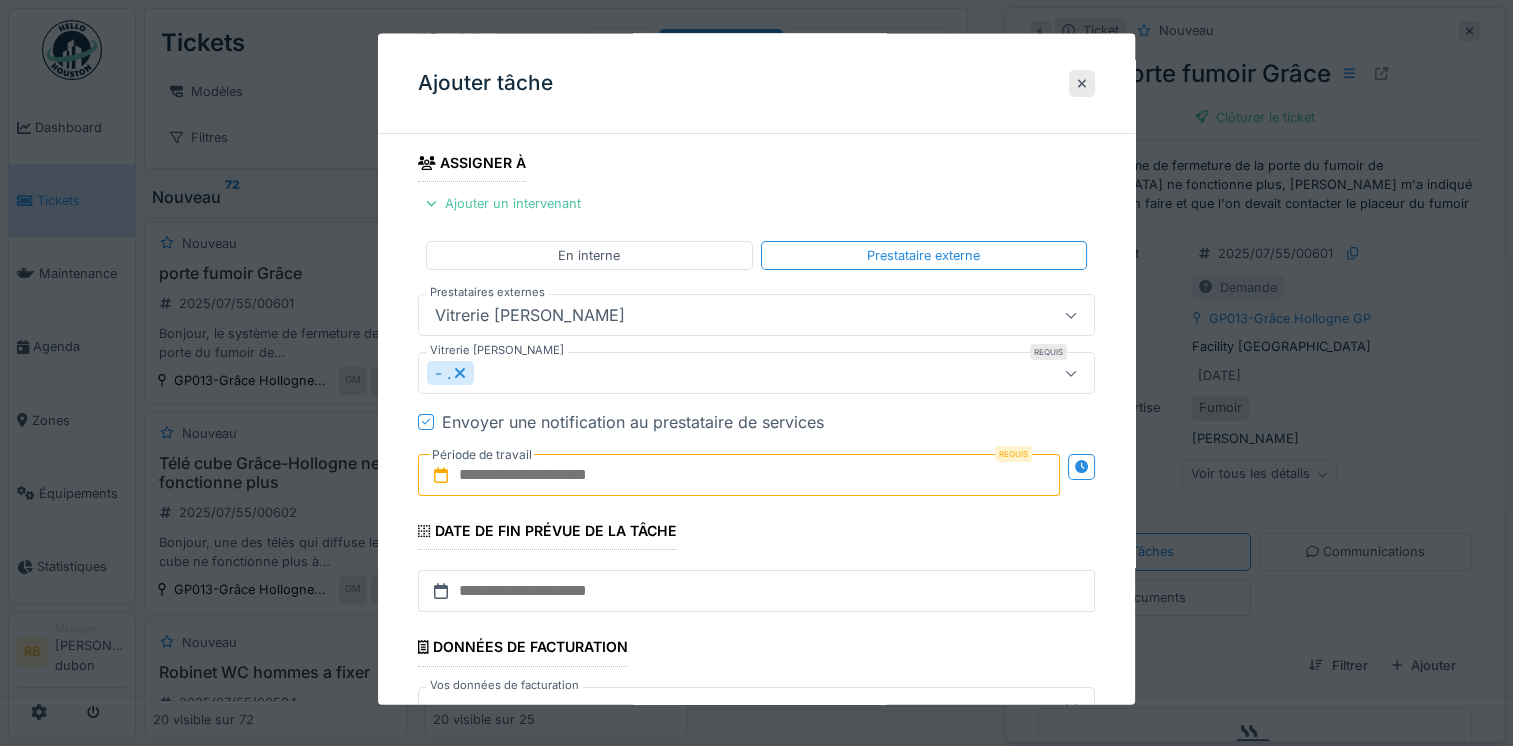 click at bounding box center [739, 475] 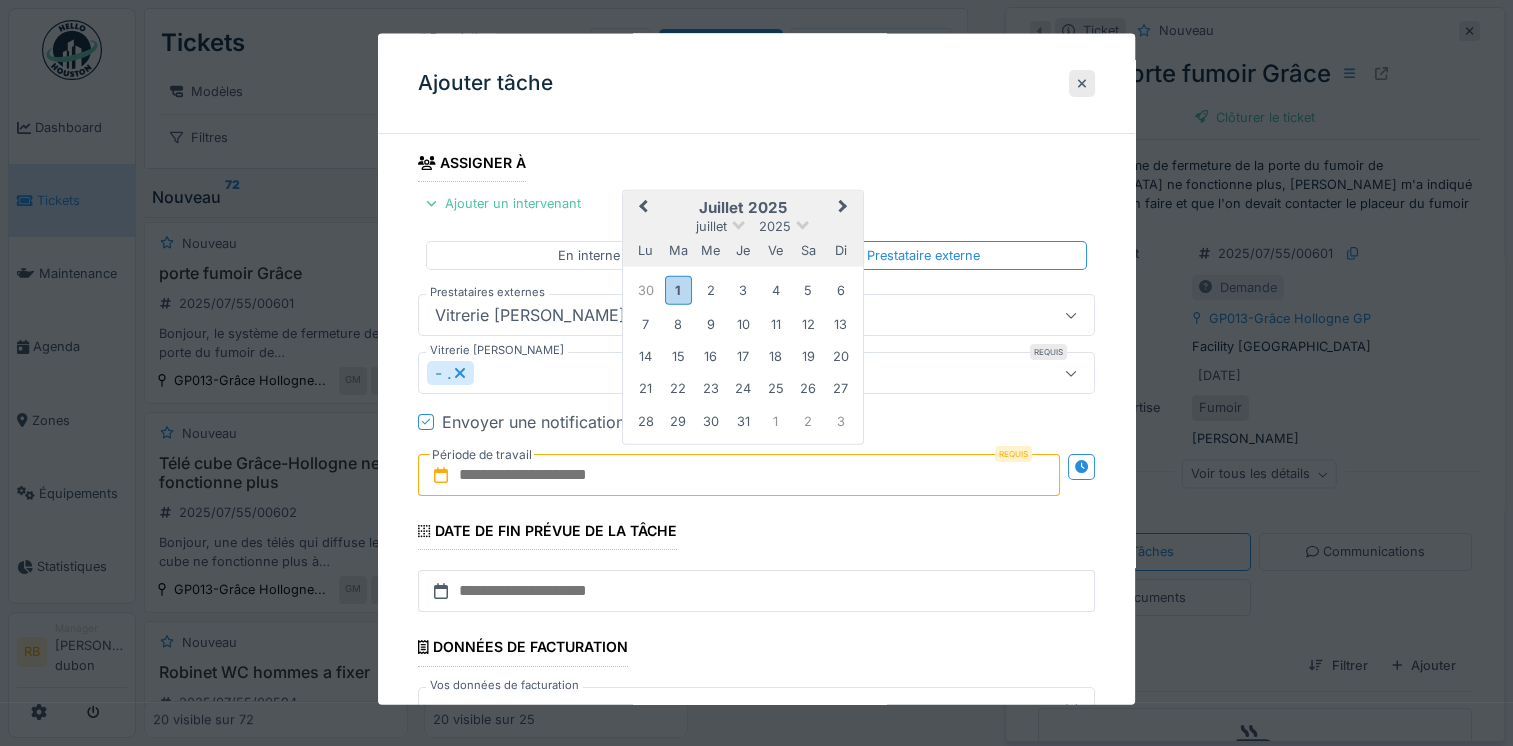 click on "juillet 2025" at bounding box center [743, 208] 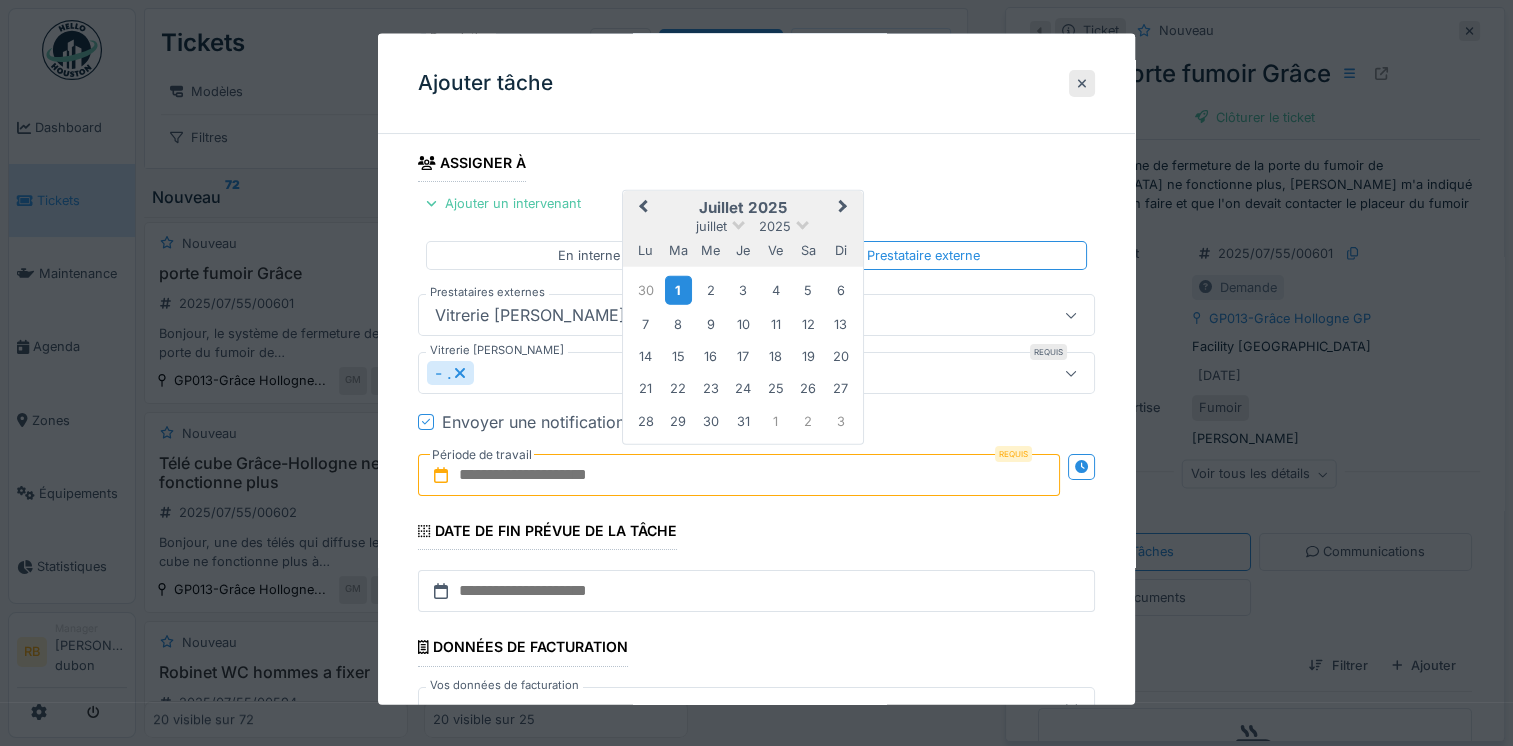 click on "1" at bounding box center [678, 289] 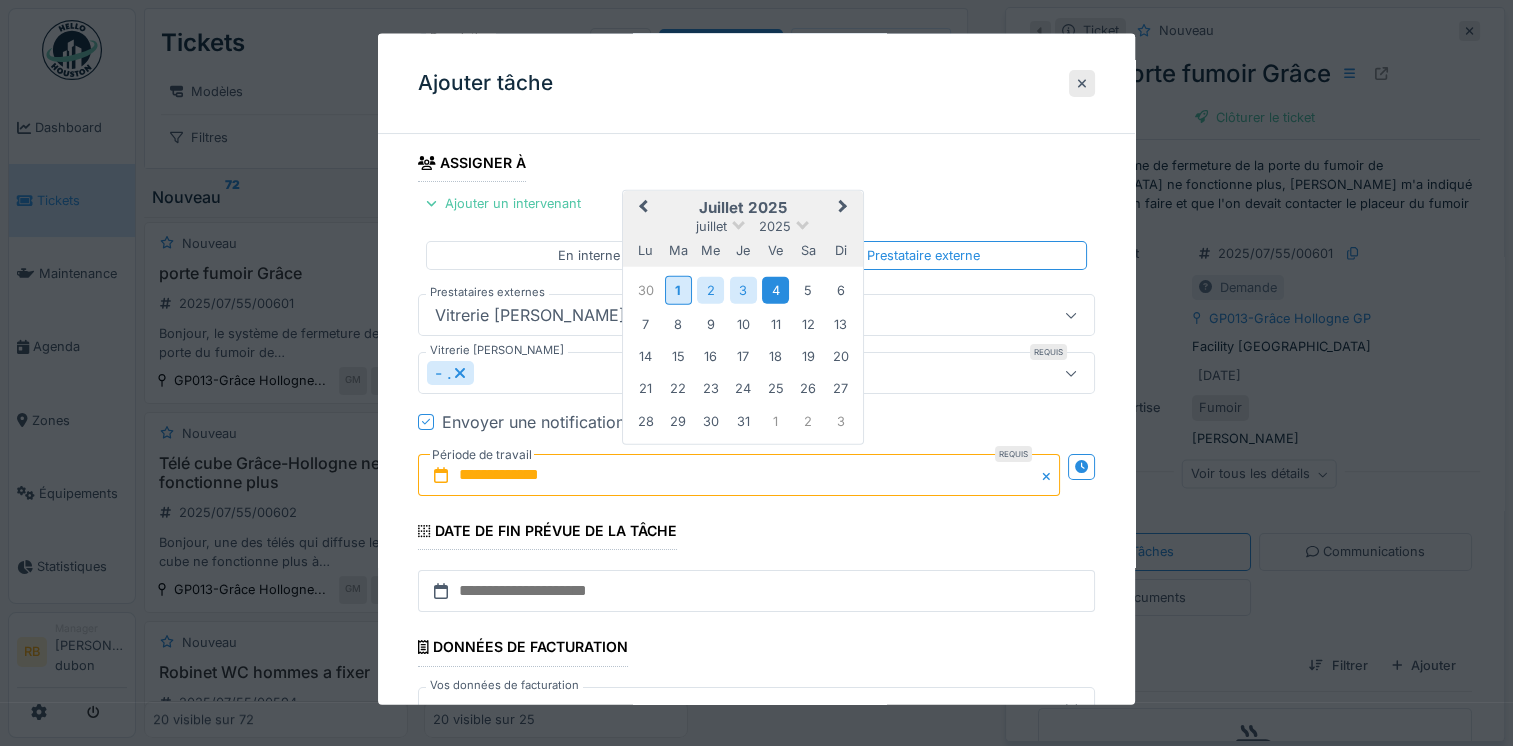 click on "4" at bounding box center (775, 289) 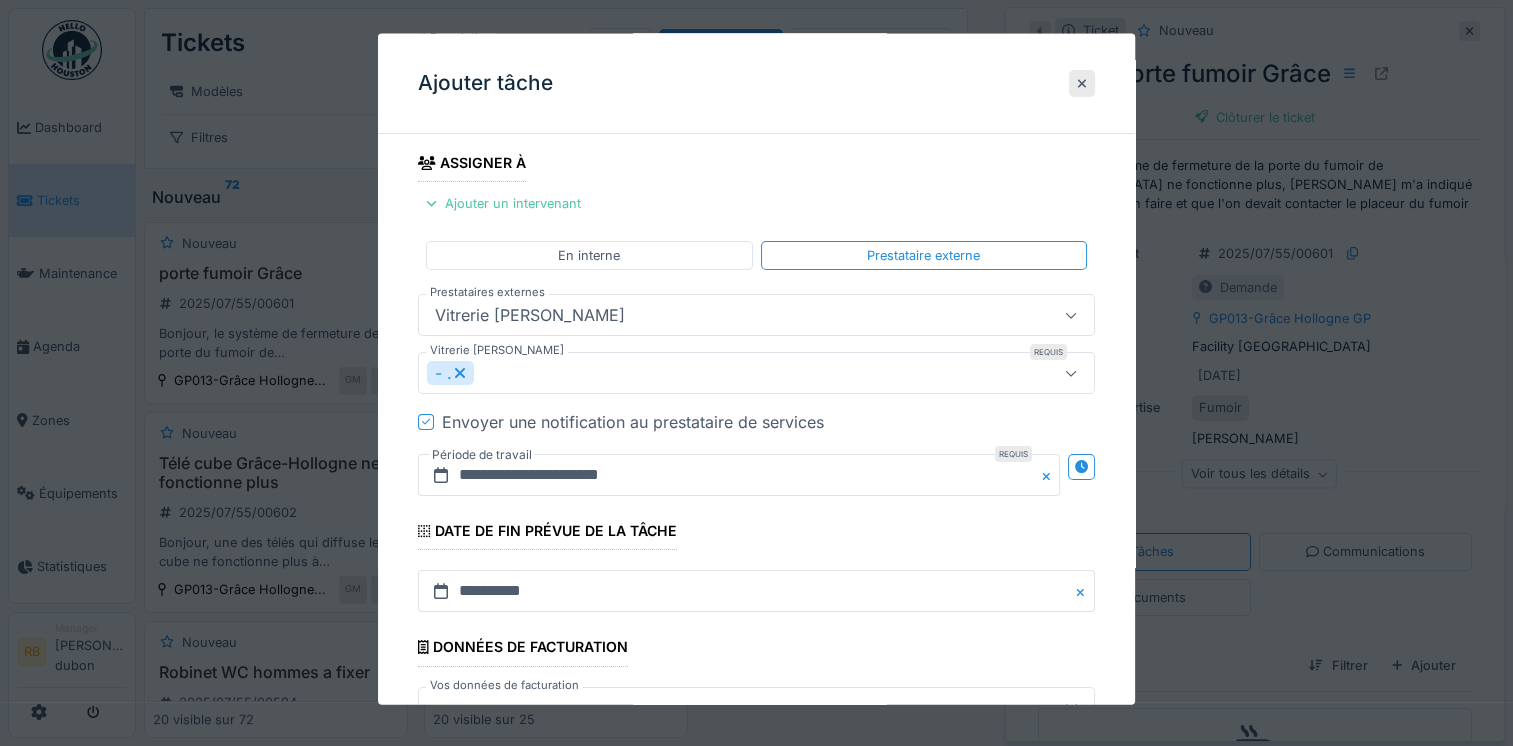 scroll, scrollTop: 360, scrollLeft: 0, axis: vertical 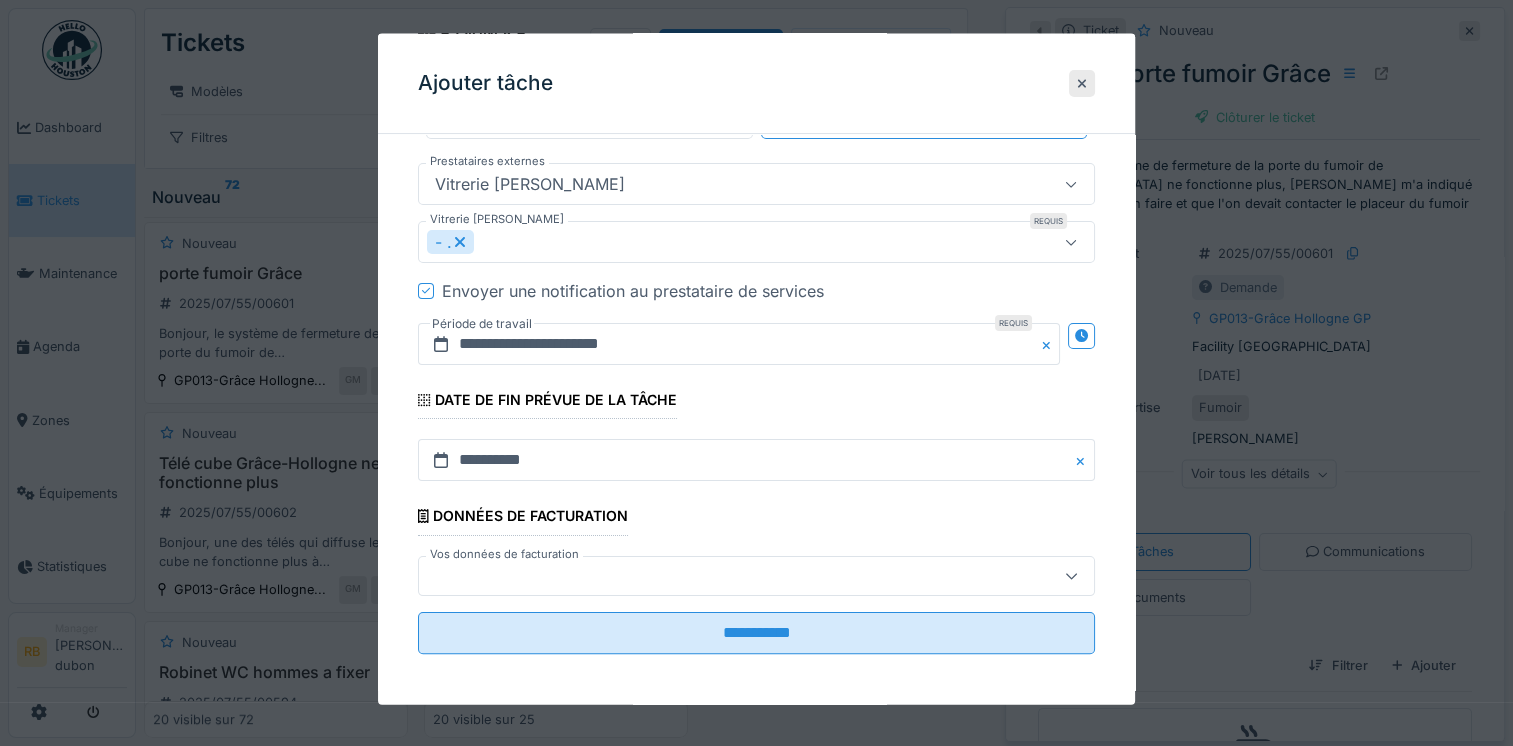click at bounding box center (756, 575) 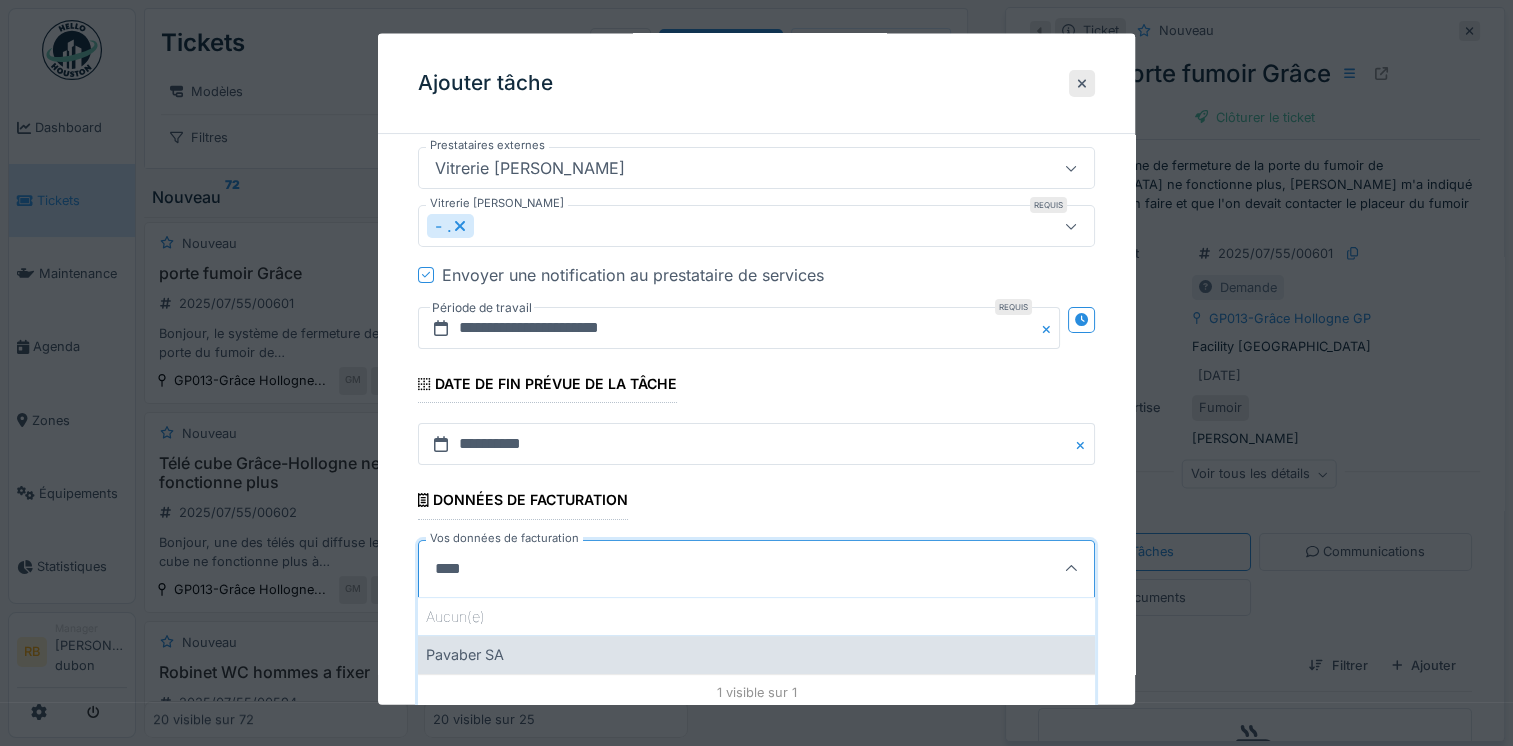 type on "****" 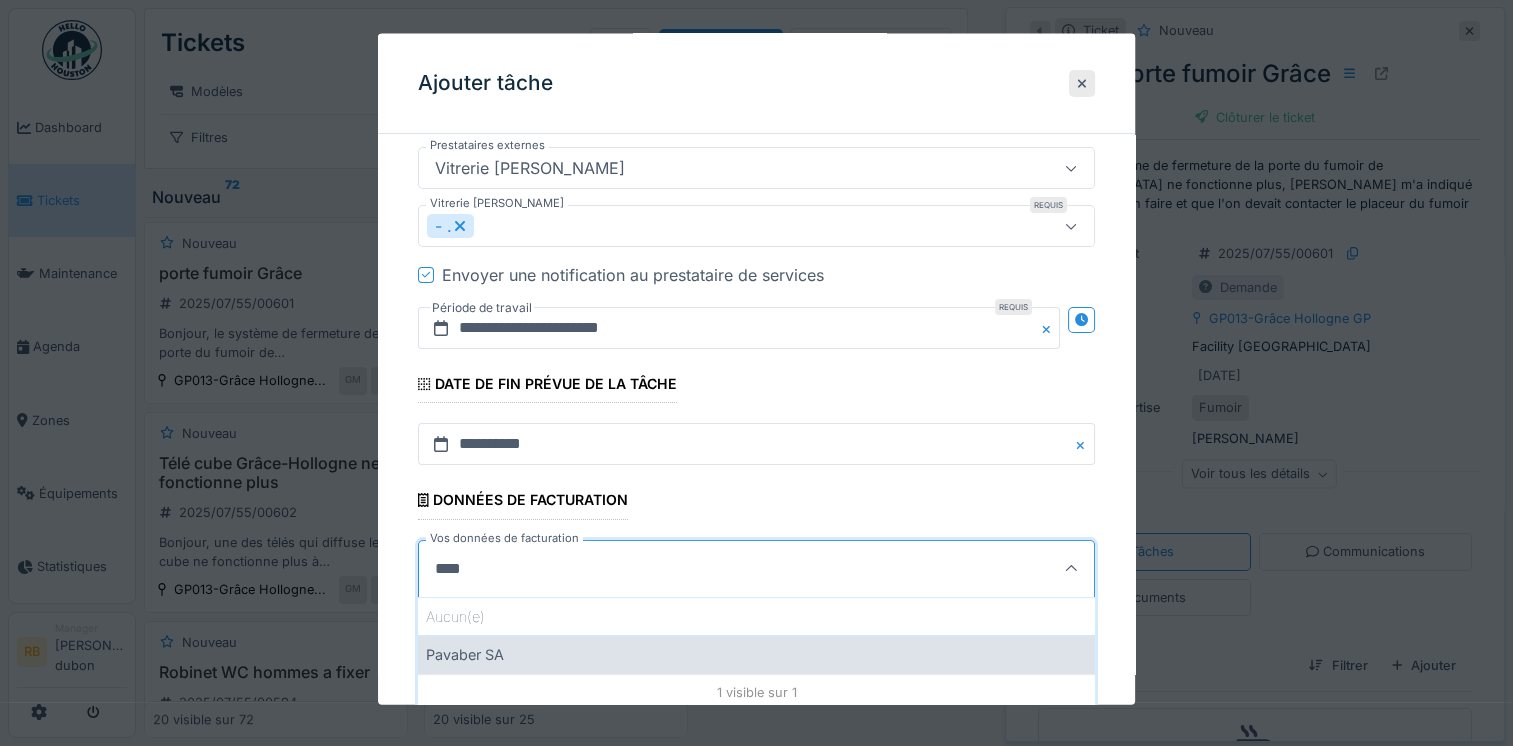 click on "Pavaber SA" at bounding box center (756, 654) 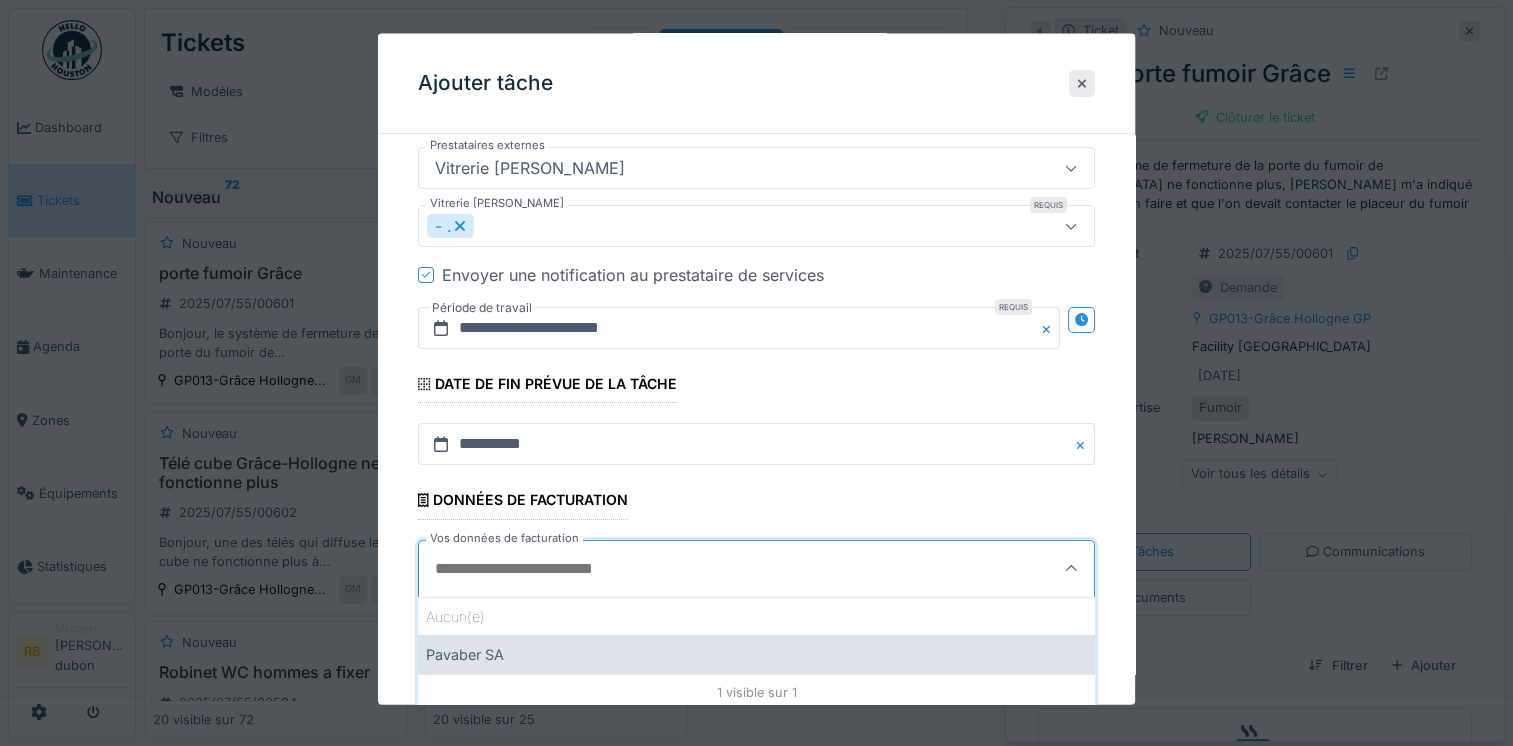 scroll, scrollTop: 361, scrollLeft: 0, axis: vertical 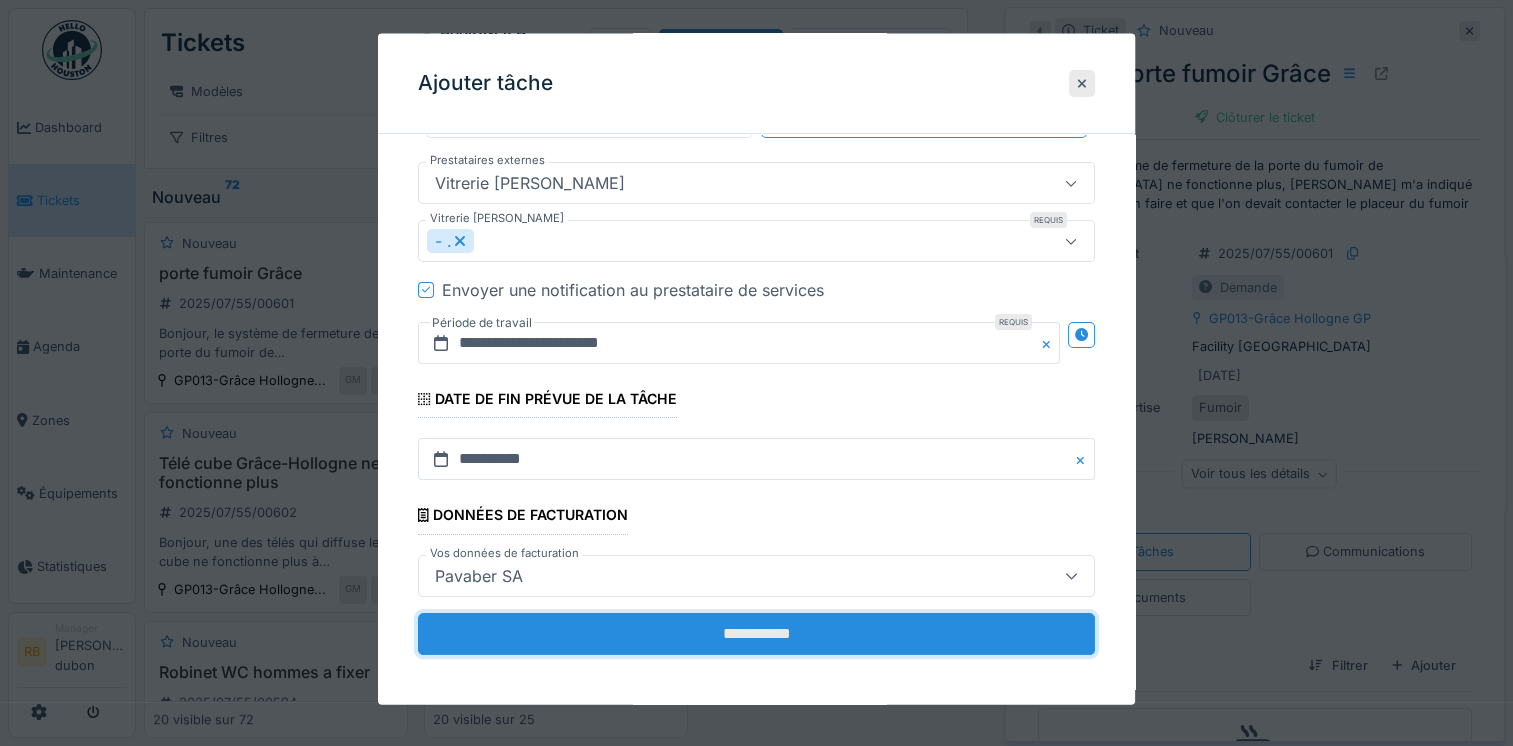 click on "**********" at bounding box center (756, 633) 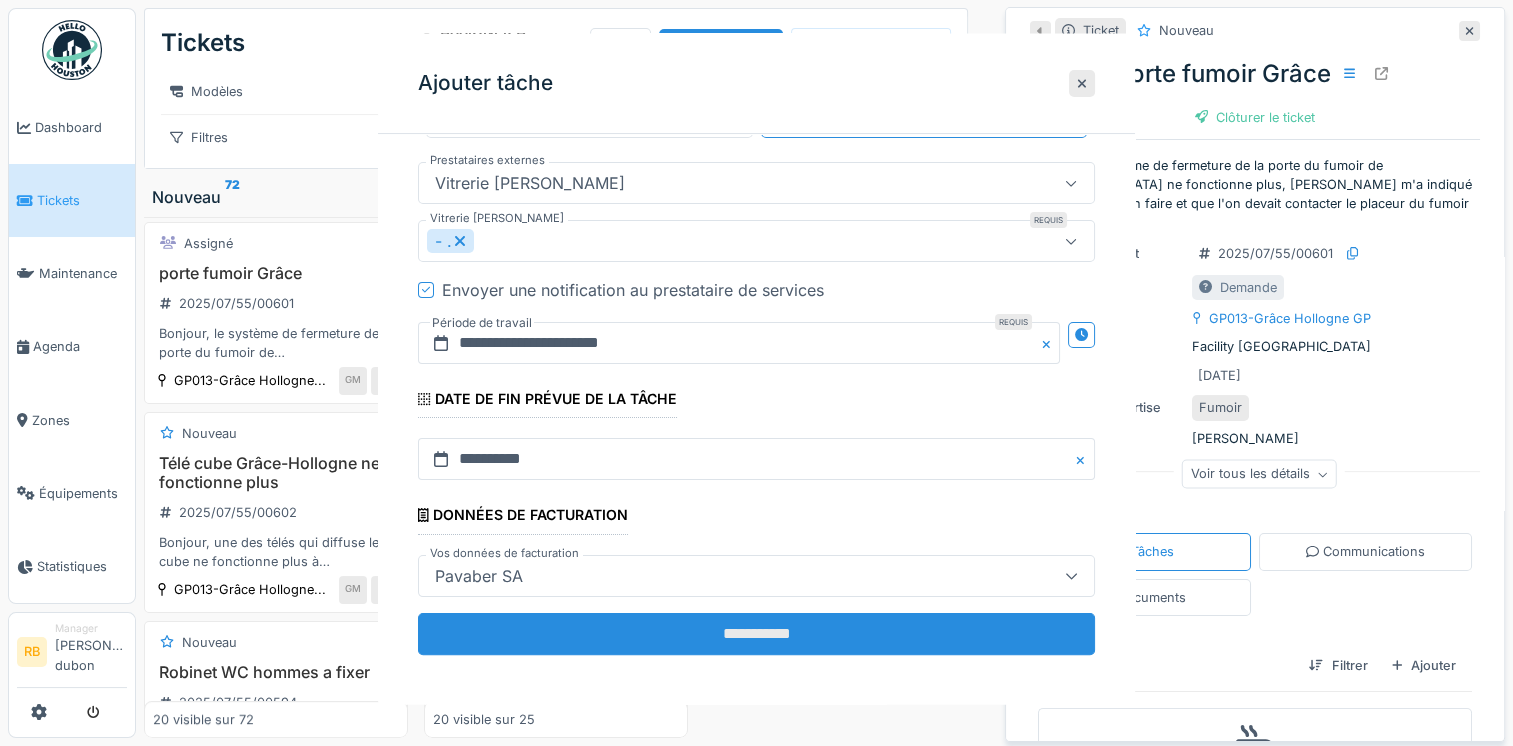 scroll, scrollTop: 0, scrollLeft: 0, axis: both 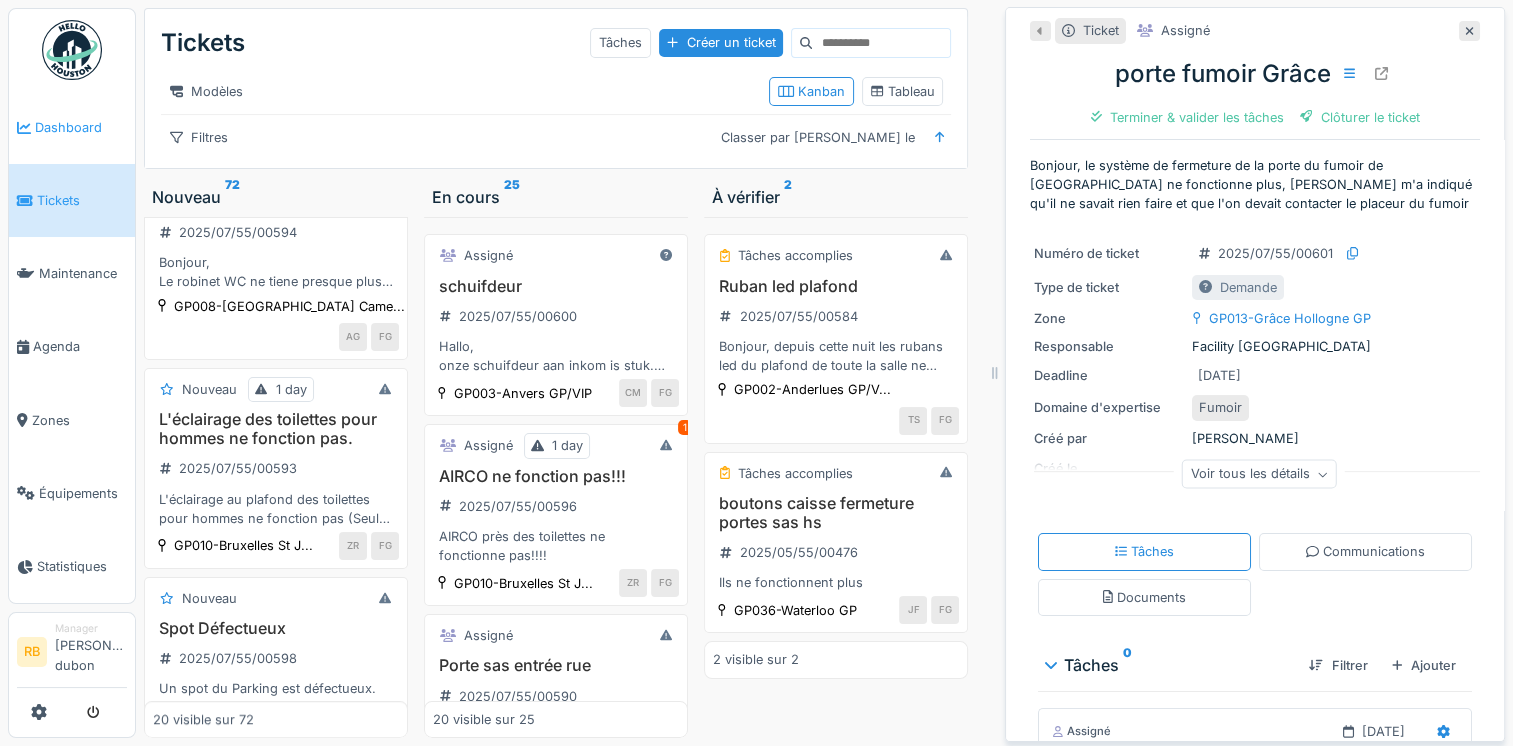 click on "Dashboard" at bounding box center (81, 127) 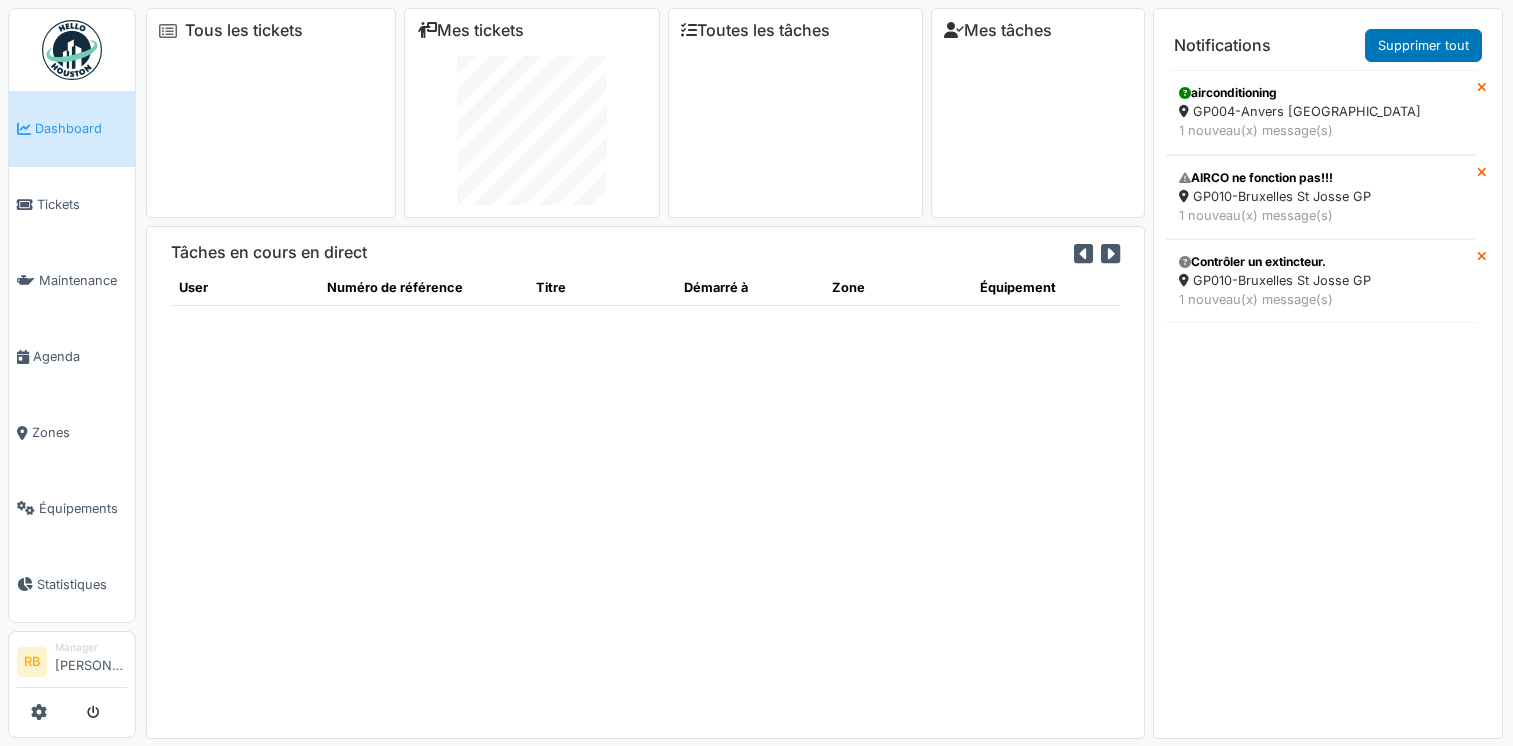 scroll, scrollTop: 0, scrollLeft: 0, axis: both 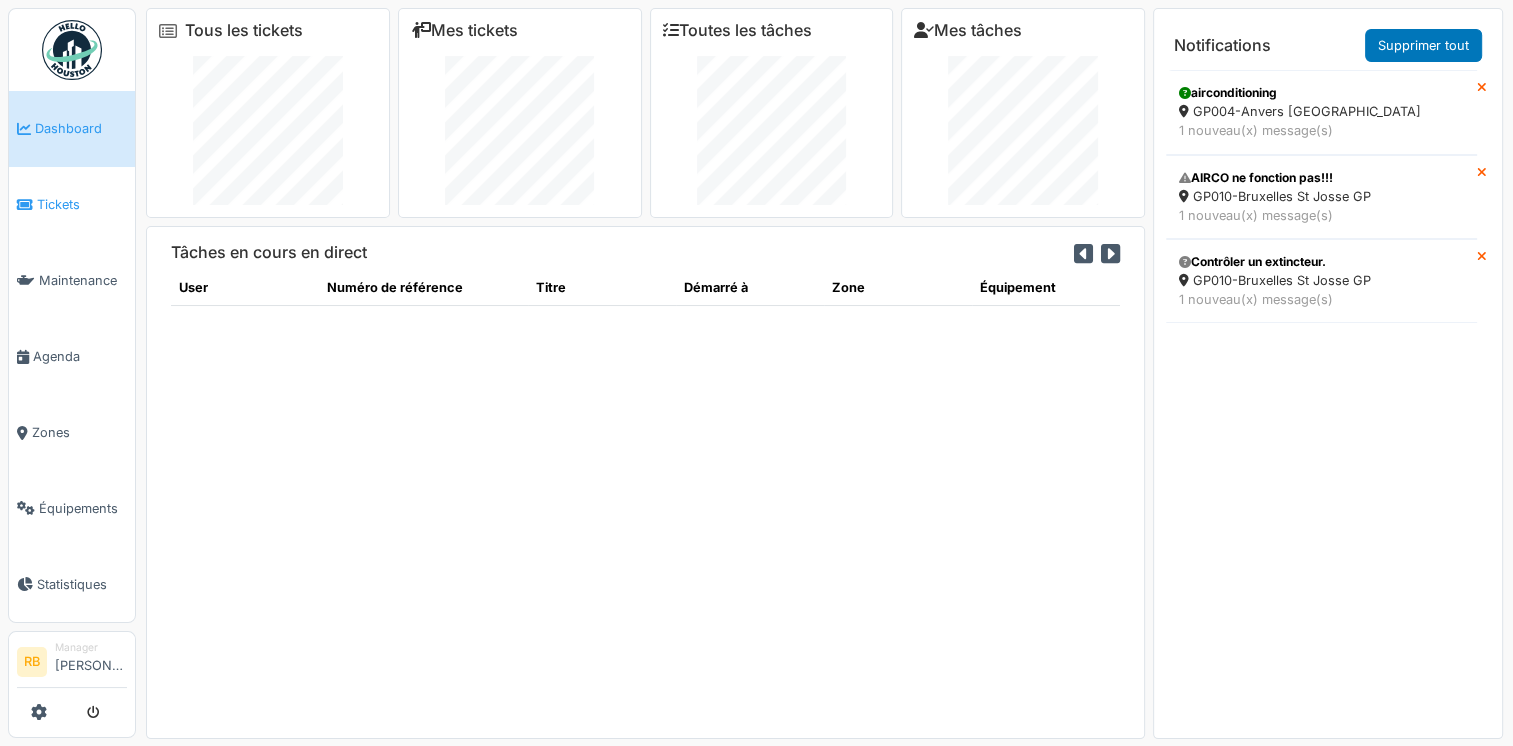 click on "Tickets" at bounding box center (82, 204) 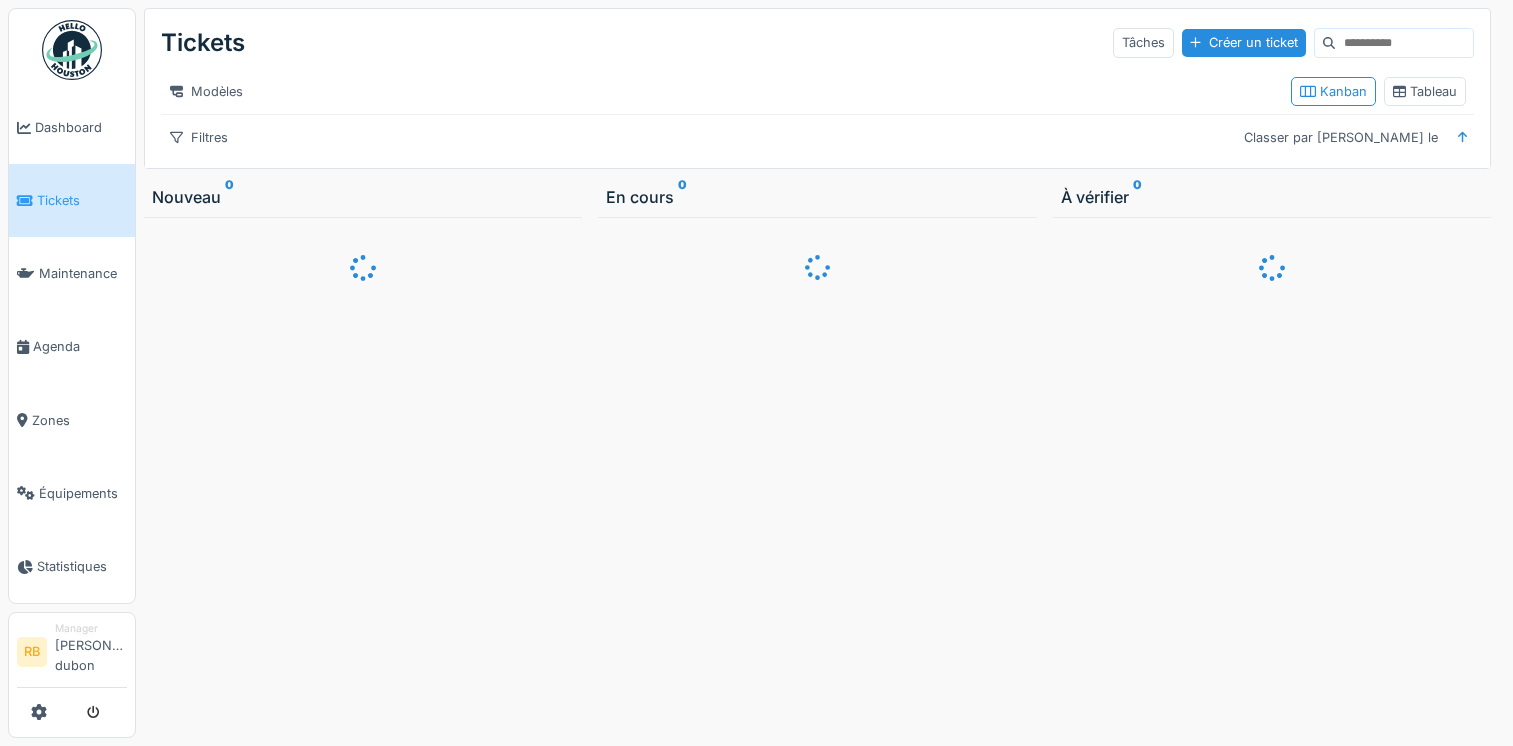 scroll, scrollTop: 0, scrollLeft: 0, axis: both 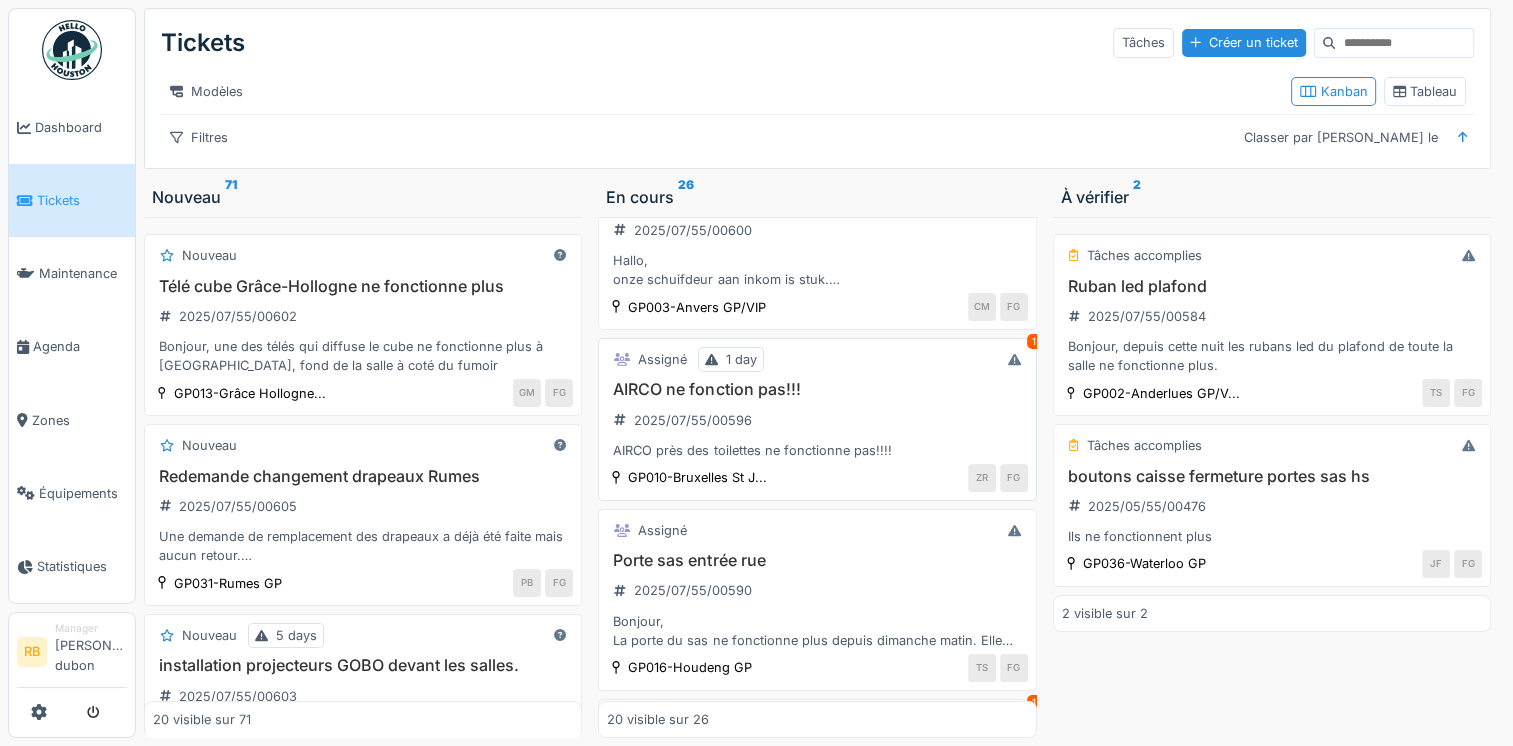 click on "AIRCO ne fonction pas!!! 2025/07/55/00596 AIRCO près des toilettes ne fonctionne pas!!!!" at bounding box center (817, 420) 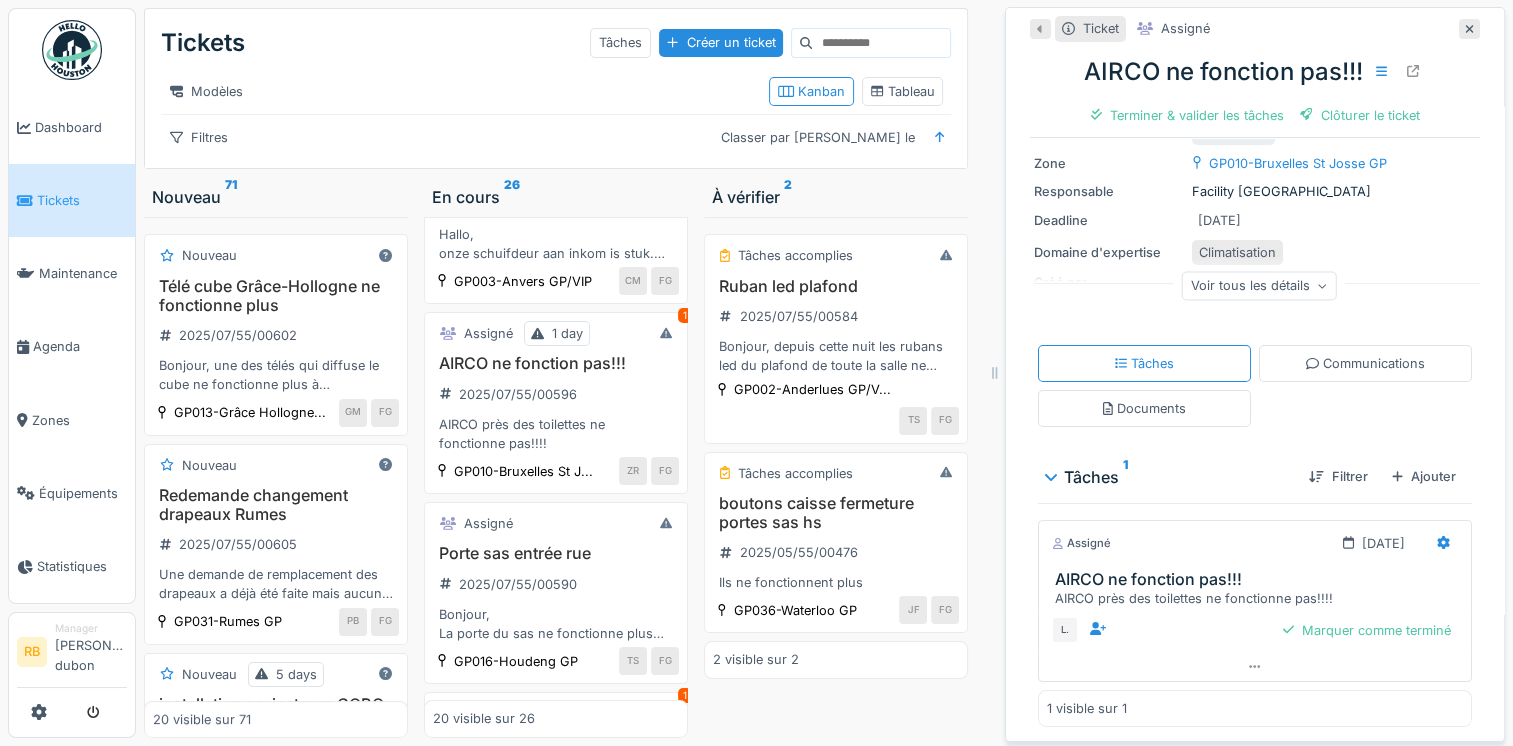 scroll, scrollTop: 0, scrollLeft: 0, axis: both 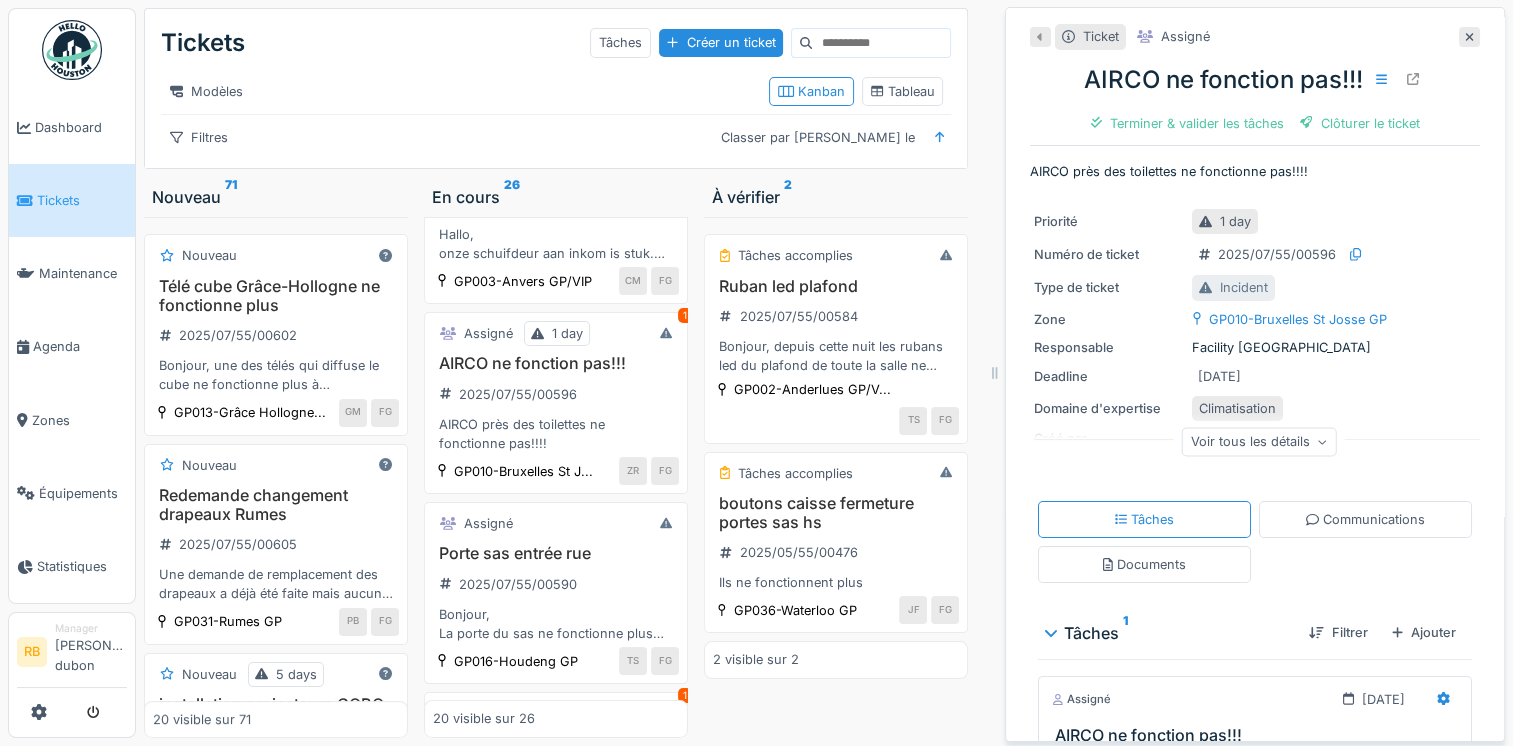 click on "Voir tous les détails" at bounding box center [1259, 441] 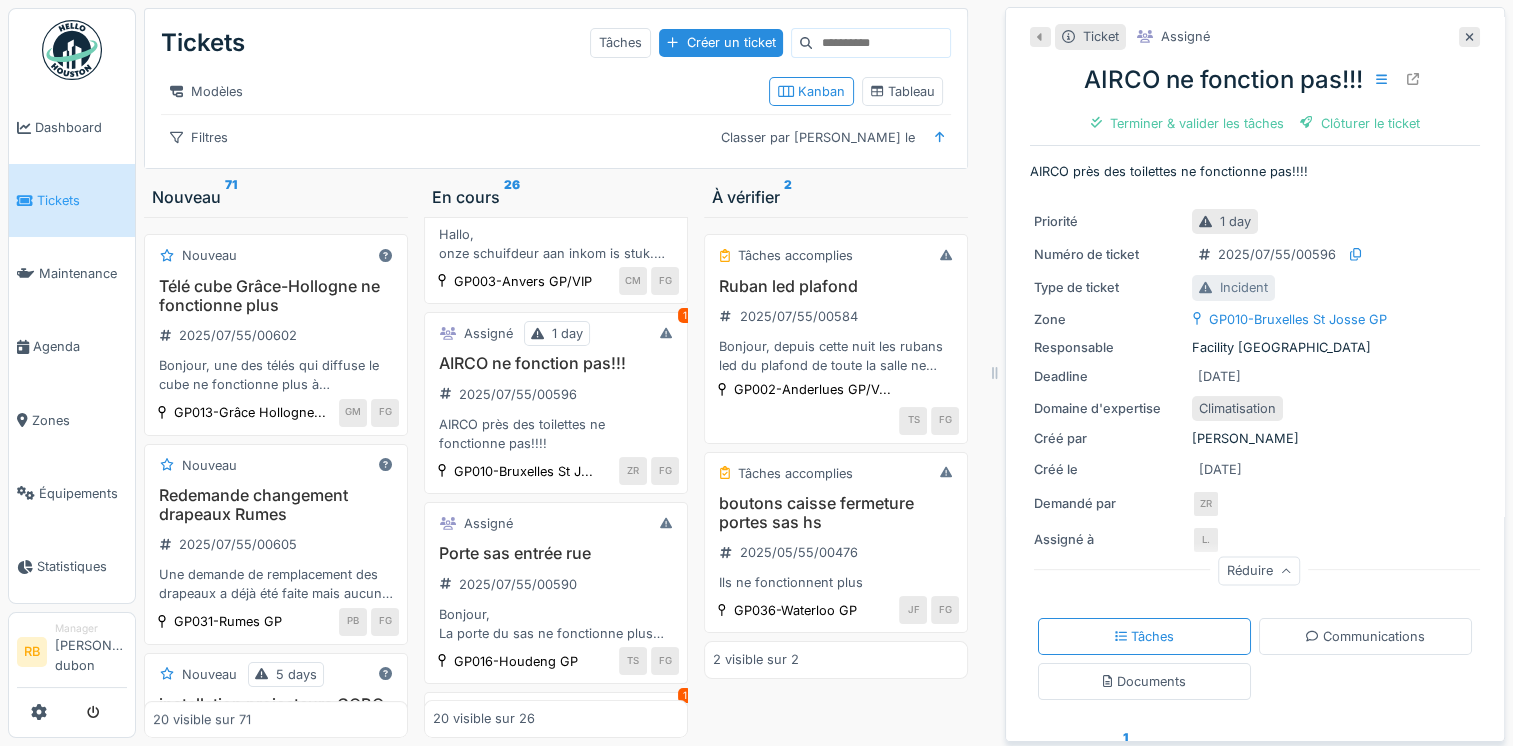 scroll, scrollTop: 268, scrollLeft: 0, axis: vertical 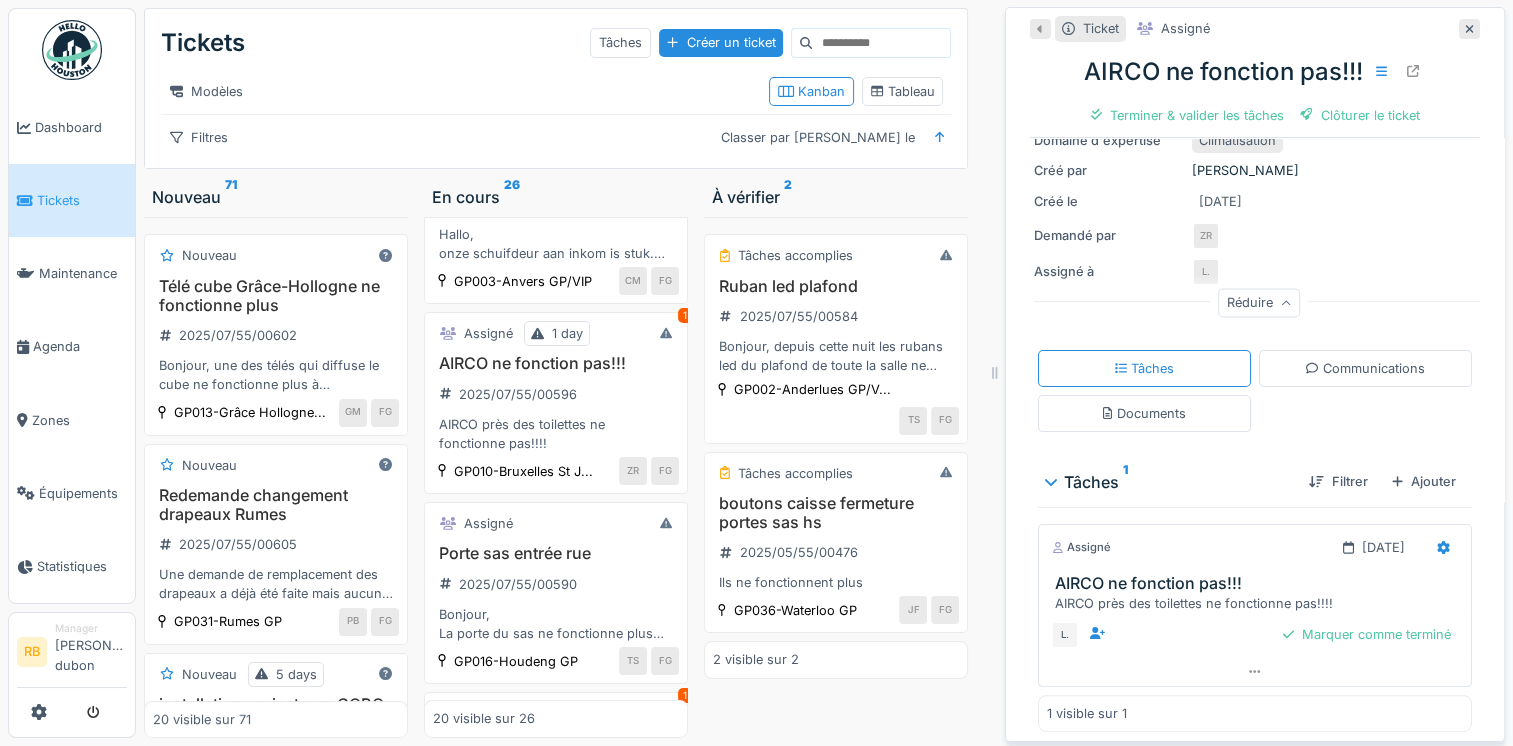 click on "AIRCO près des toilettes ne fonctionne pas!!!!" at bounding box center [1259, 603] 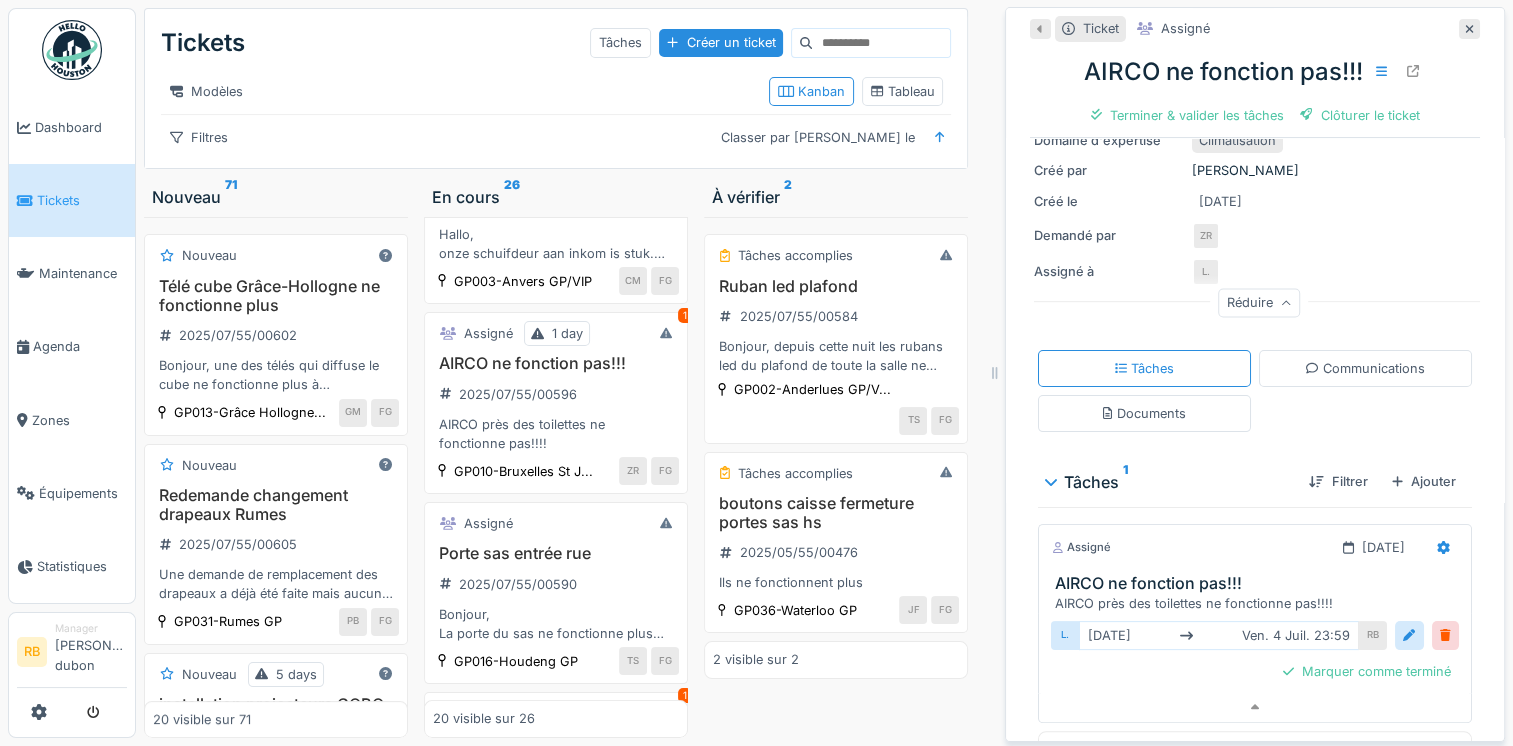 scroll, scrollTop: 15, scrollLeft: 0, axis: vertical 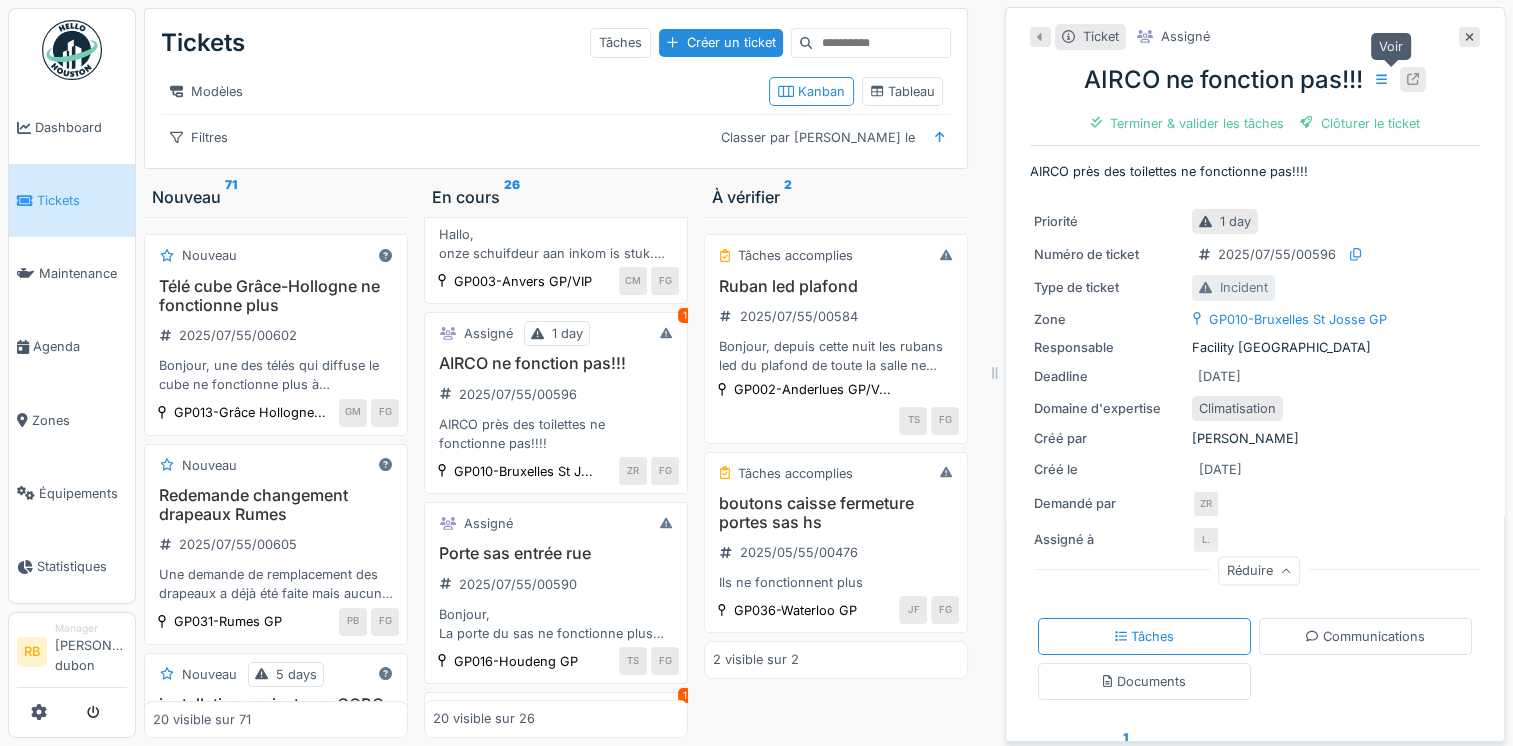 click 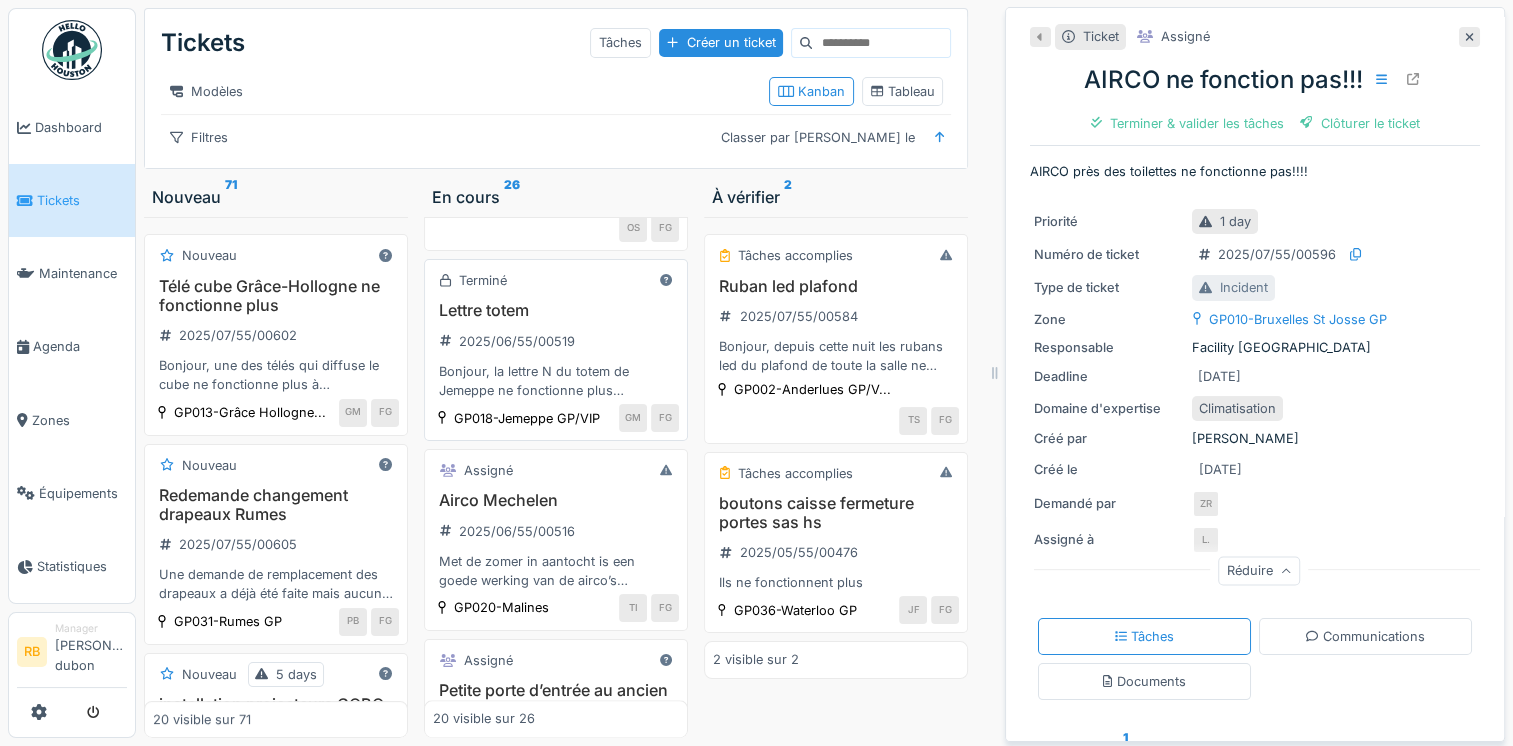 scroll, scrollTop: 2332, scrollLeft: 0, axis: vertical 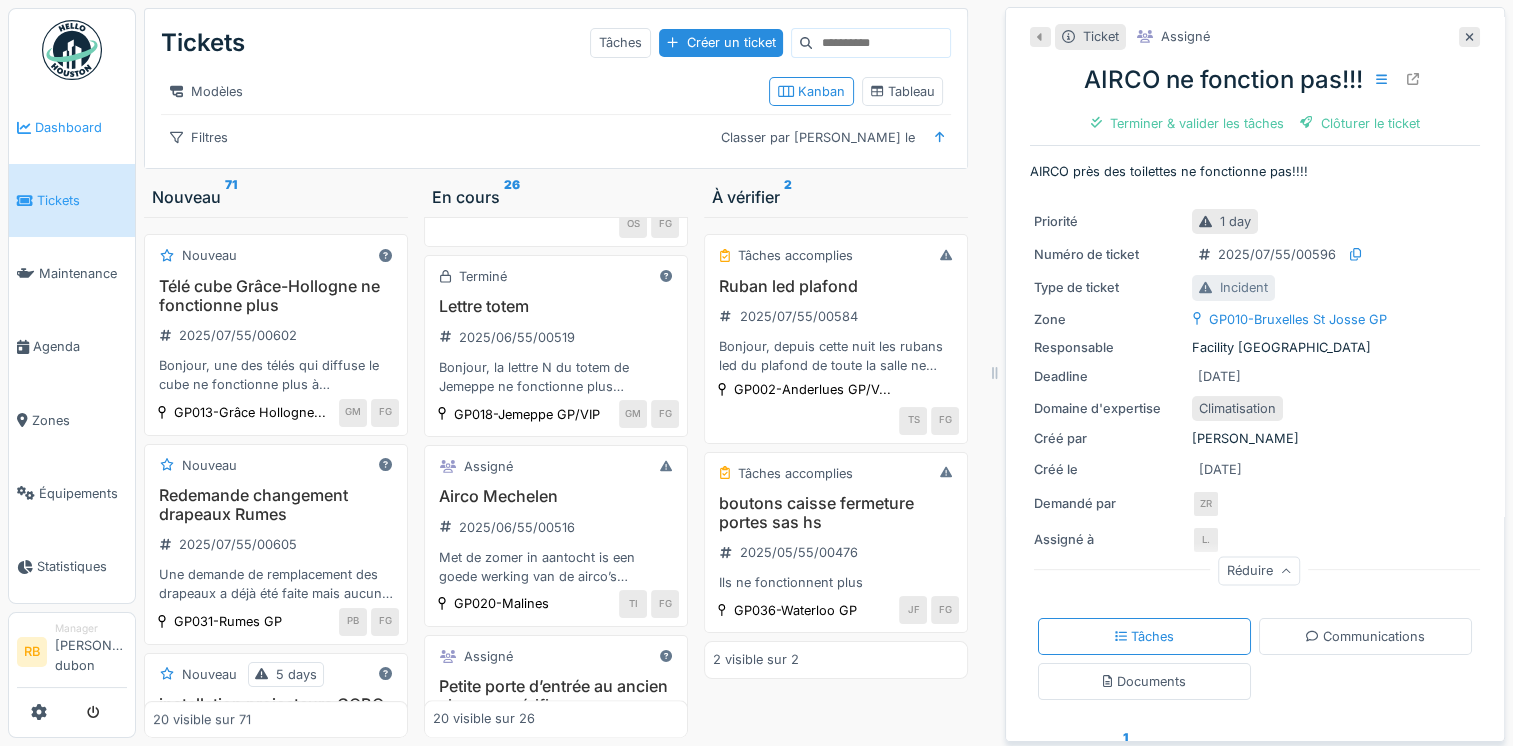 click on "Dashboard" at bounding box center (81, 127) 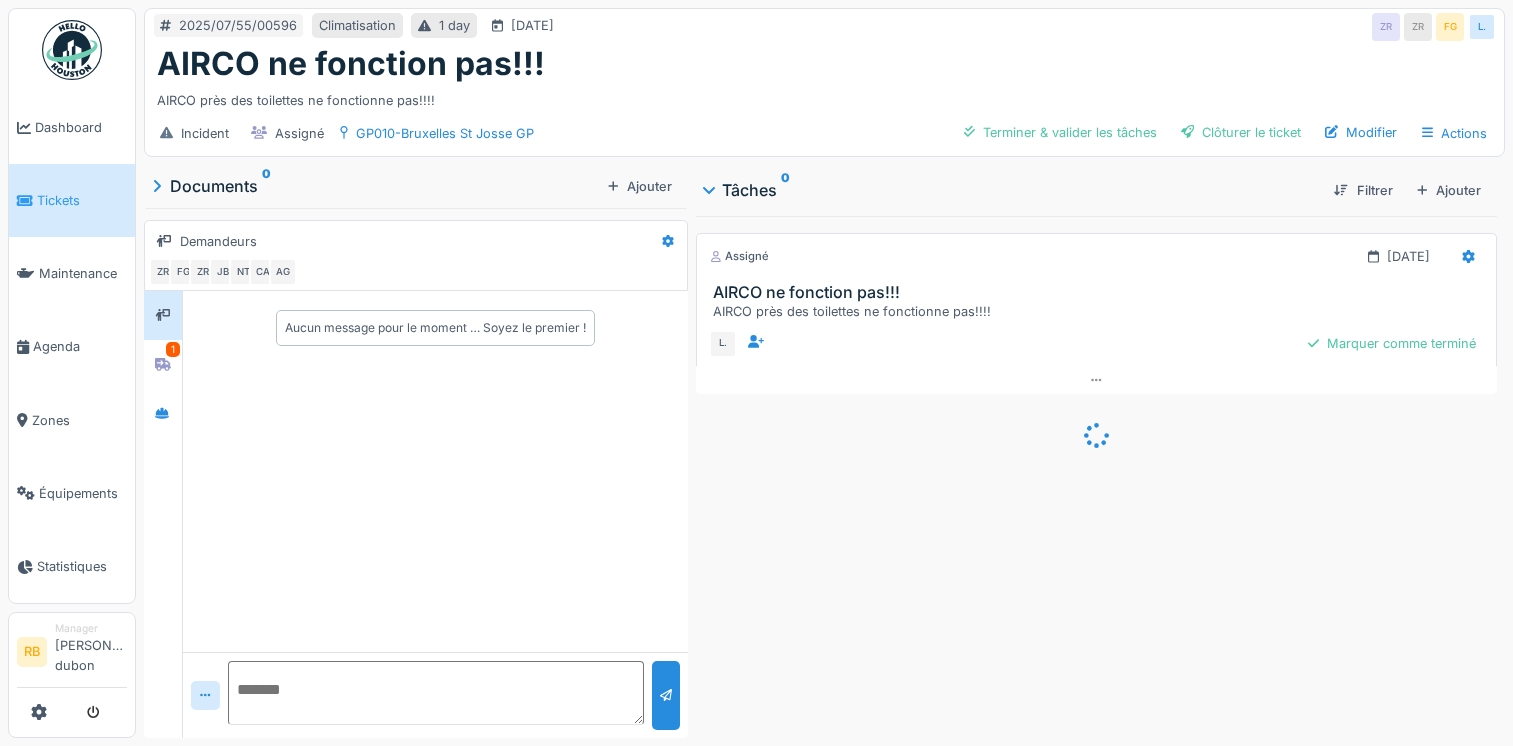 scroll, scrollTop: 0, scrollLeft: 0, axis: both 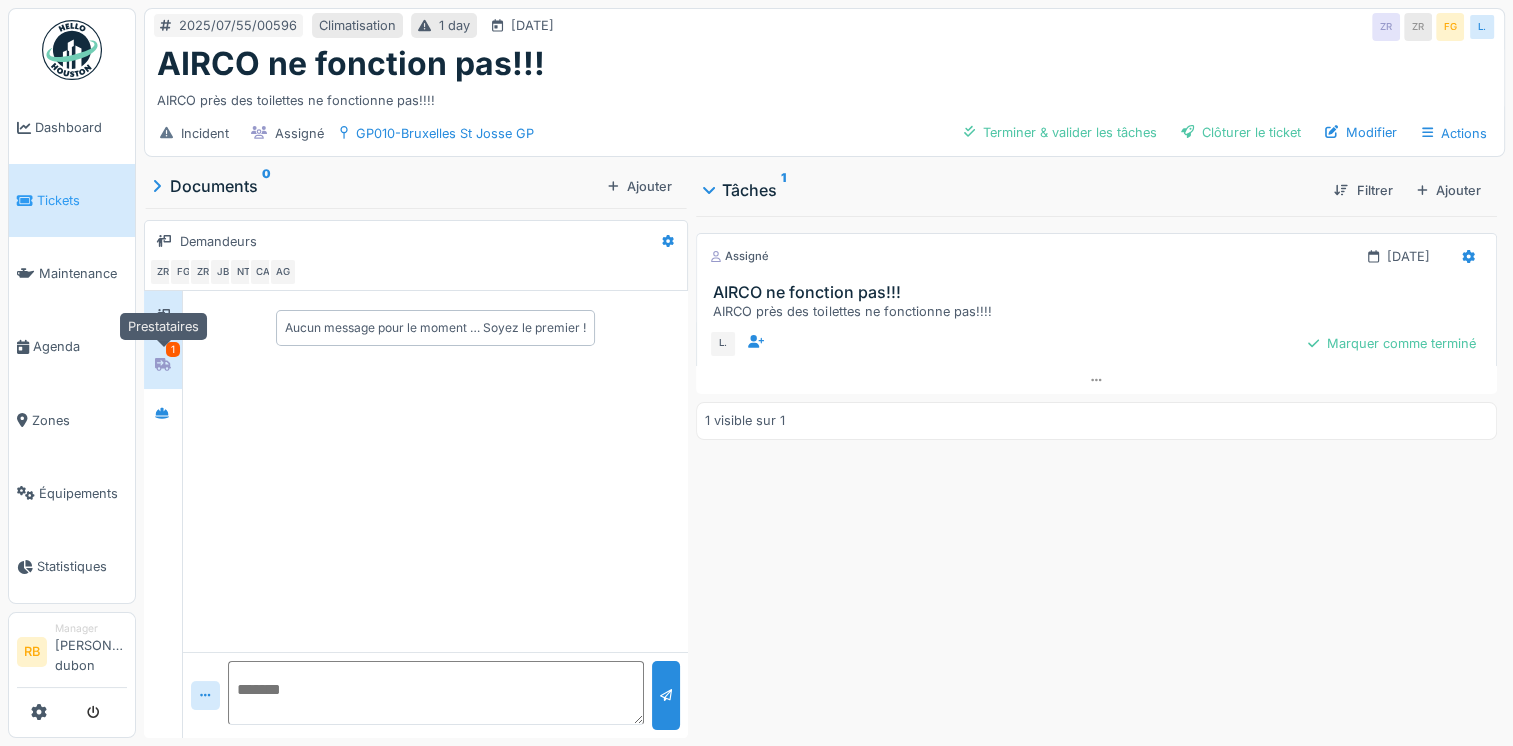click 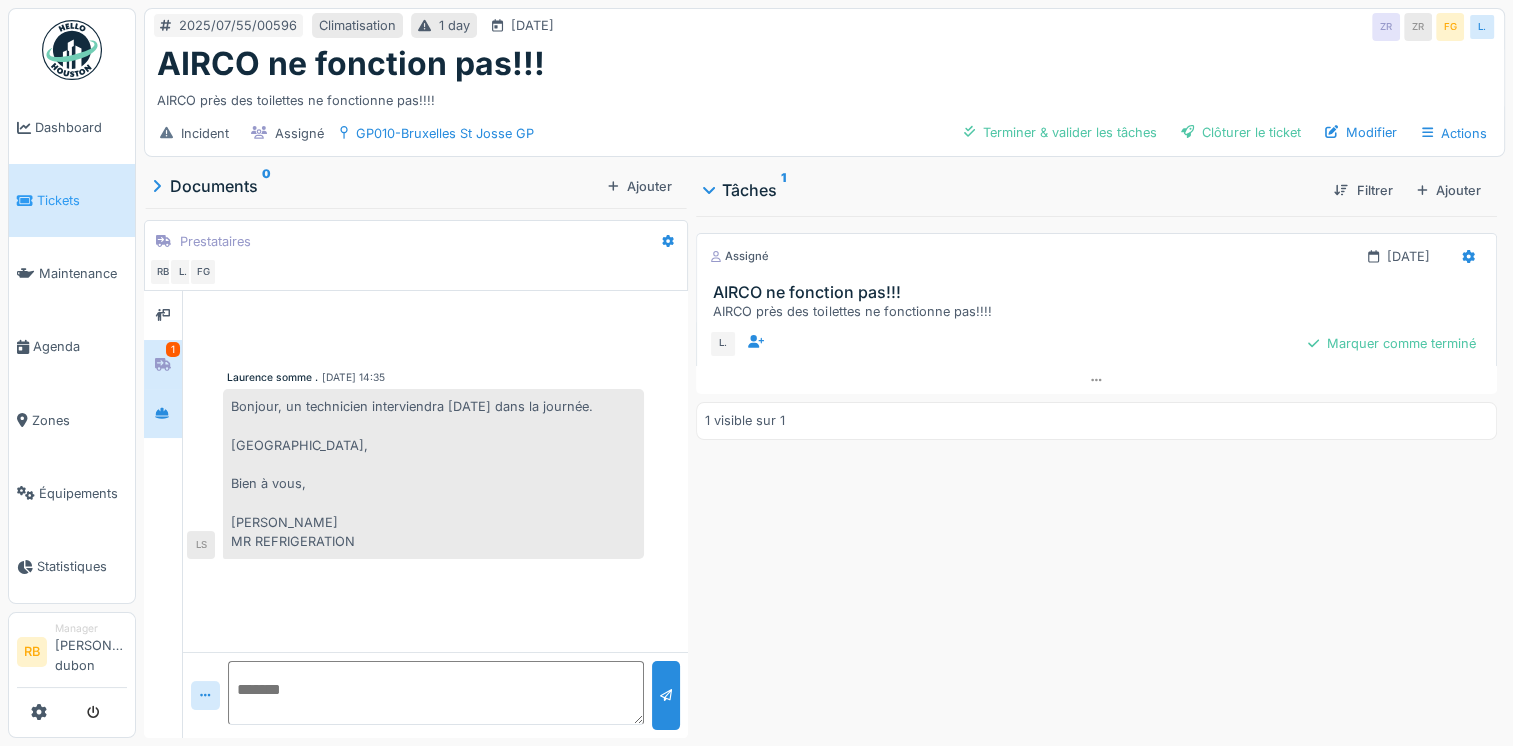 click 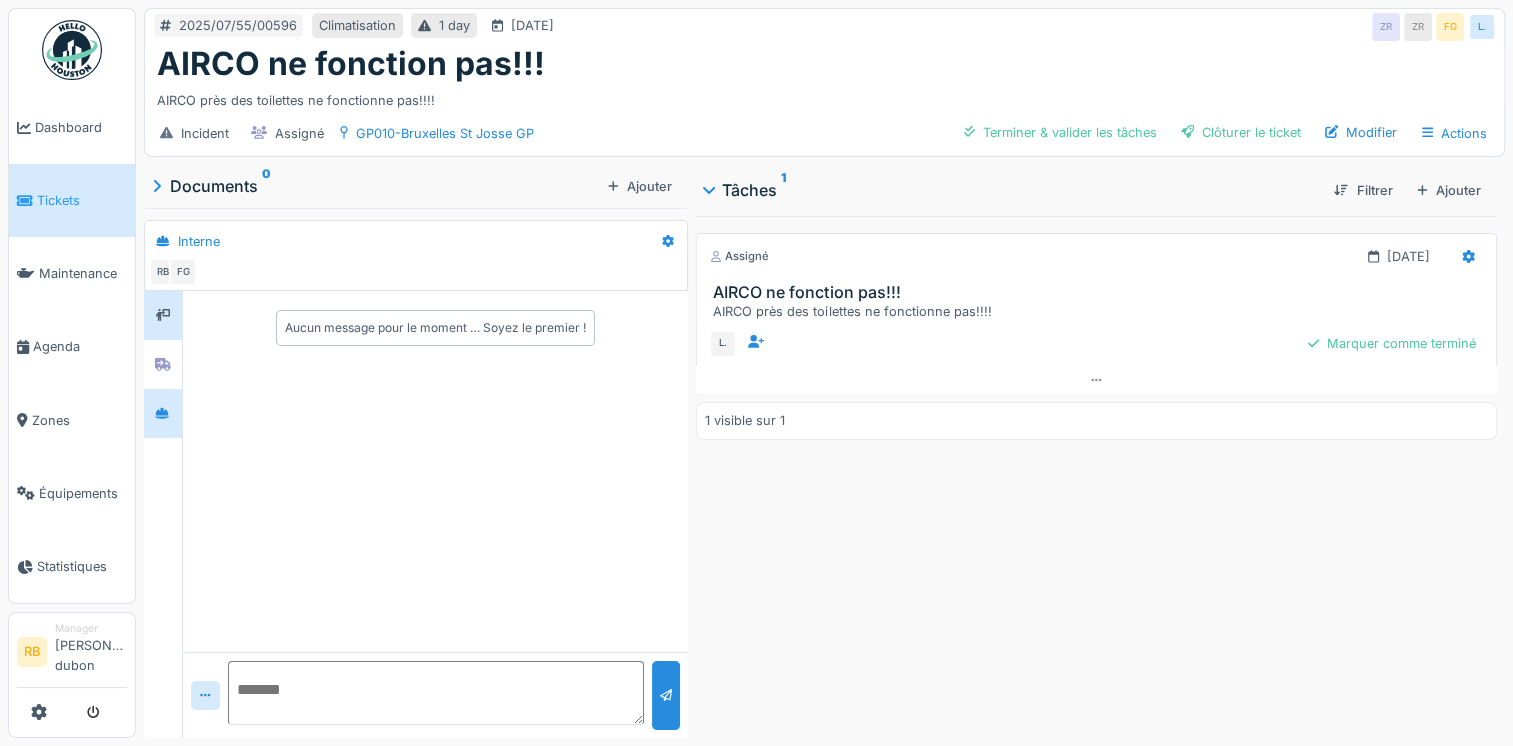 click at bounding box center [163, 315] 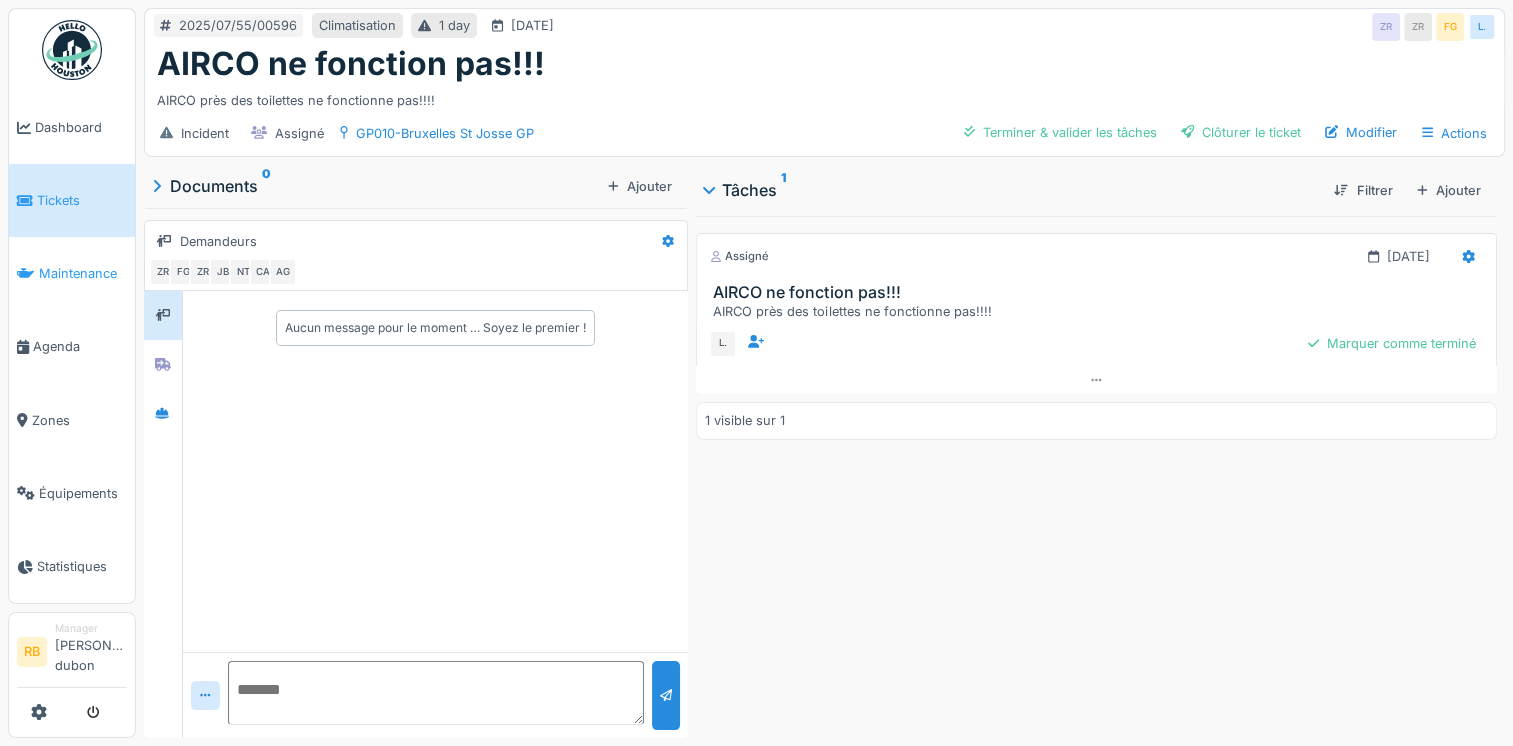 click on "Maintenance" at bounding box center (83, 273) 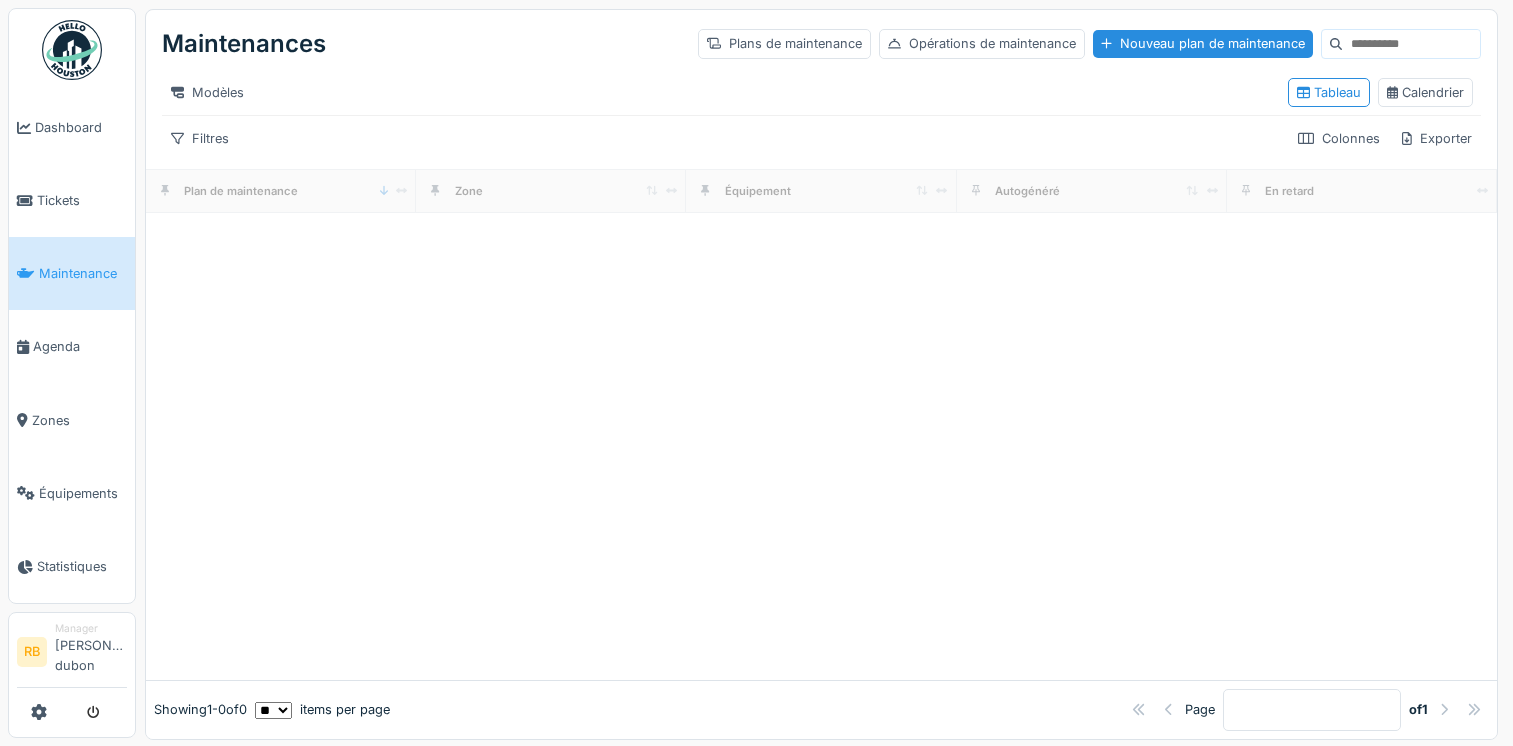 scroll, scrollTop: 0, scrollLeft: 0, axis: both 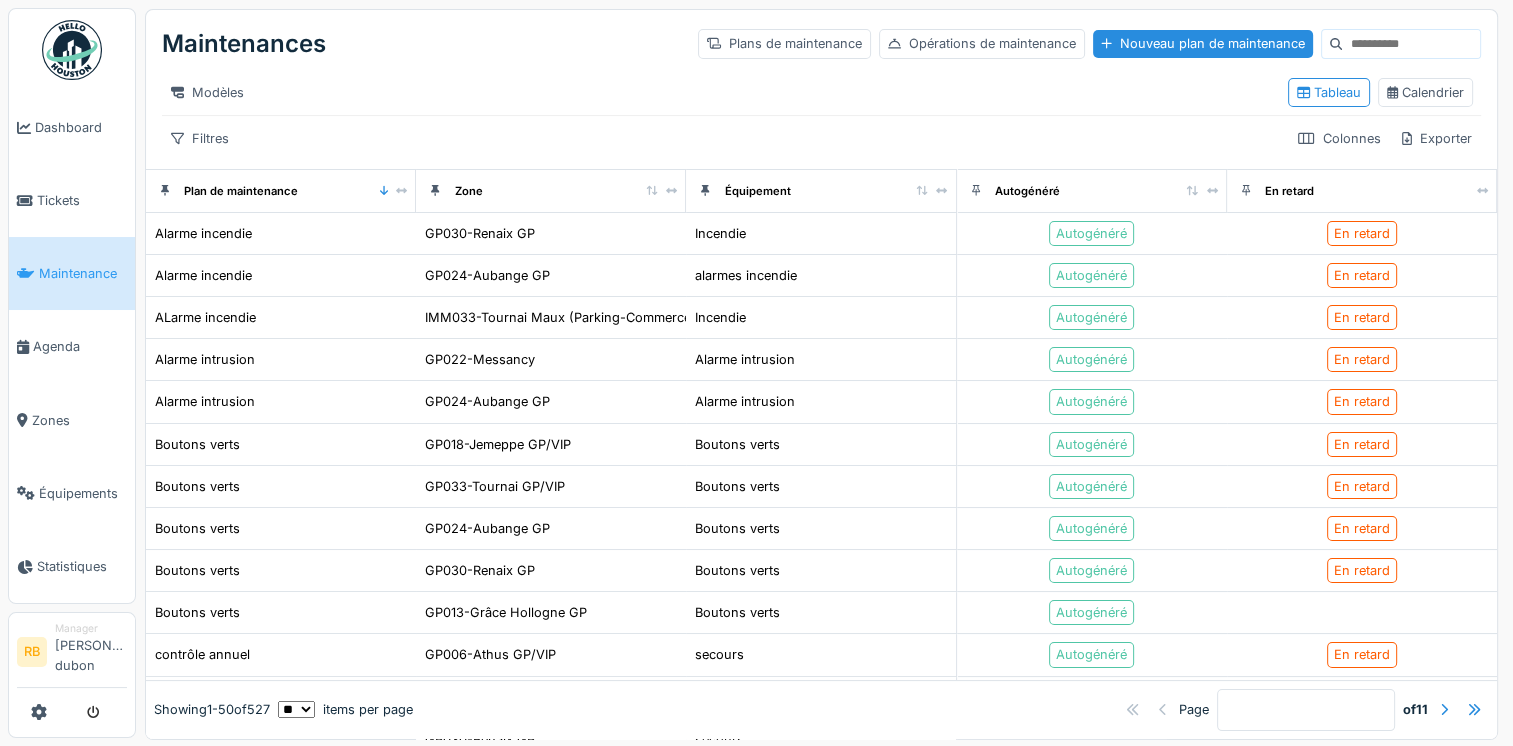 click on "Dashboard" at bounding box center (81, 127) 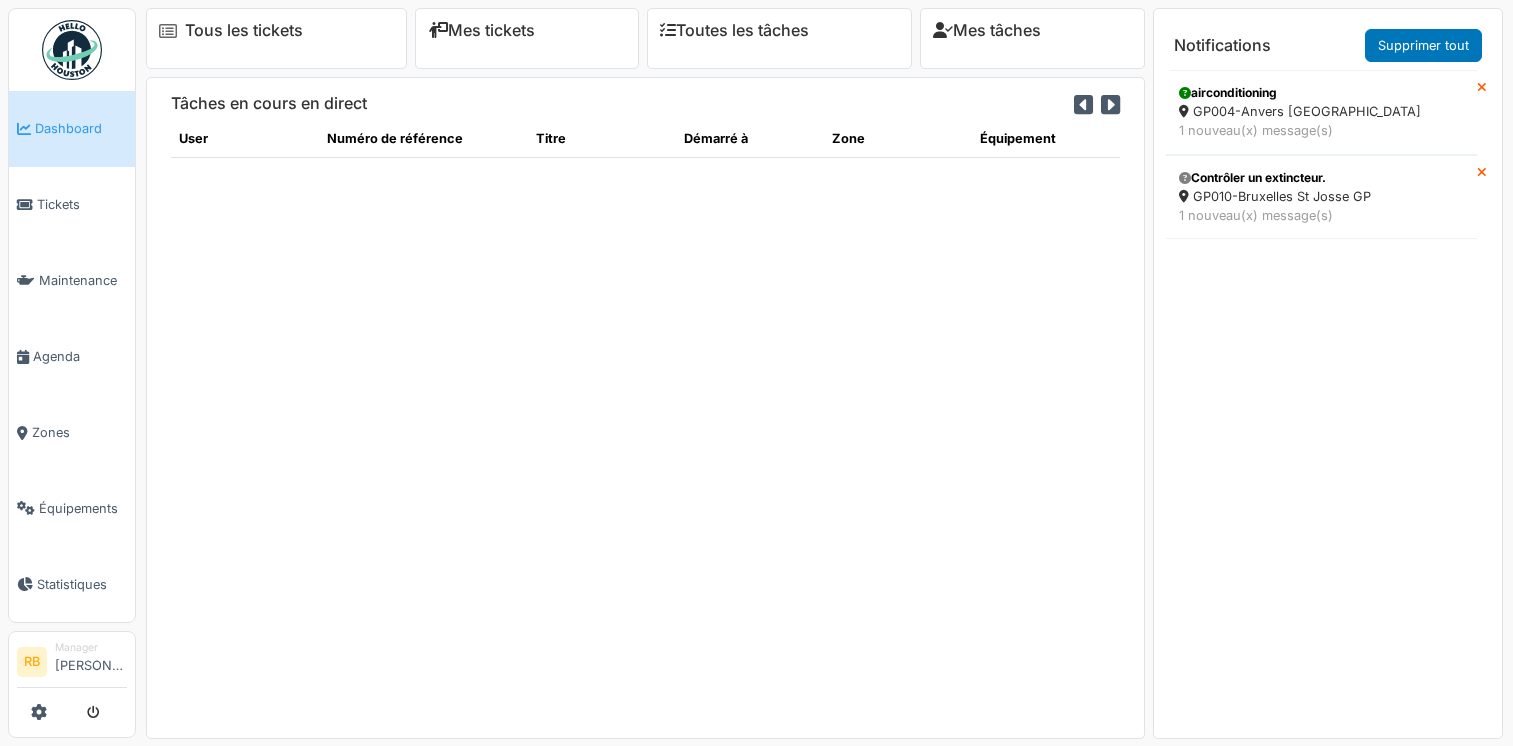 scroll, scrollTop: 0, scrollLeft: 0, axis: both 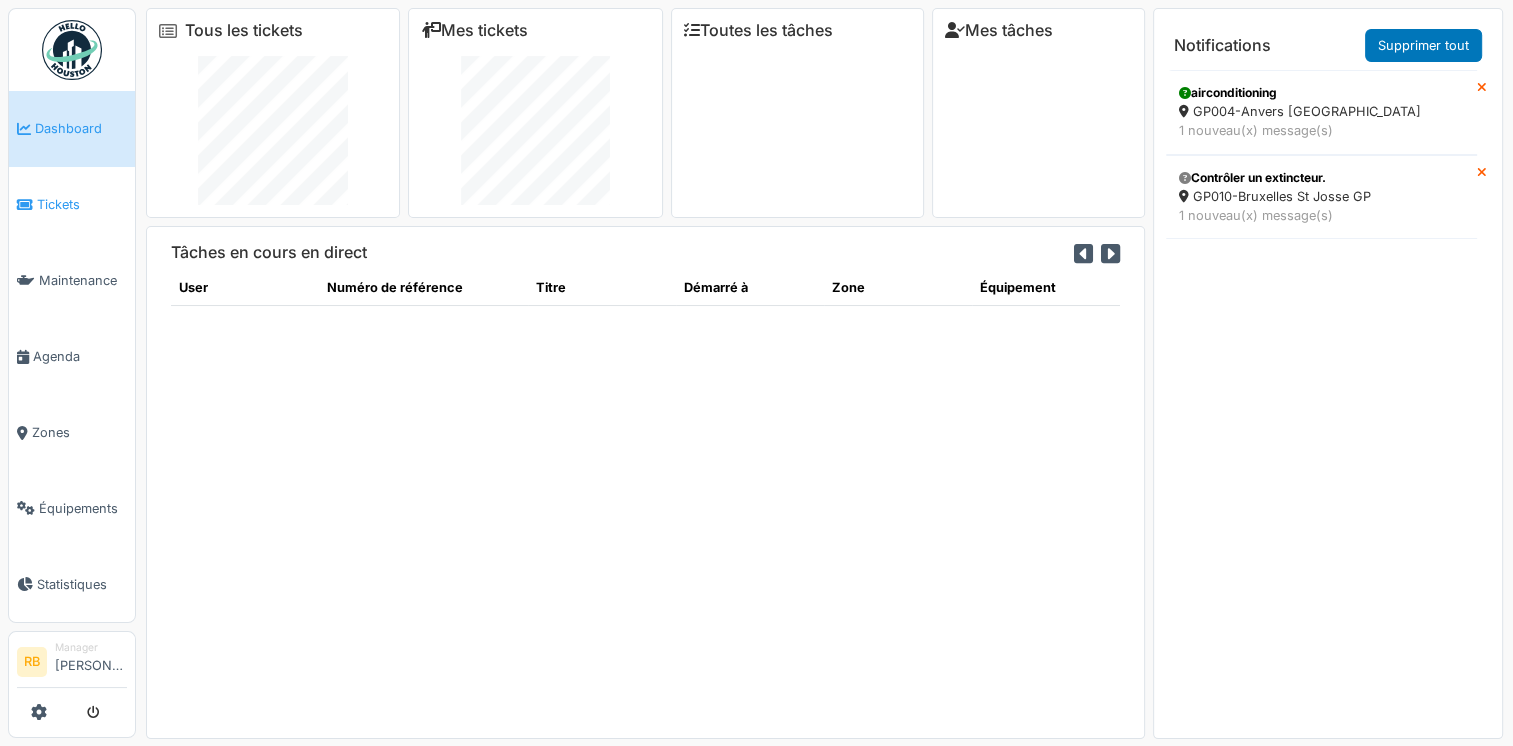click on "Tickets" at bounding box center [82, 204] 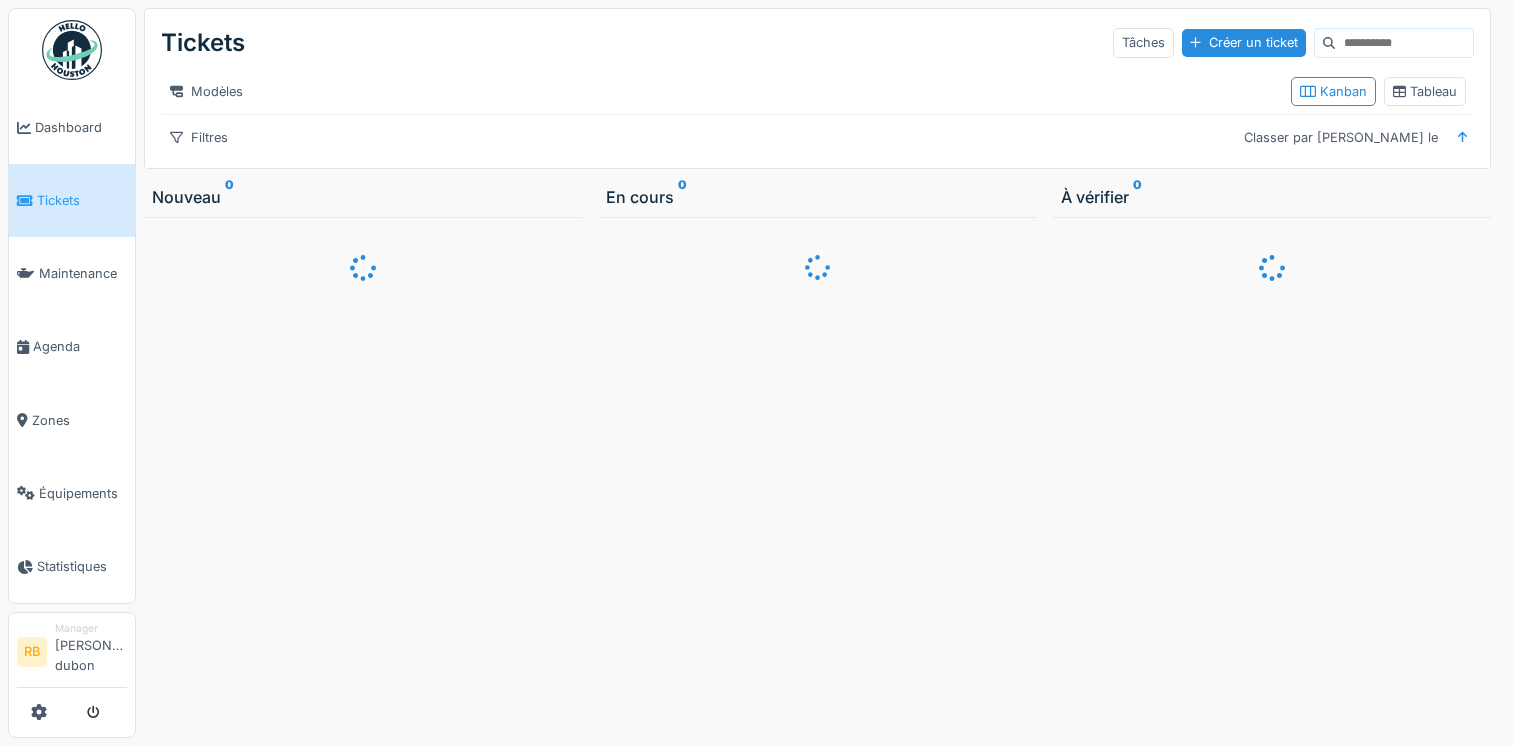 scroll, scrollTop: 0, scrollLeft: 0, axis: both 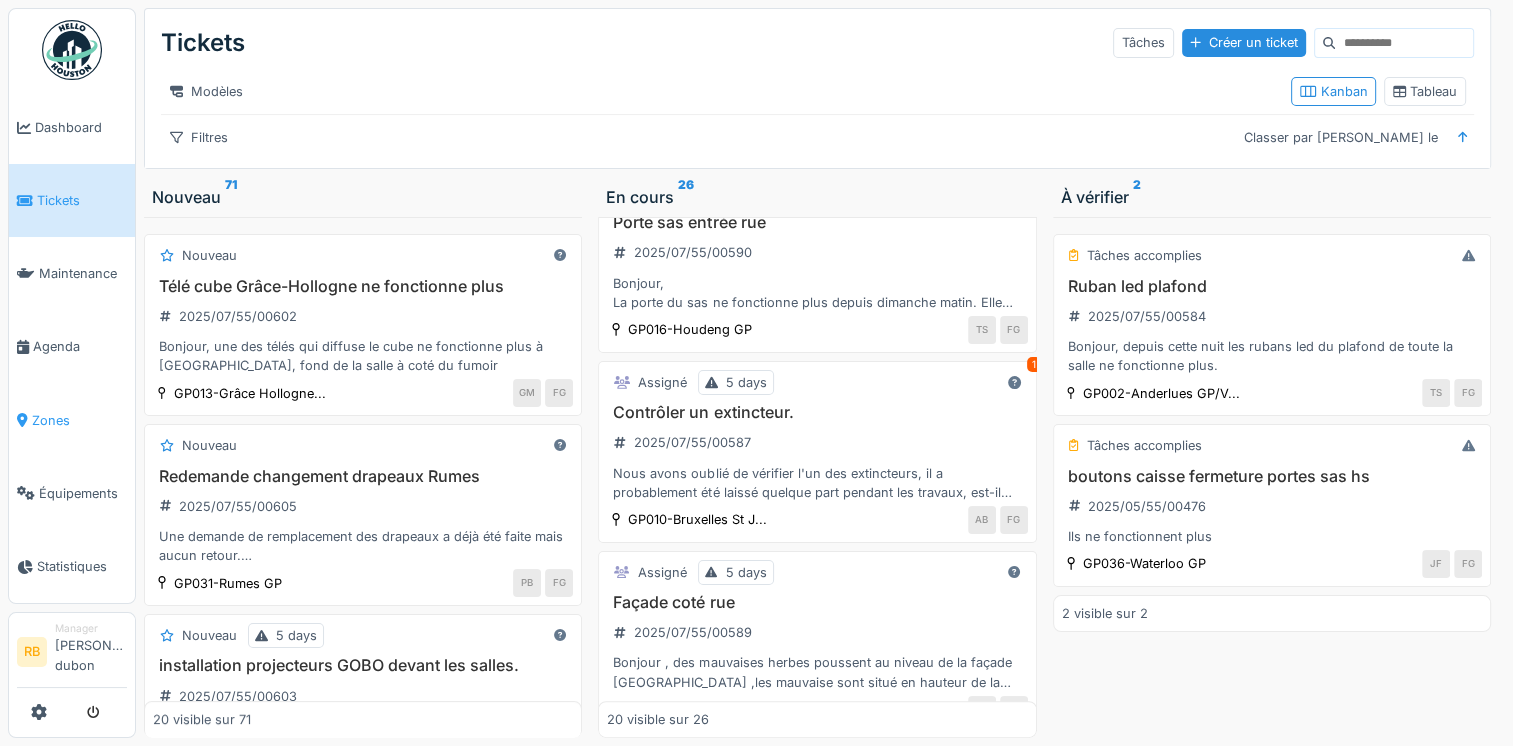 click on "Zones" at bounding box center [72, 420] 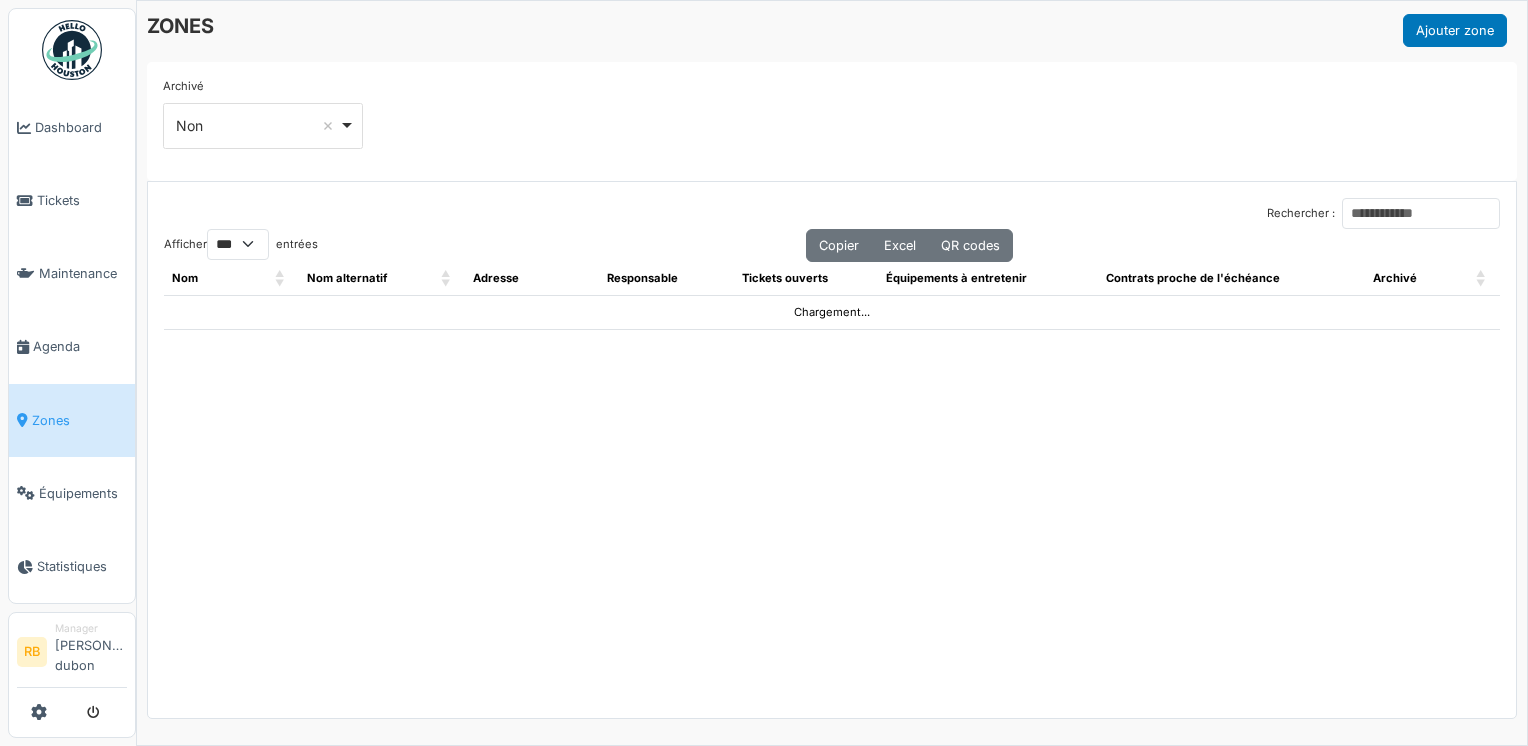 select on "***" 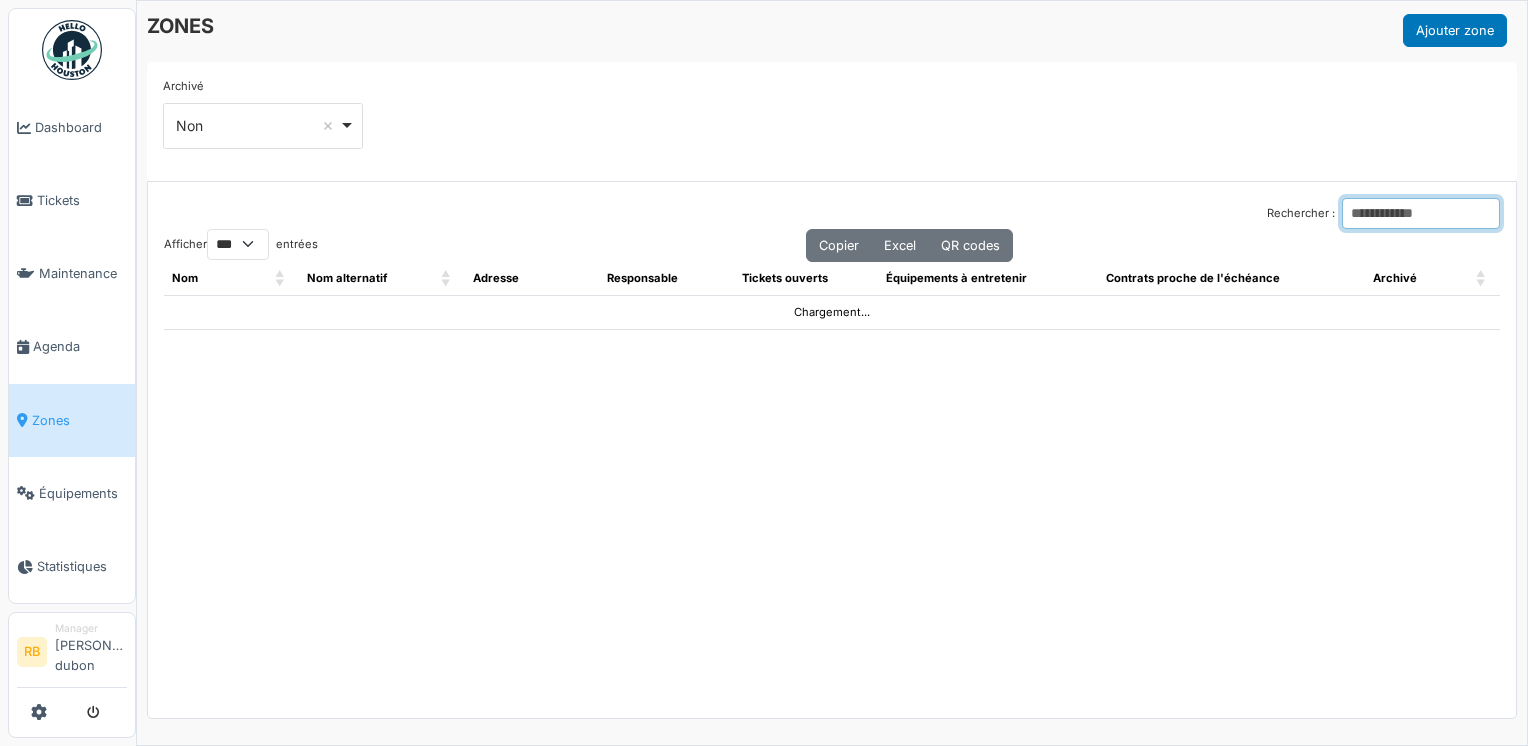 click on "Rechercher :" at bounding box center (1421, 213) 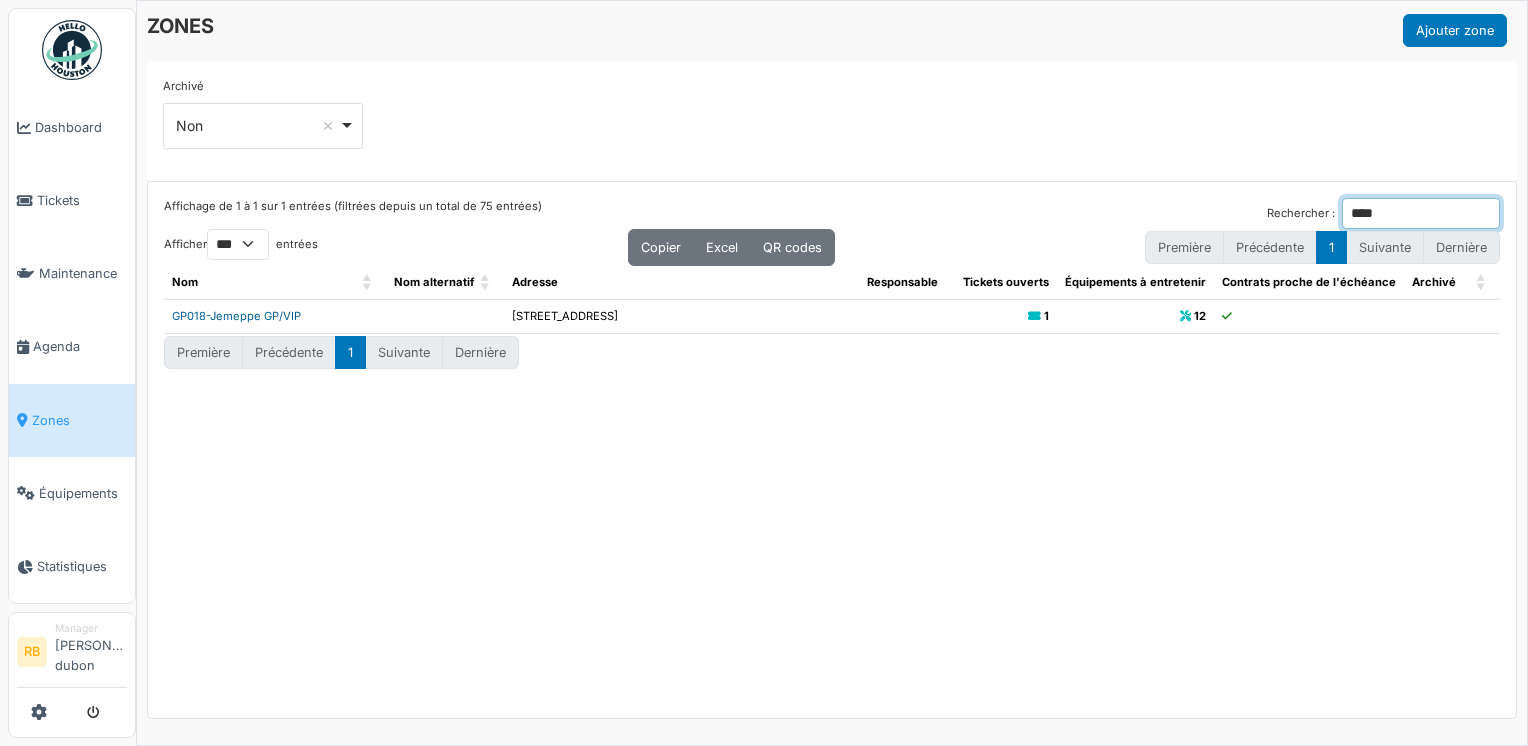 type on "****" 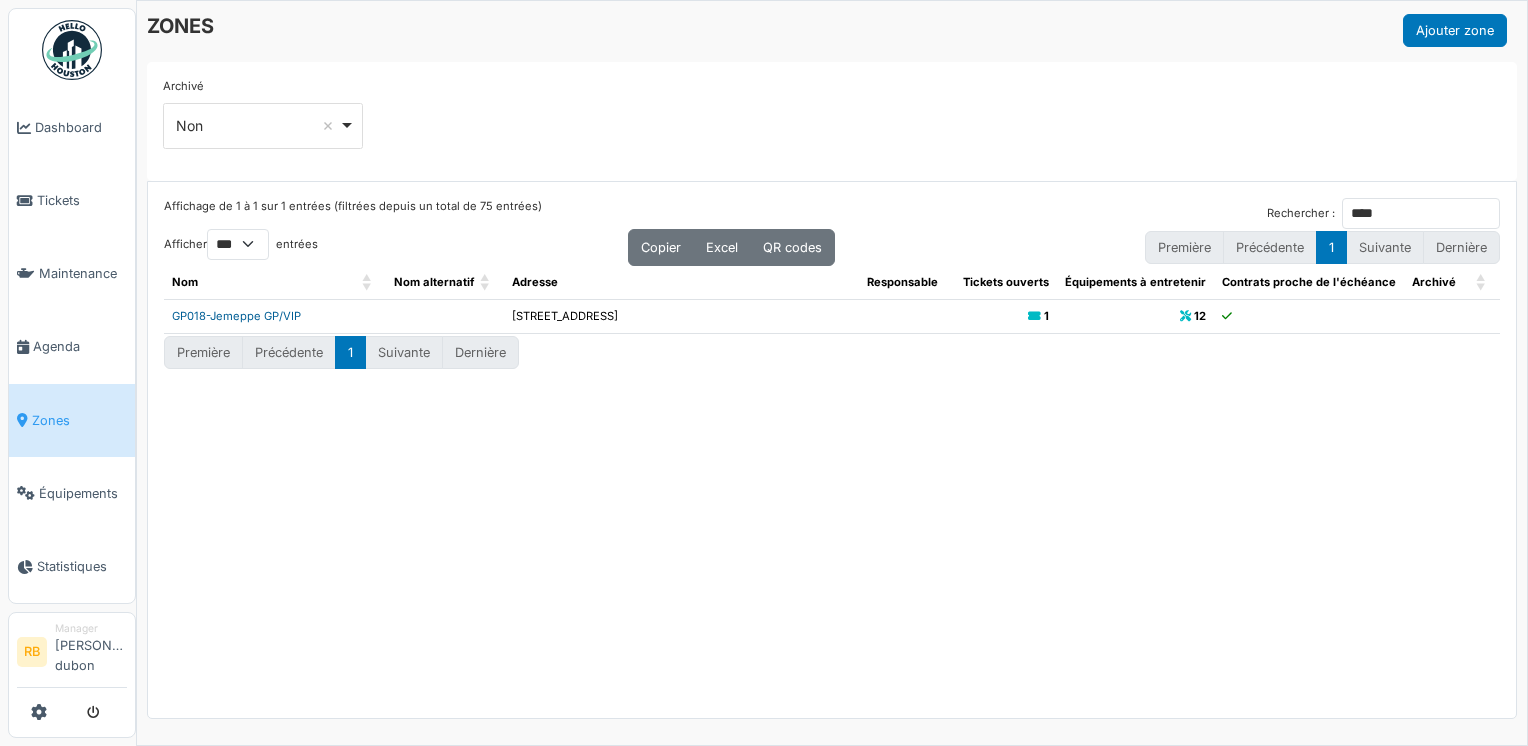 click on "GP018-Jemeppe GP/VIP" at bounding box center [236, 316] 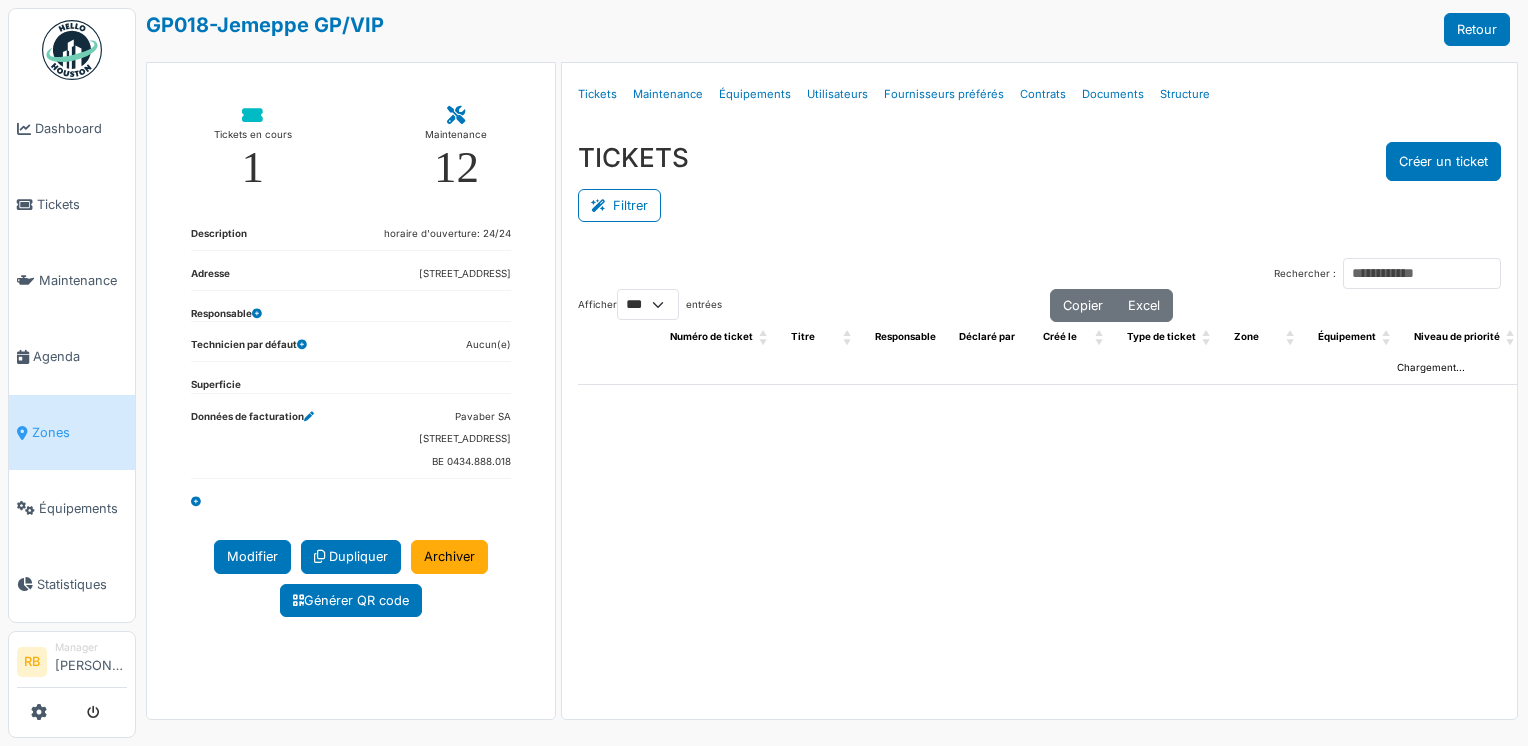 select on "***" 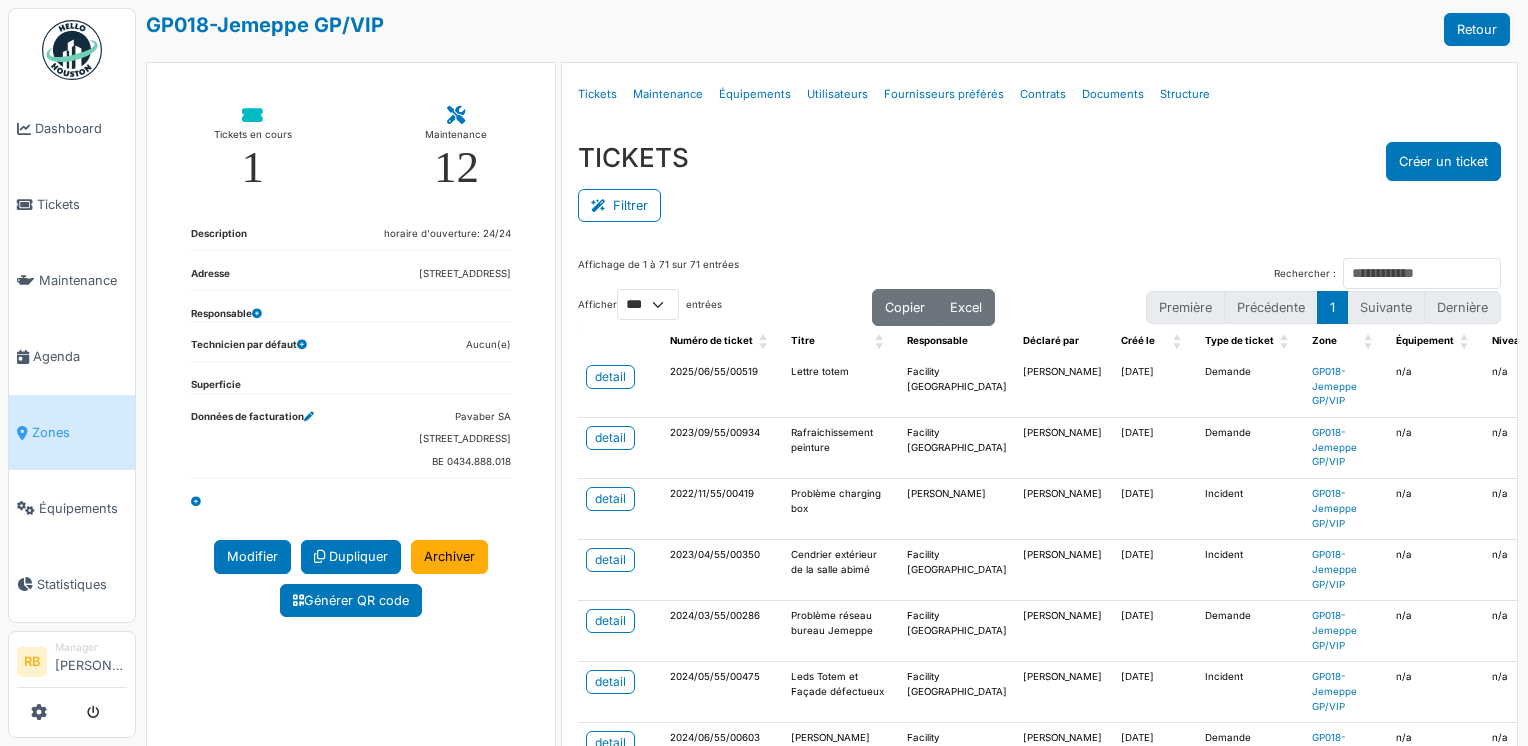 click on "2025/06/55/00519" at bounding box center [722, 387] 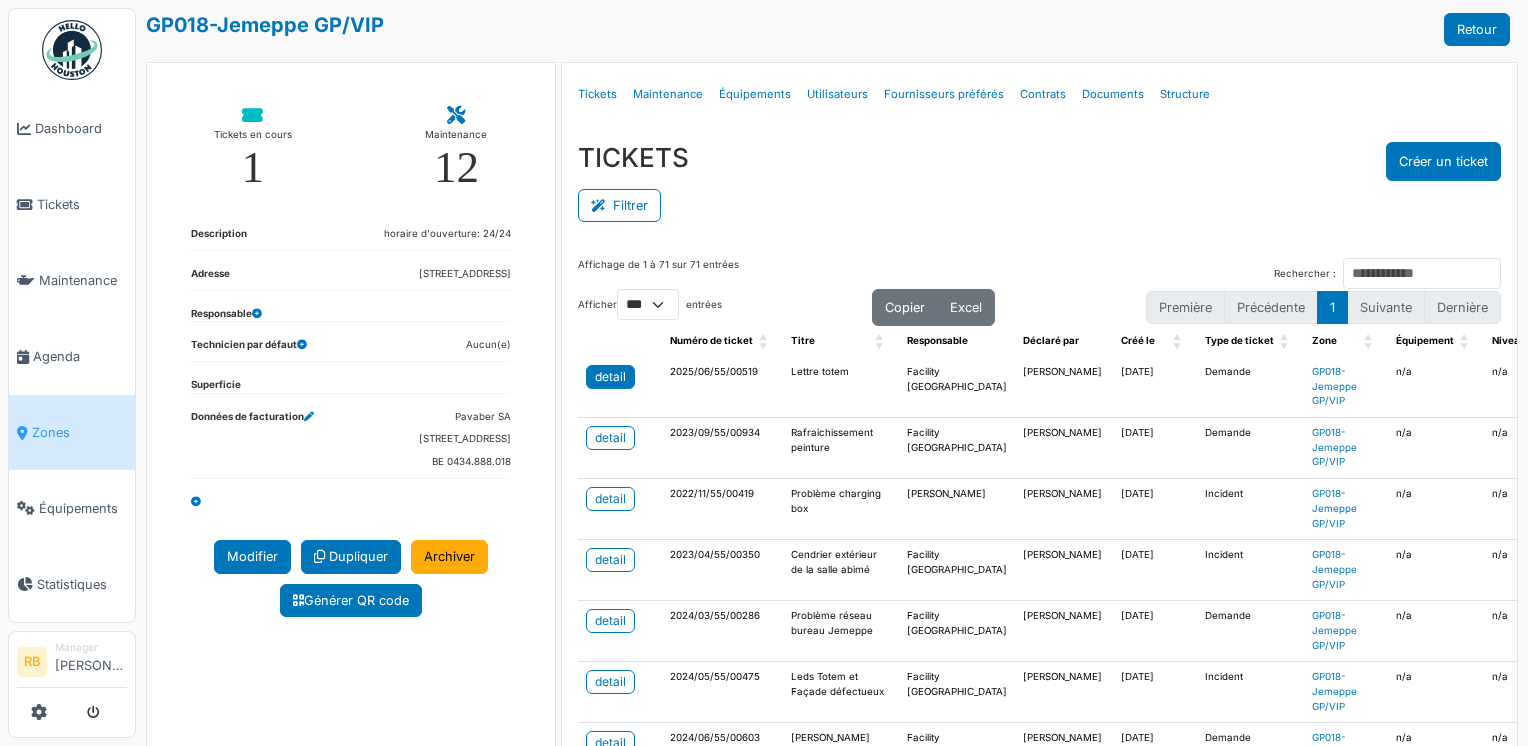 click on "detail" at bounding box center (610, 377) 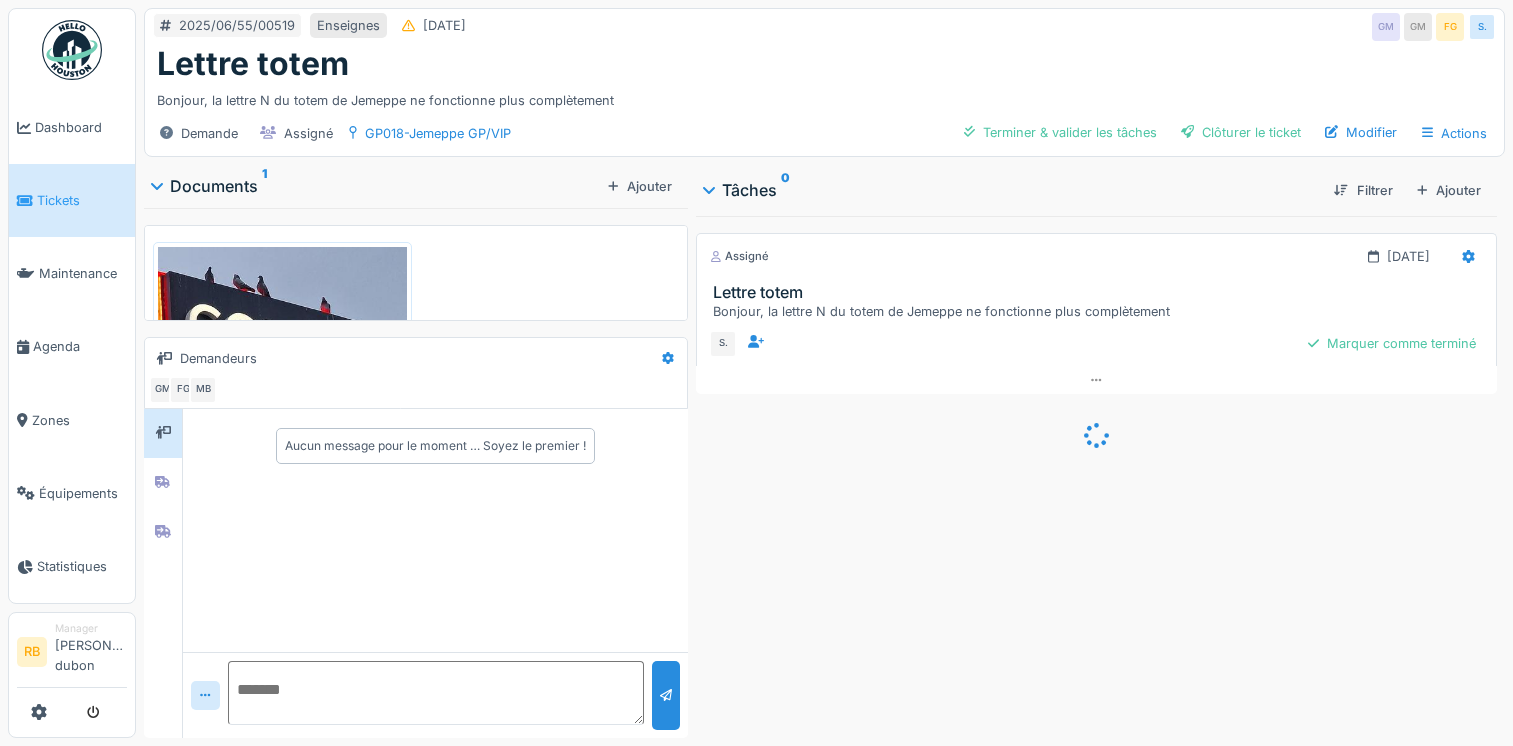 scroll, scrollTop: 0, scrollLeft: 0, axis: both 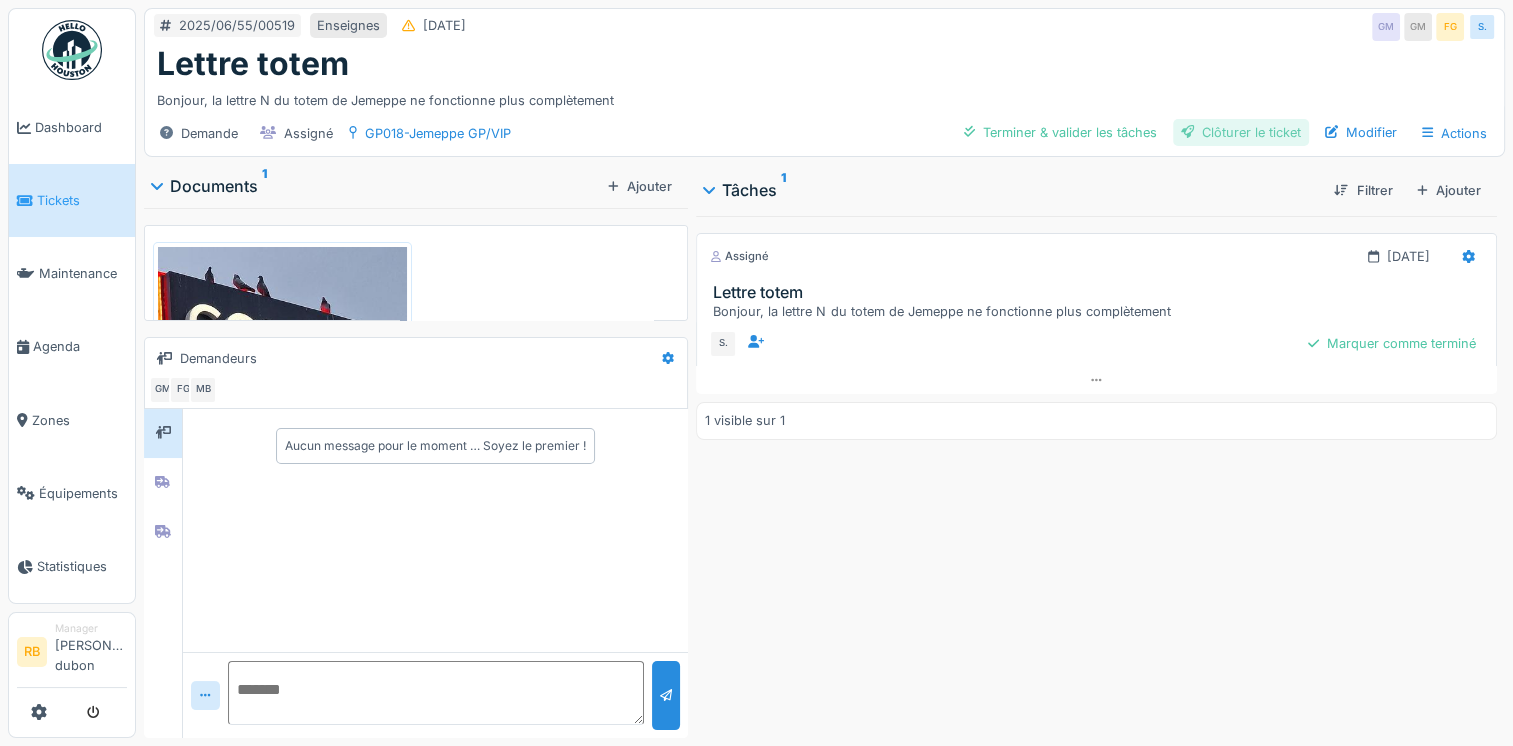 click on "Clôturer le ticket" at bounding box center [1241, 132] 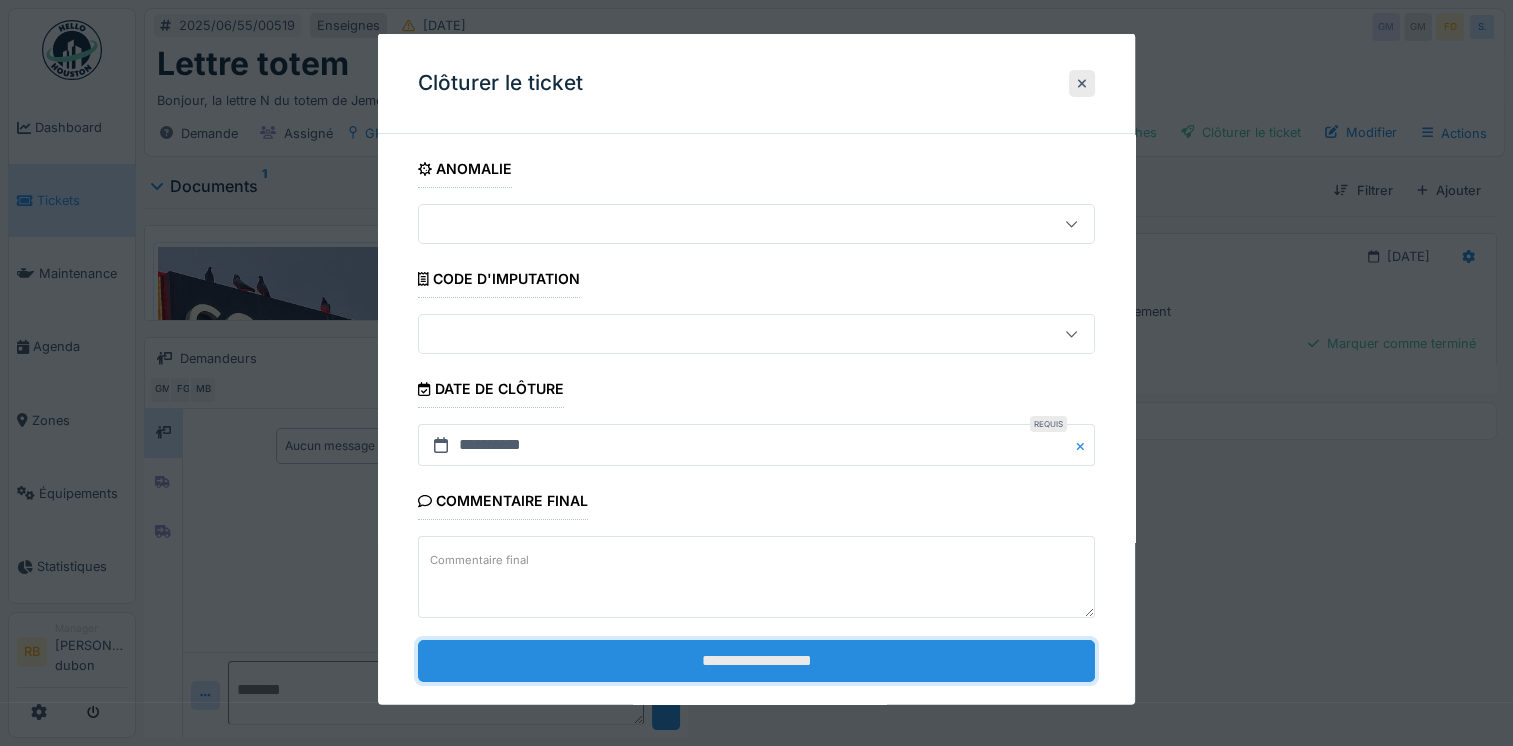 click on "**********" at bounding box center (756, 660) 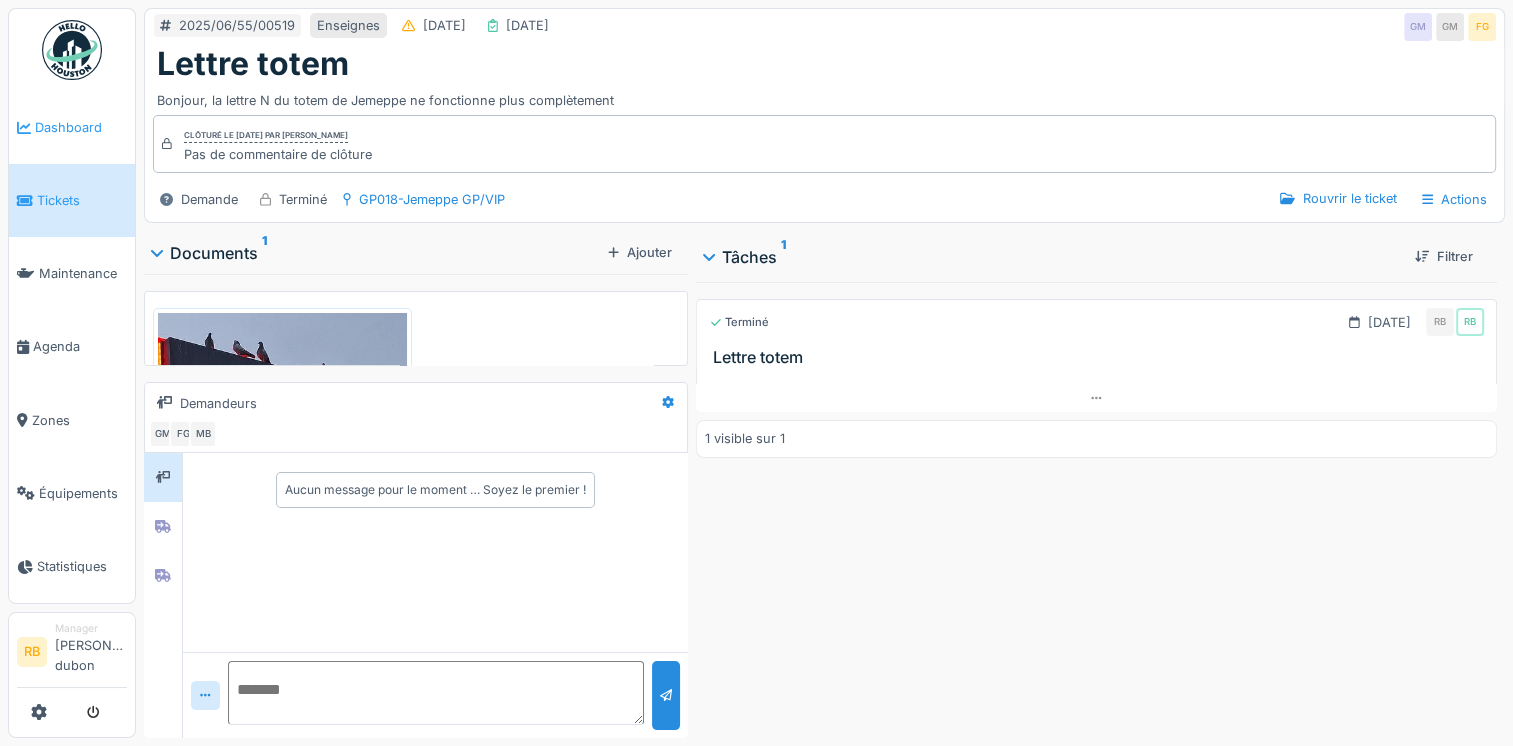 click on "Dashboard" at bounding box center (81, 127) 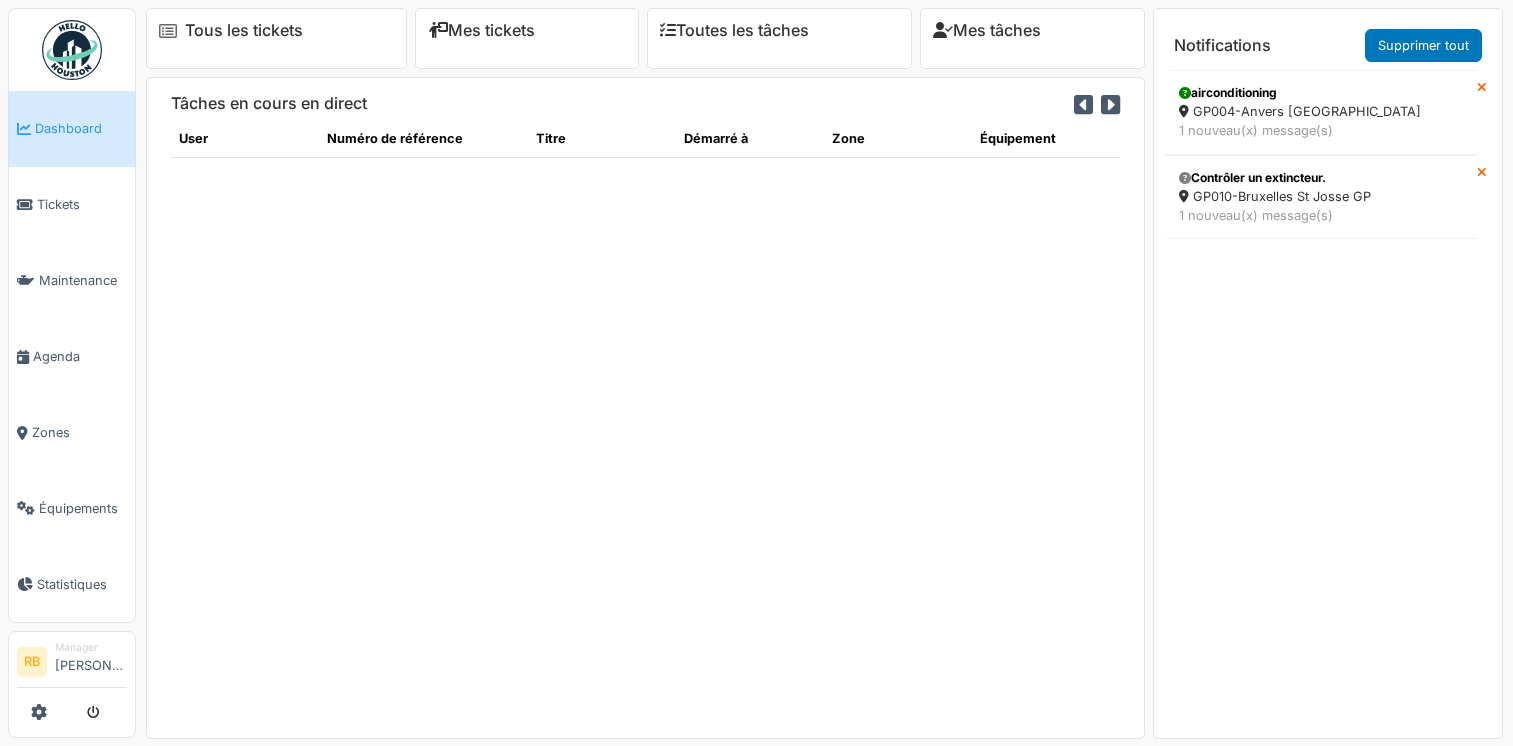 scroll, scrollTop: 0, scrollLeft: 0, axis: both 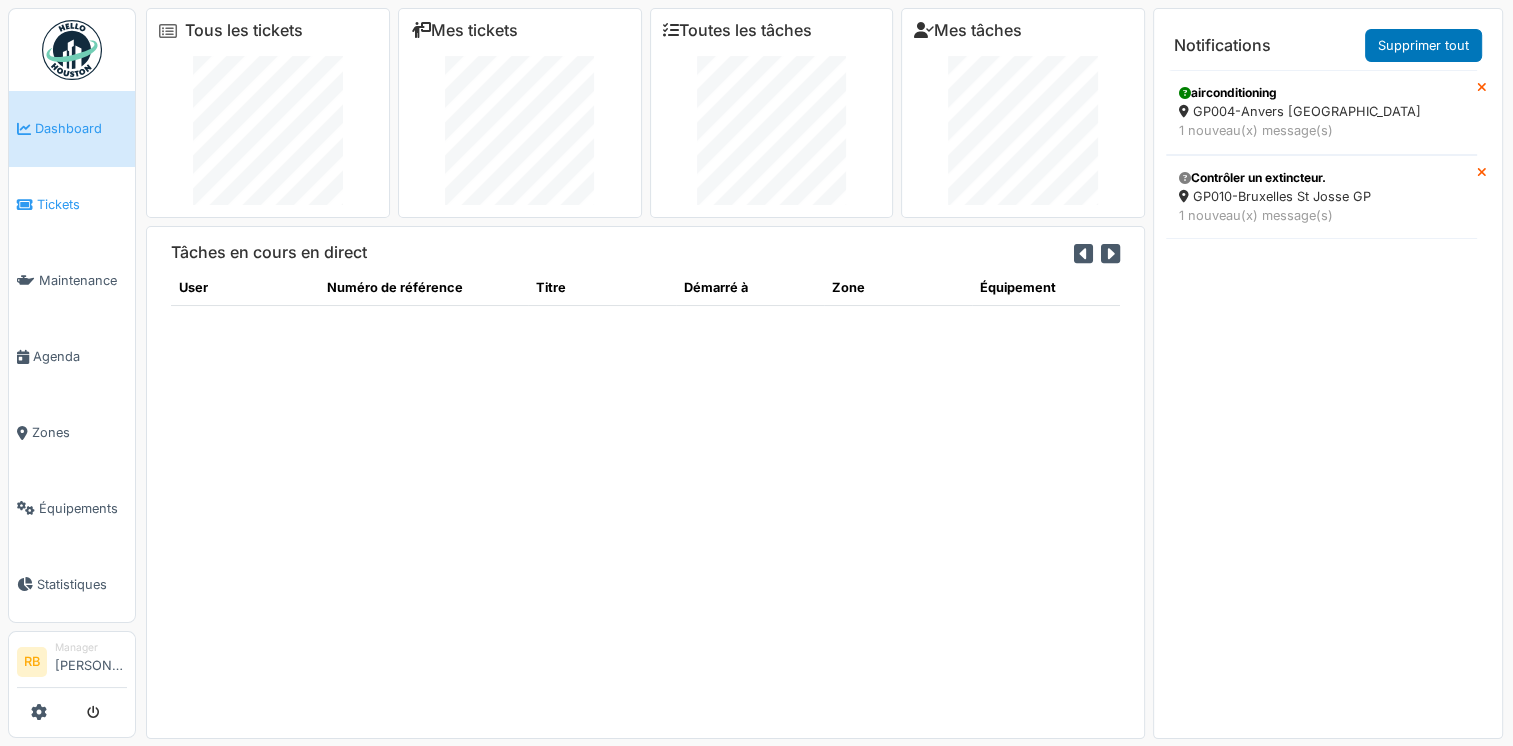 click on "Tickets" at bounding box center (82, 204) 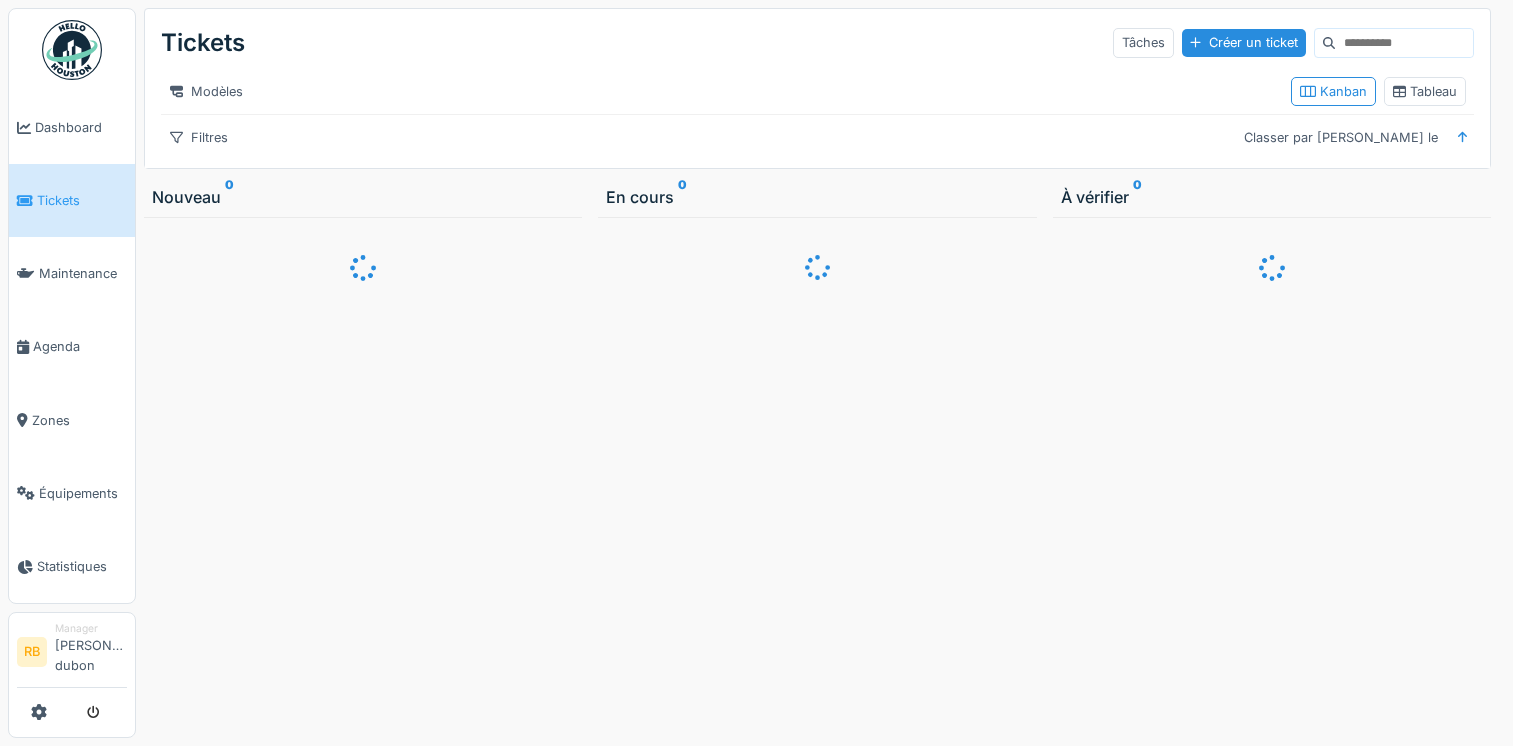 scroll, scrollTop: 0, scrollLeft: 0, axis: both 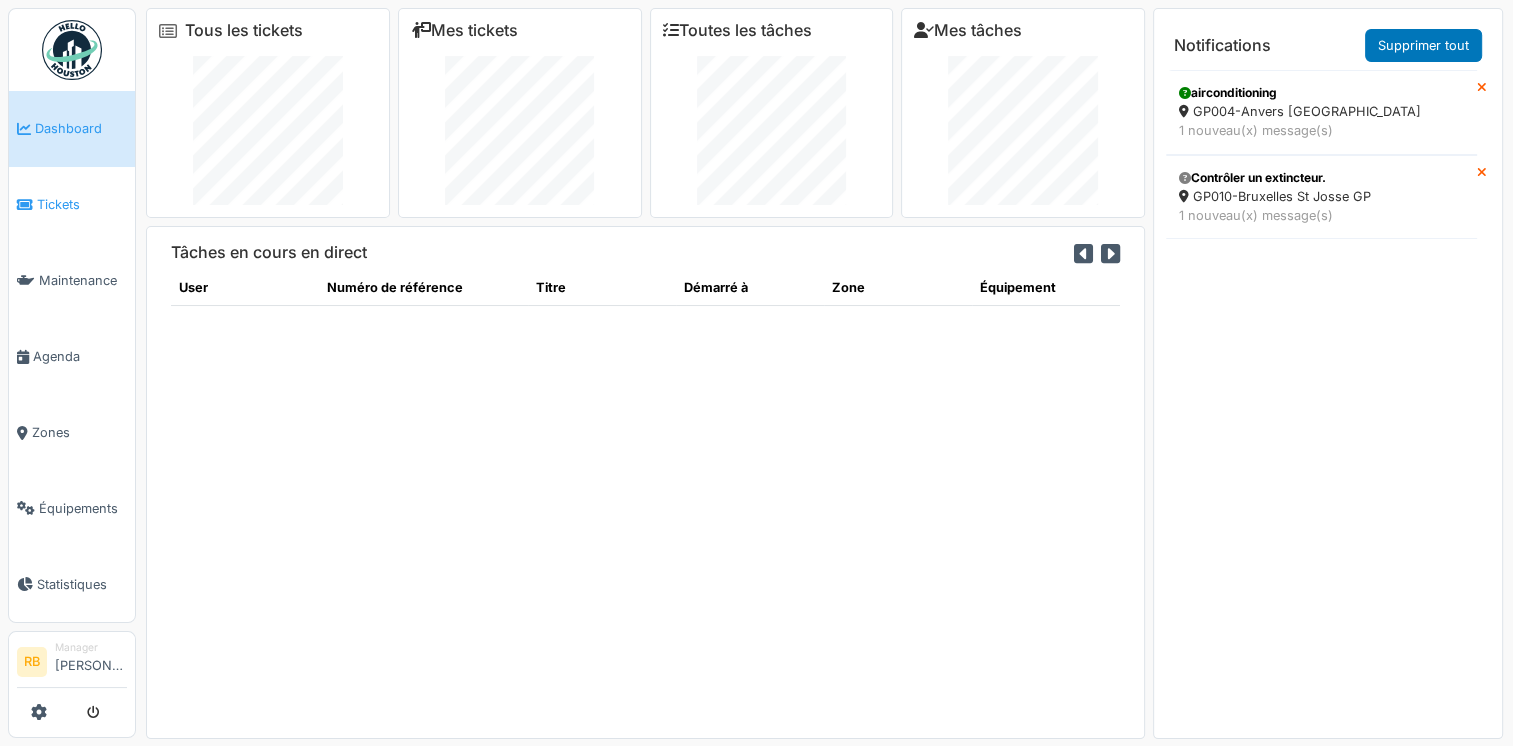 click on "Tickets" at bounding box center [82, 204] 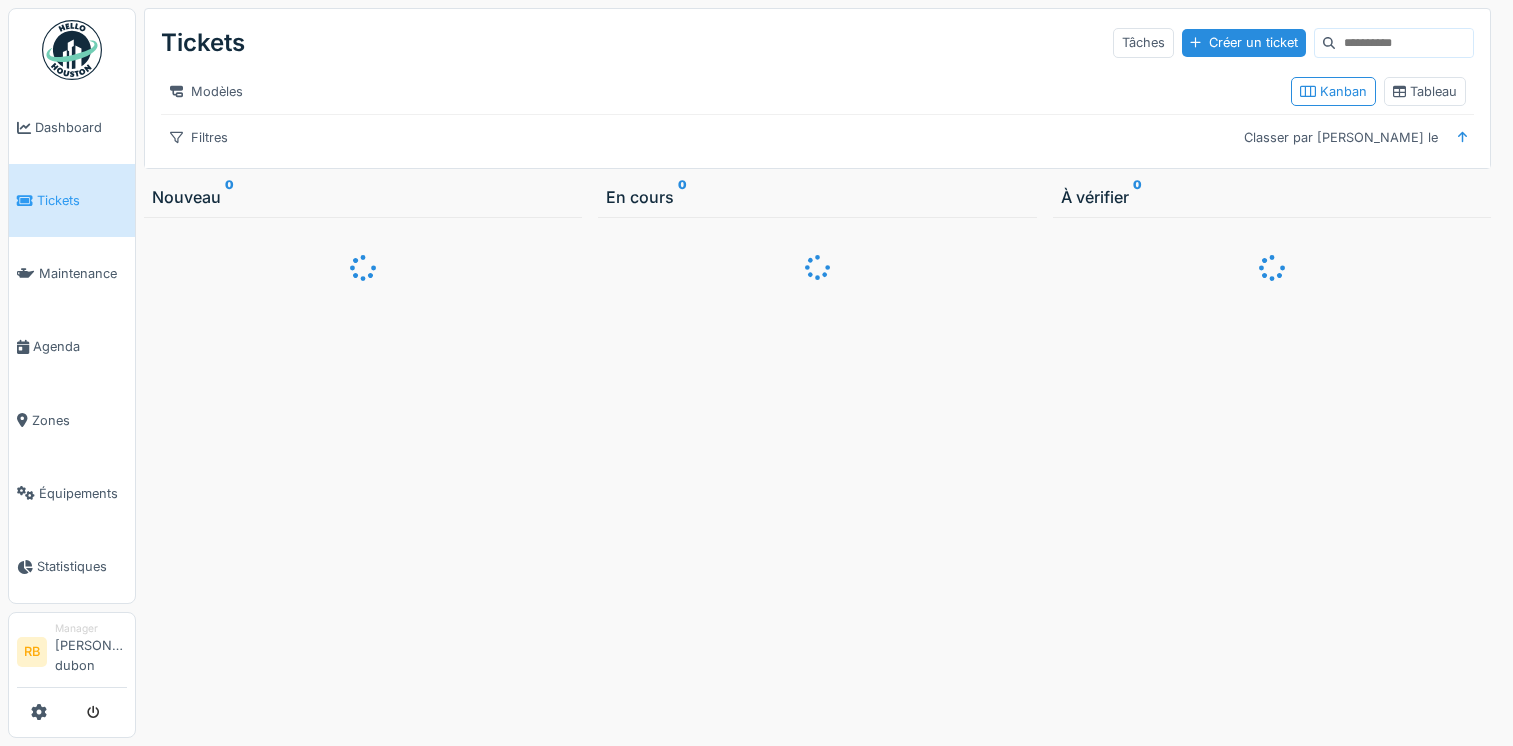 scroll, scrollTop: 0, scrollLeft: 0, axis: both 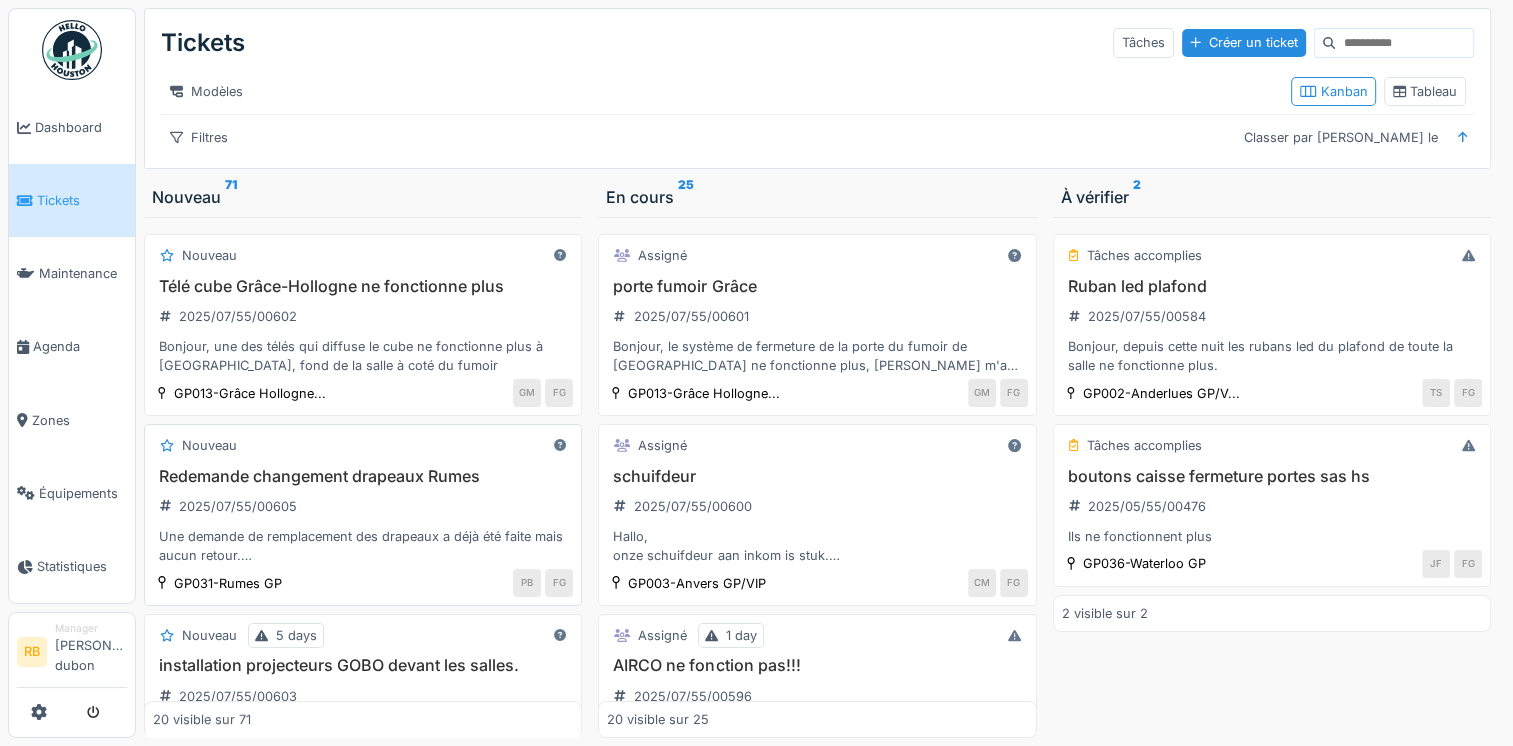 click on "Redemande changement drapeaux Rumes  2025/07/55/00605 Une demande de remplacement des drapeaux a déjà été faite mais aucun retour.
Les drapeaux sont à remplacer" at bounding box center (363, 516) 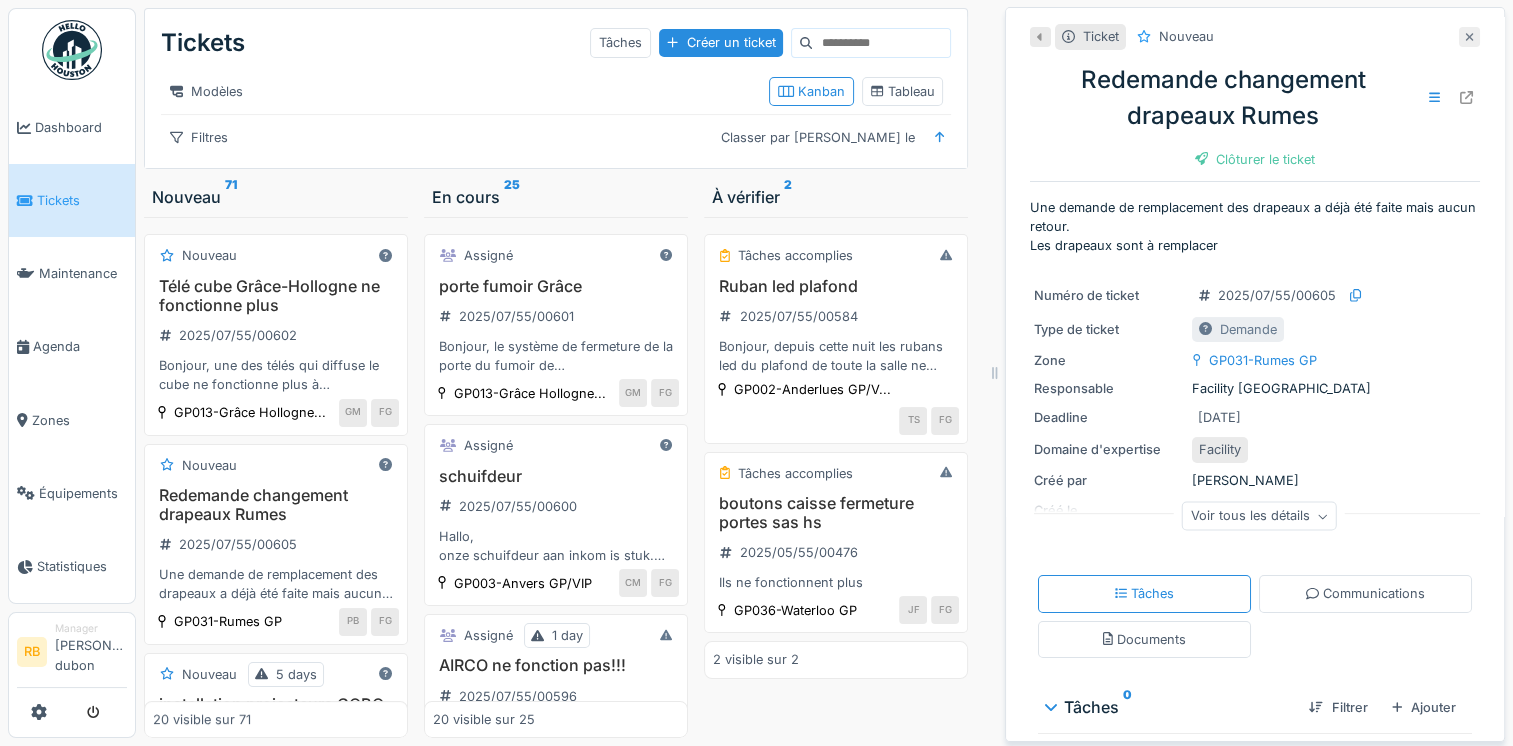 click at bounding box center [1469, 37] 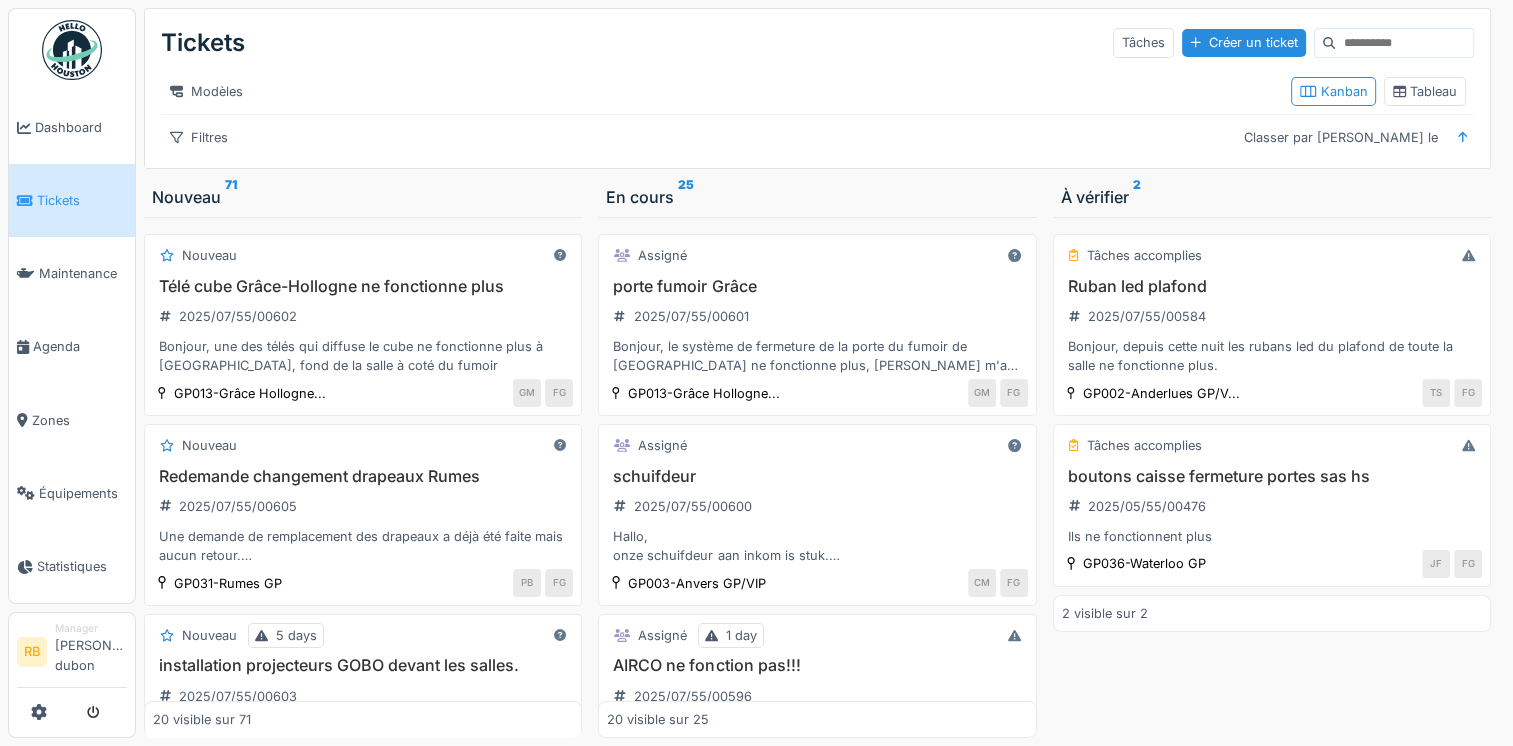 click at bounding box center (1404, 43) 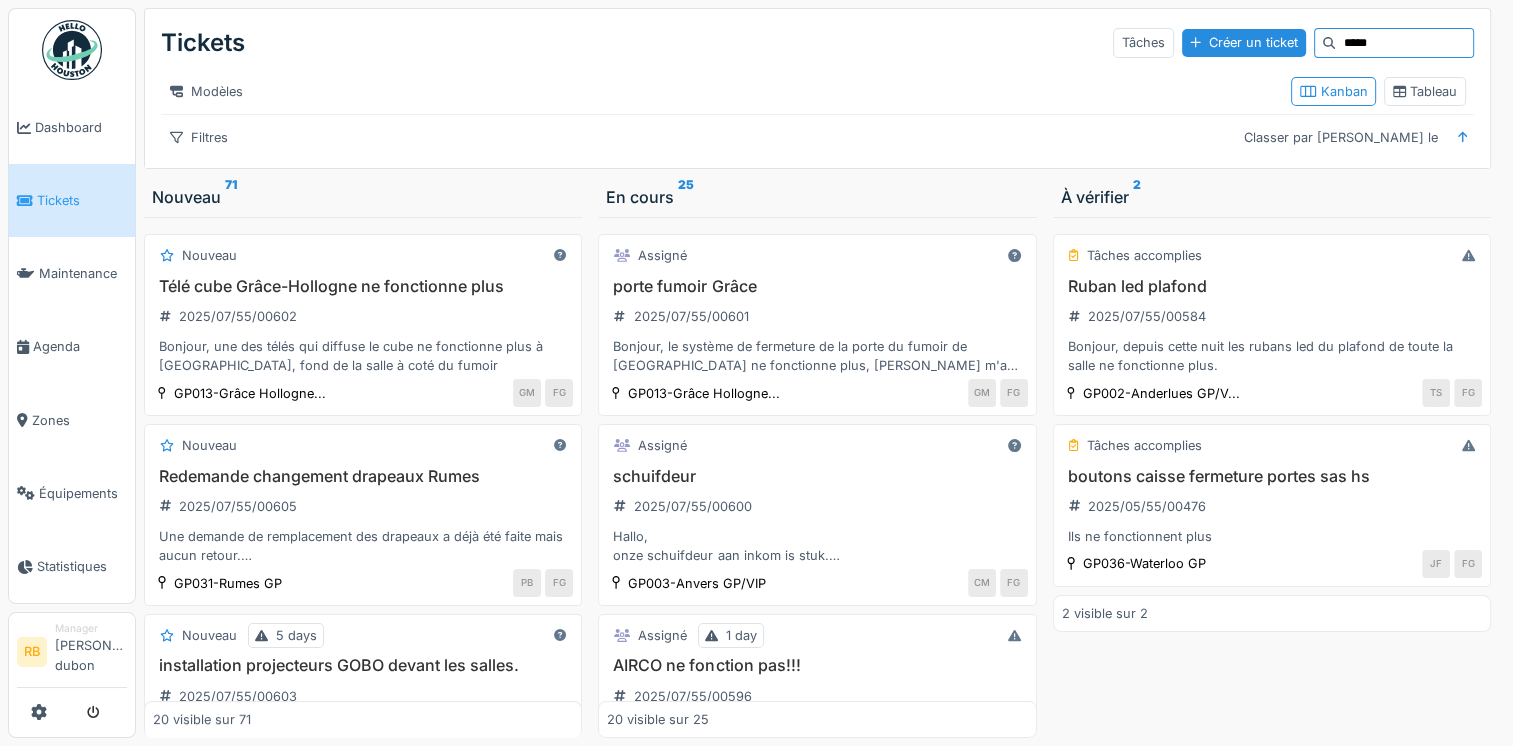 type on "*****" 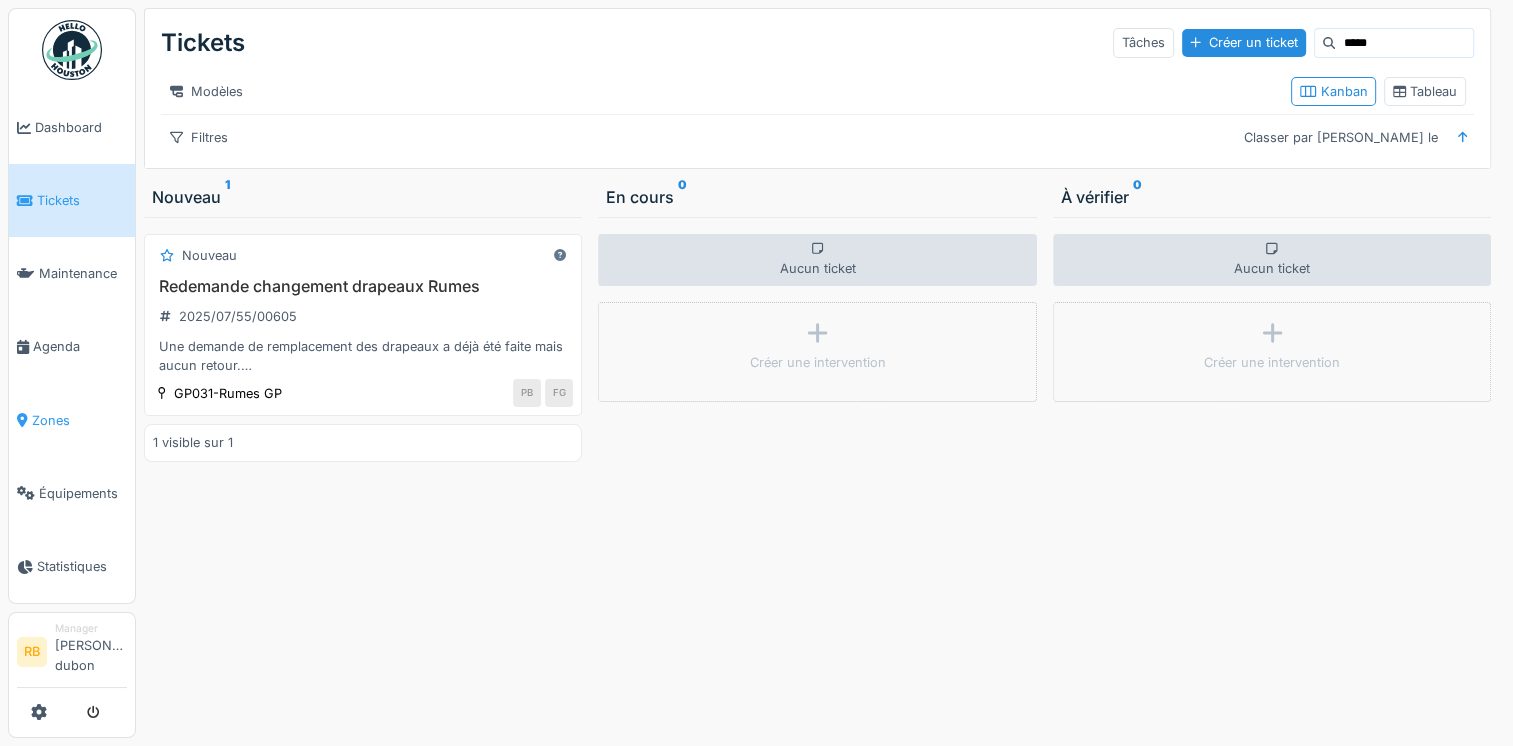click on "Zones" at bounding box center [72, 420] 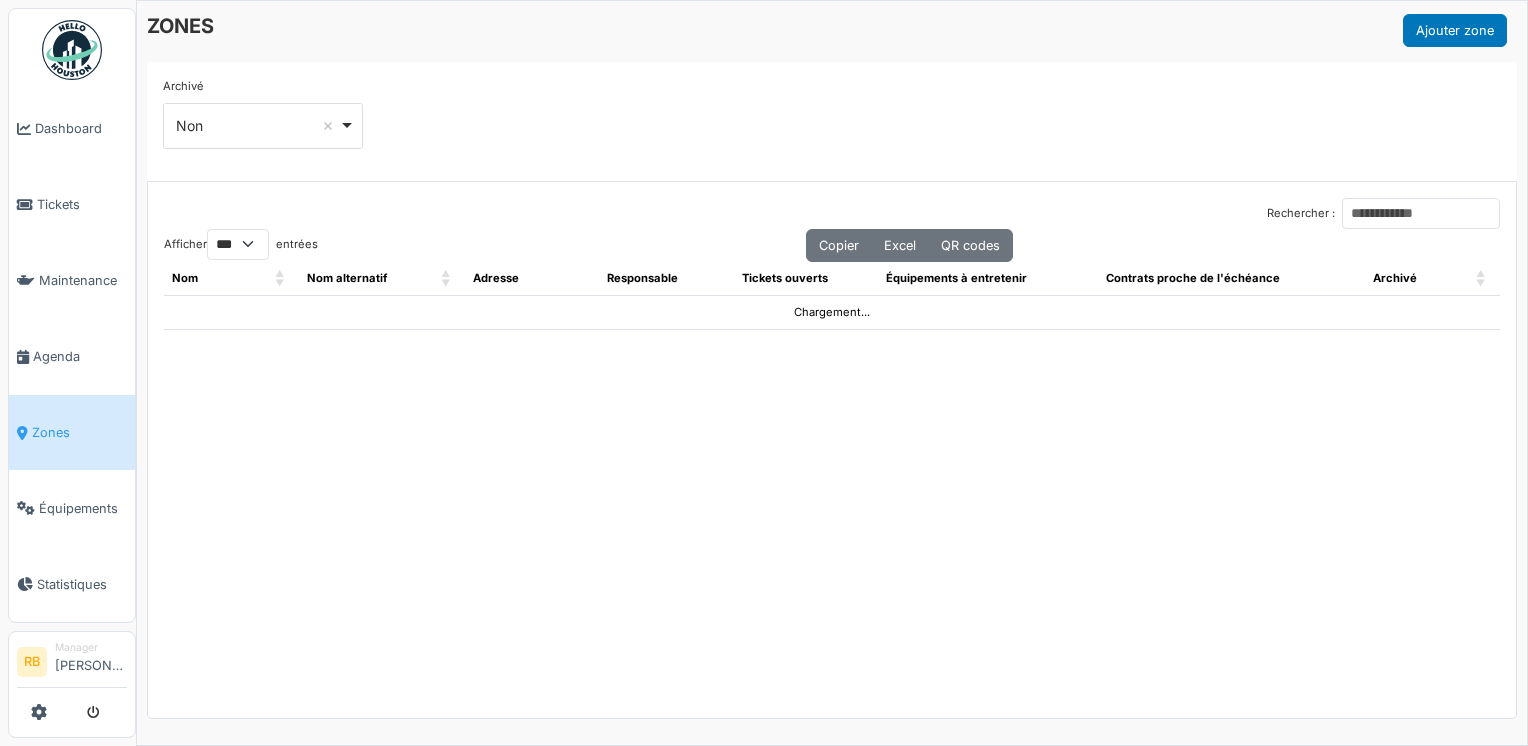 select on "***" 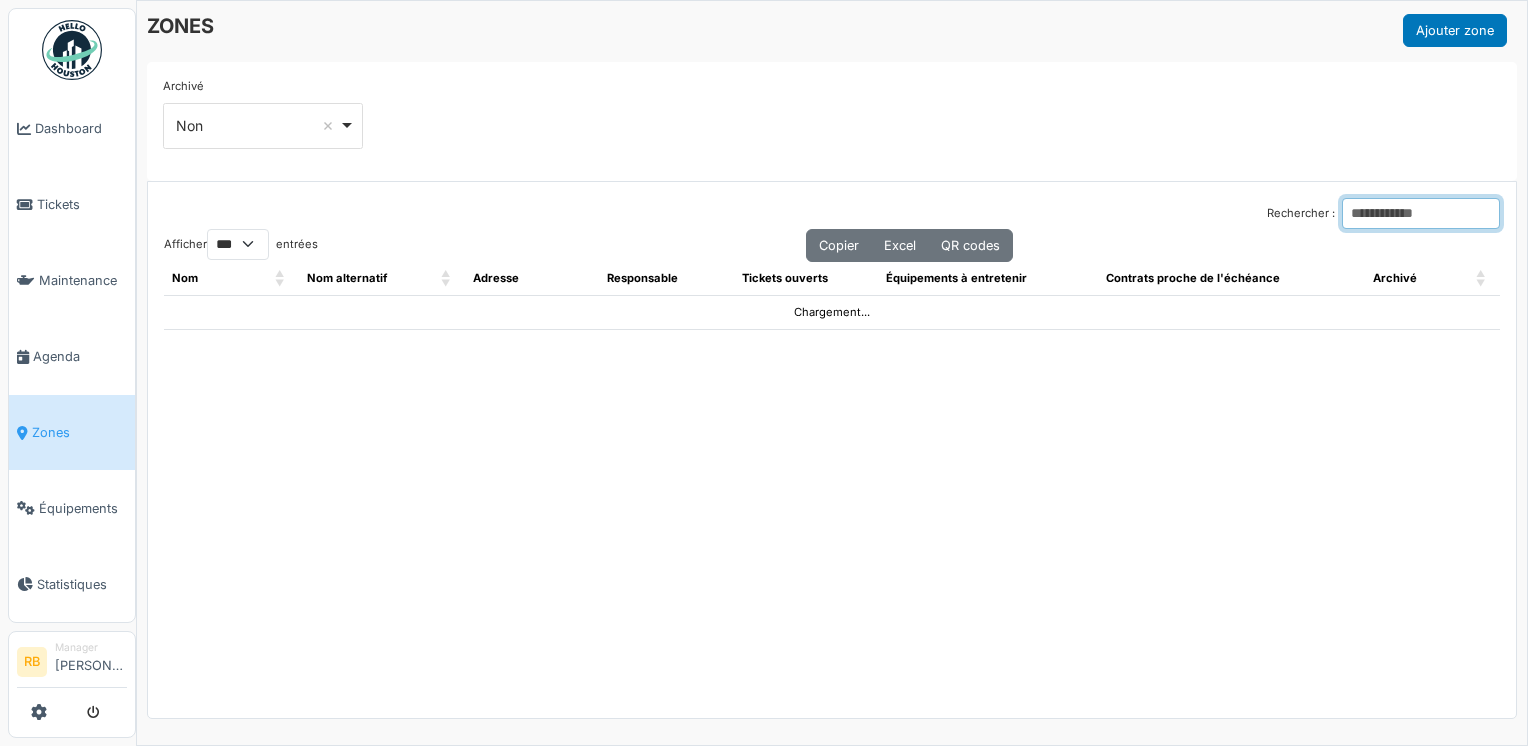 click on "Rechercher :" at bounding box center (1421, 213) 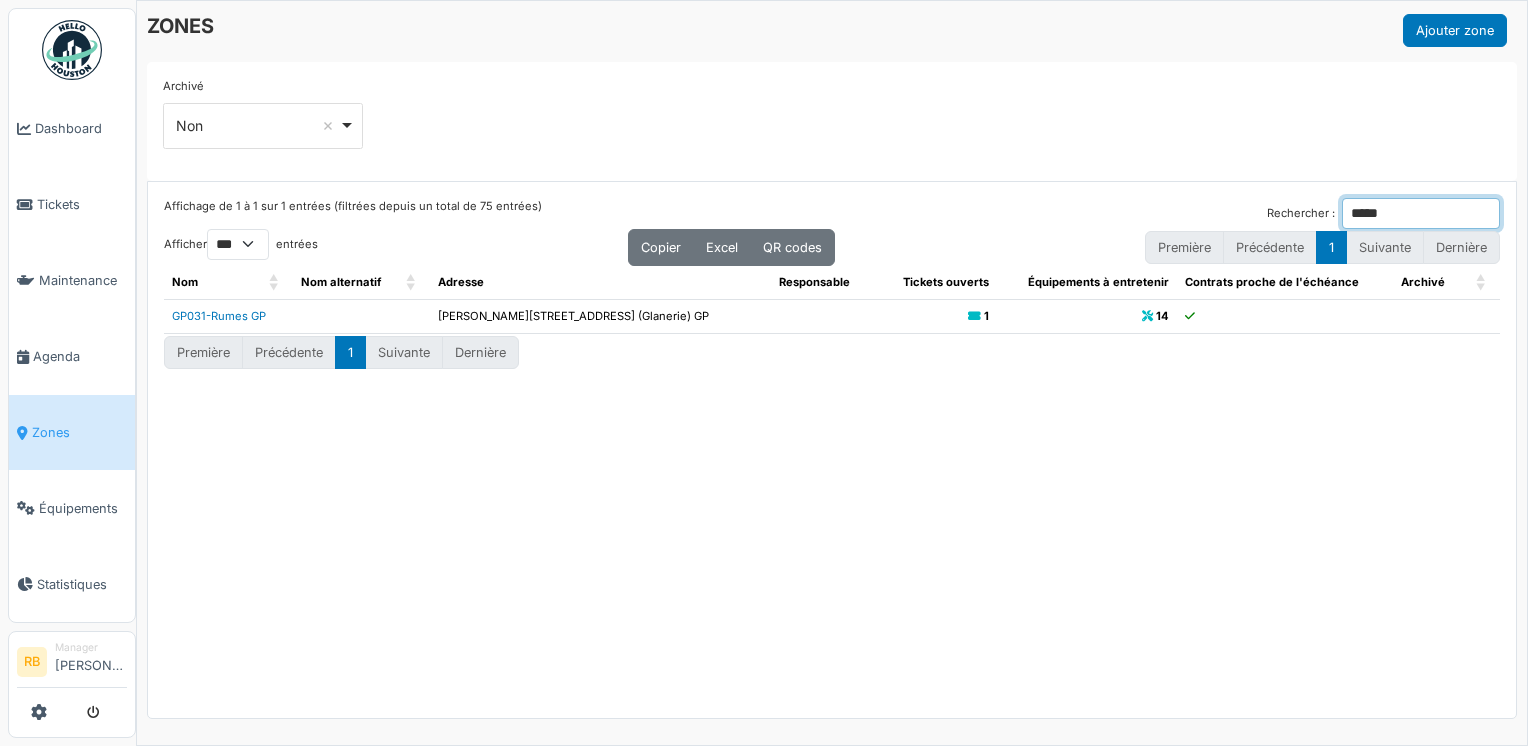 type on "*****" 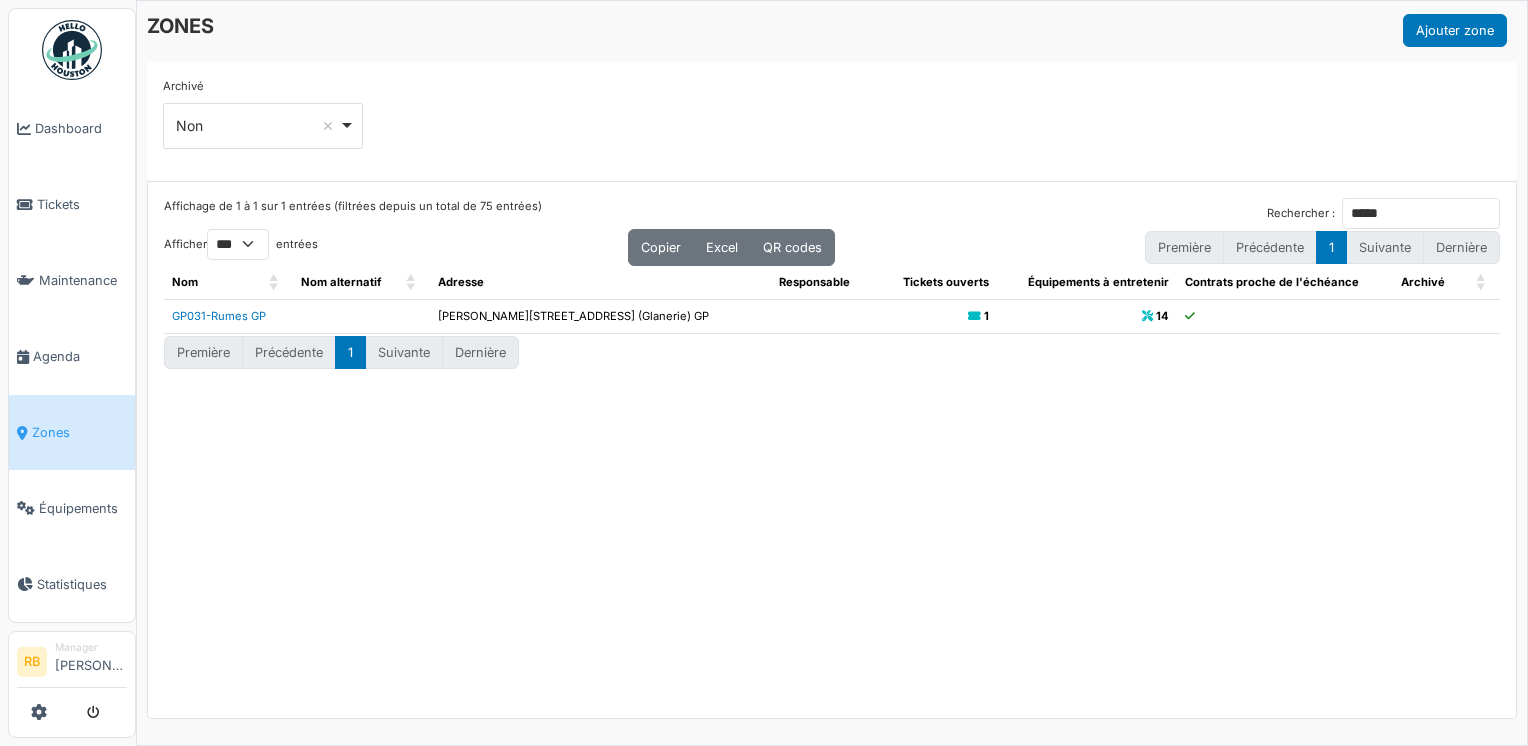 click on "GP031-Rumes GP" at bounding box center (228, 316) 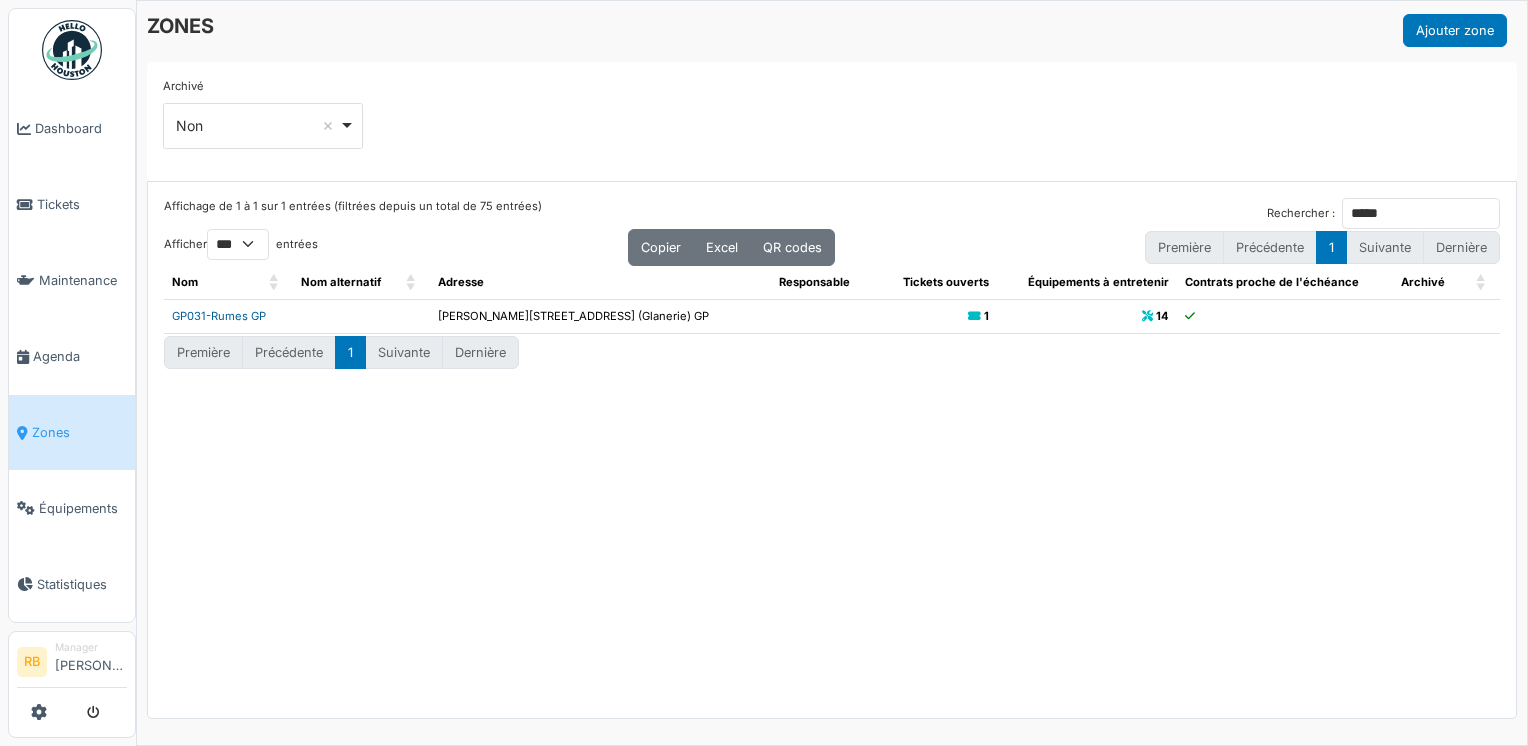 click on "GP031-Rumes GP" at bounding box center (219, 316) 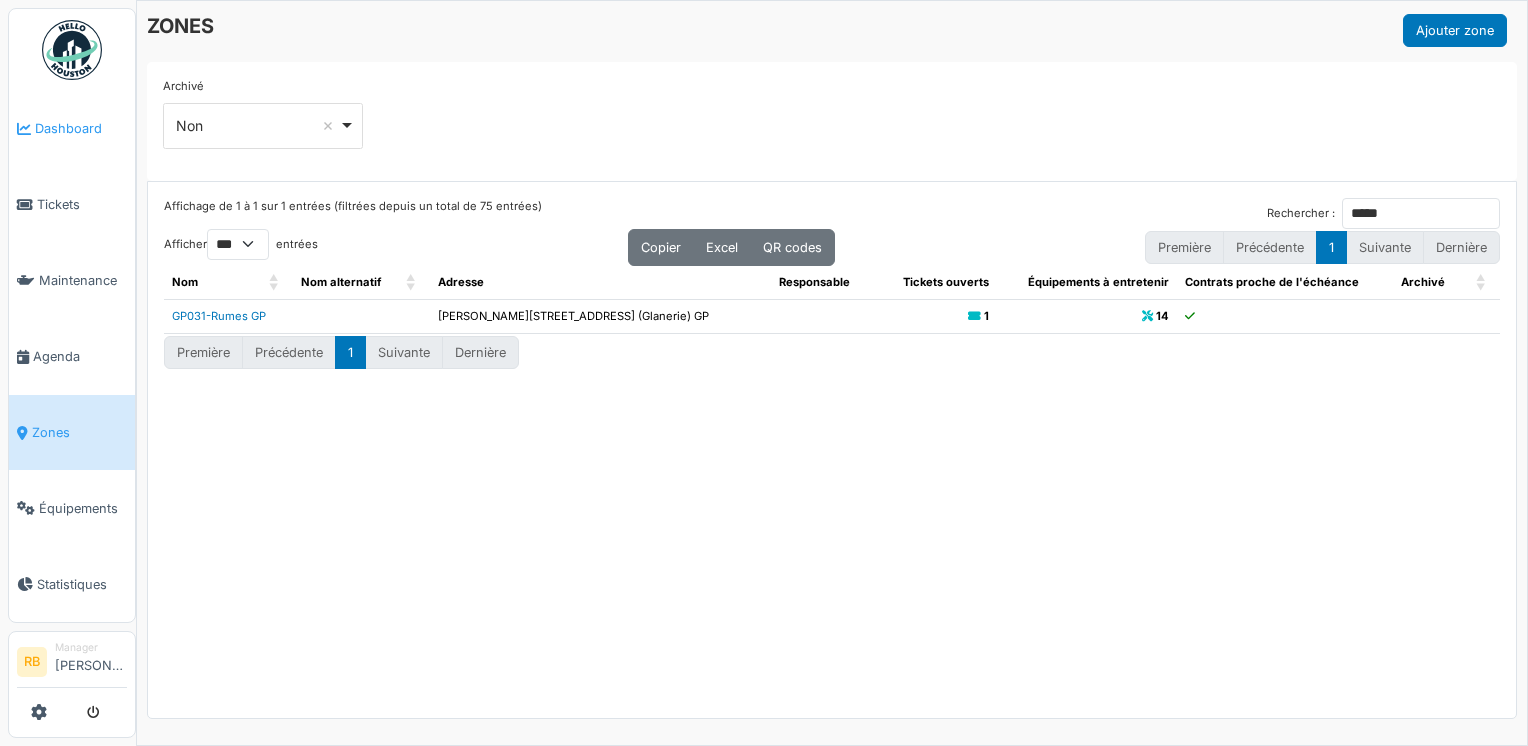 click on "Dashboard" at bounding box center [72, 129] 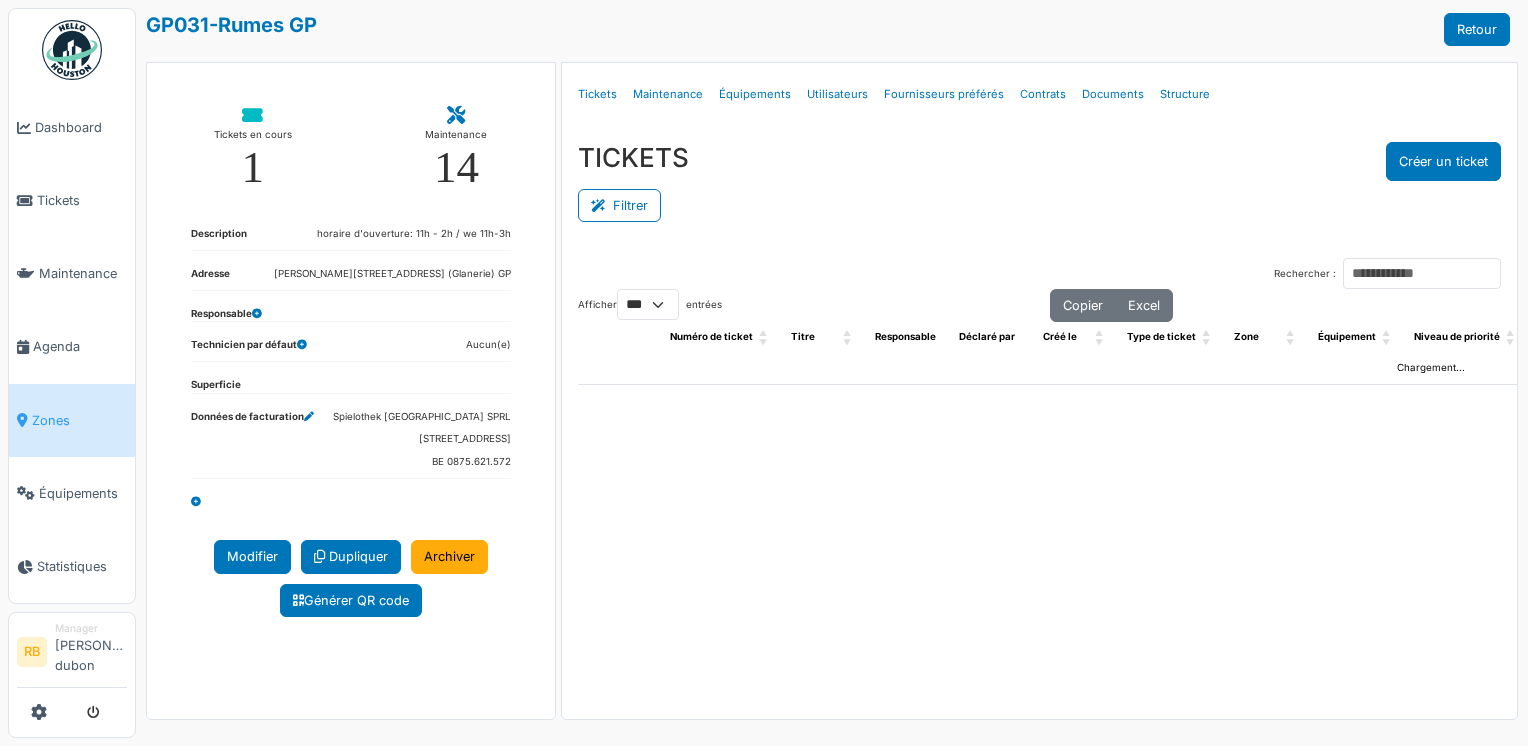 select on "***" 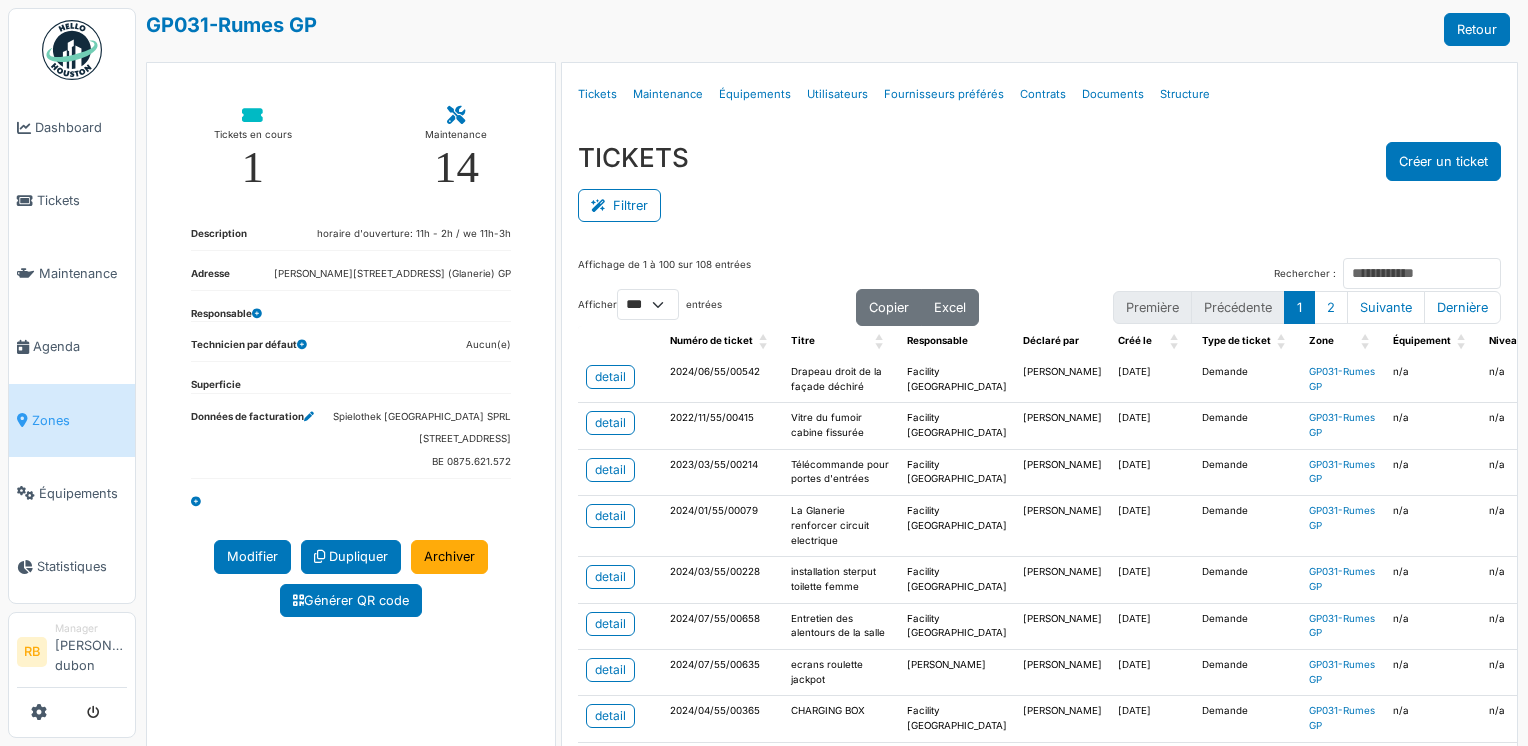 click on "Filtrer" at bounding box center (1040, 203) 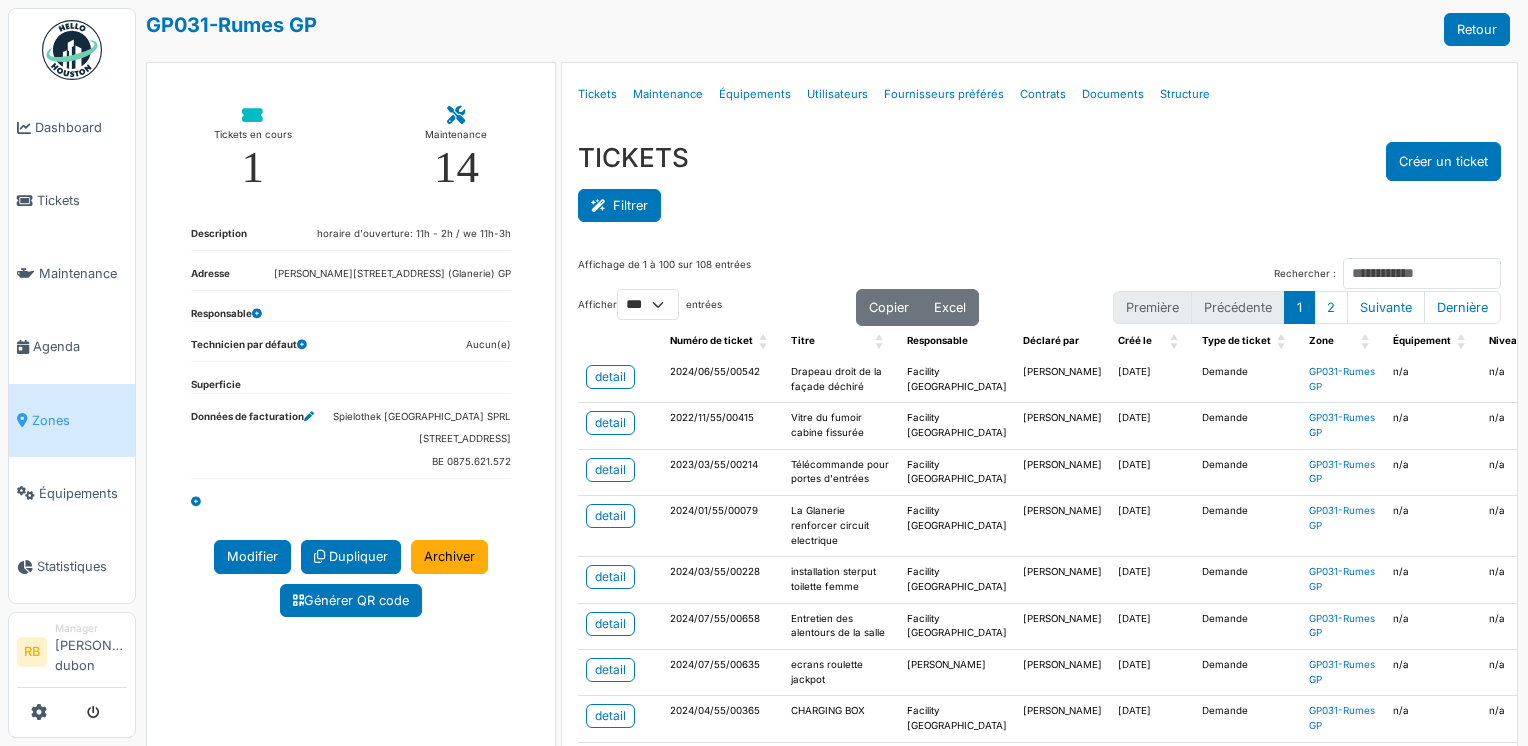 click on "Filtrer" at bounding box center (619, 205) 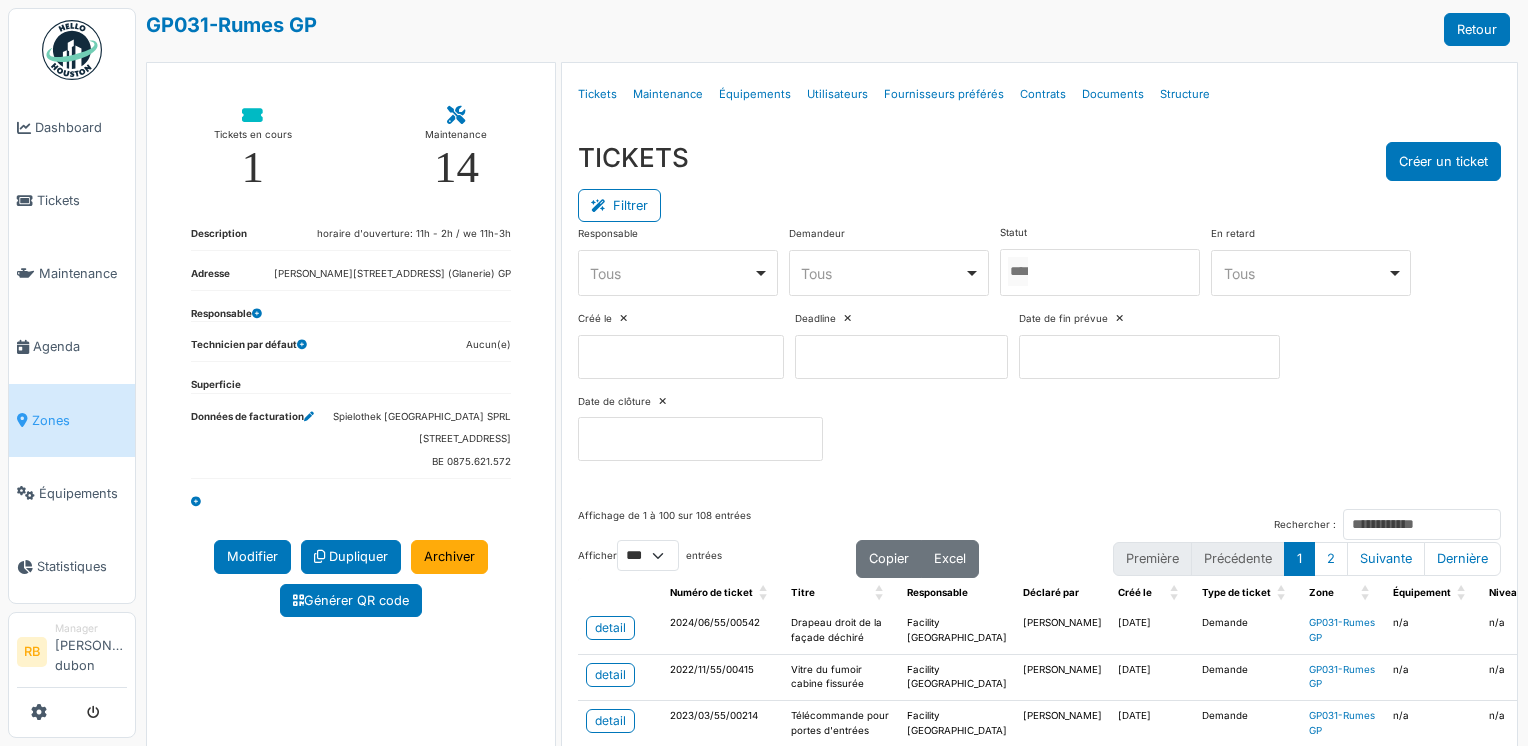 click at bounding box center [1100, 272] 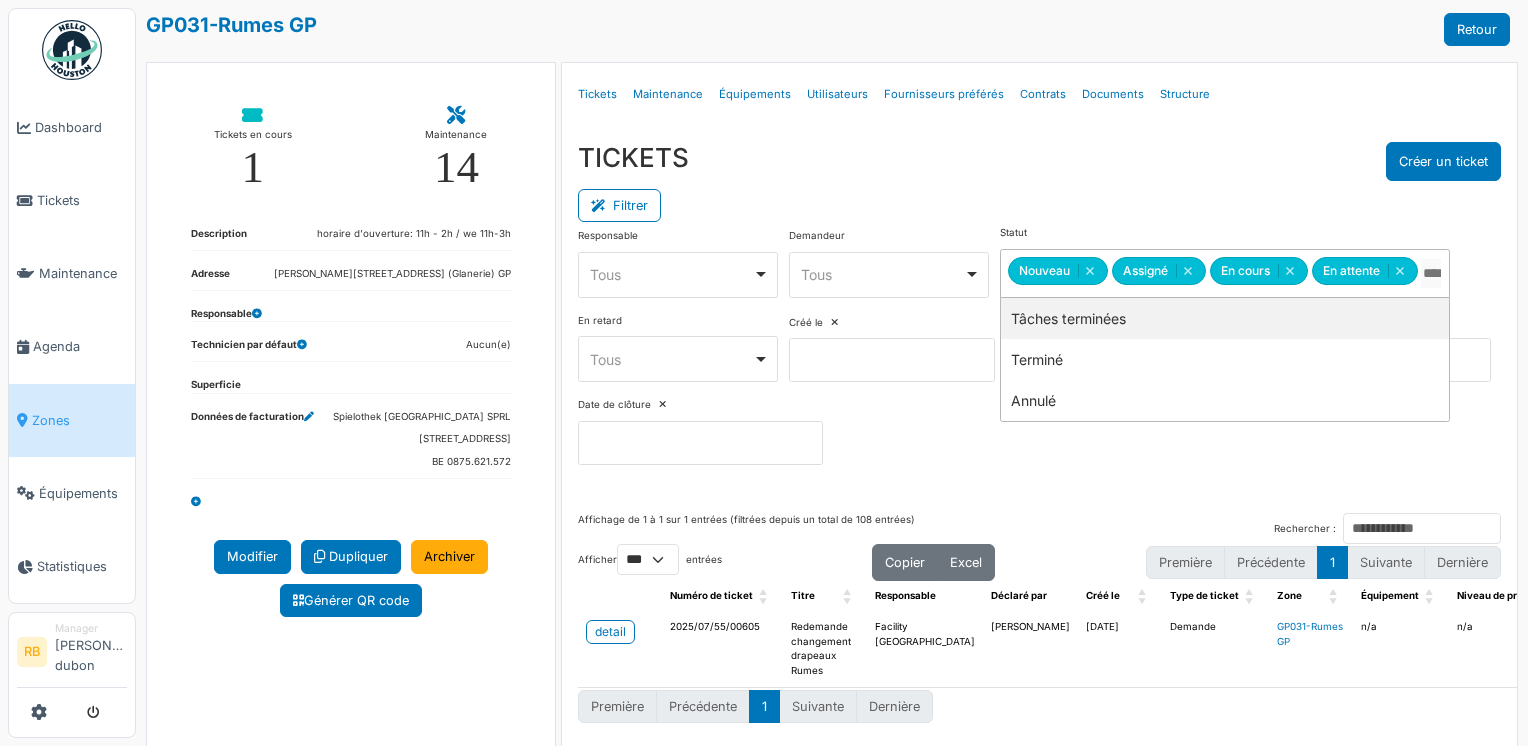 click on "**********" at bounding box center (1225, 273) 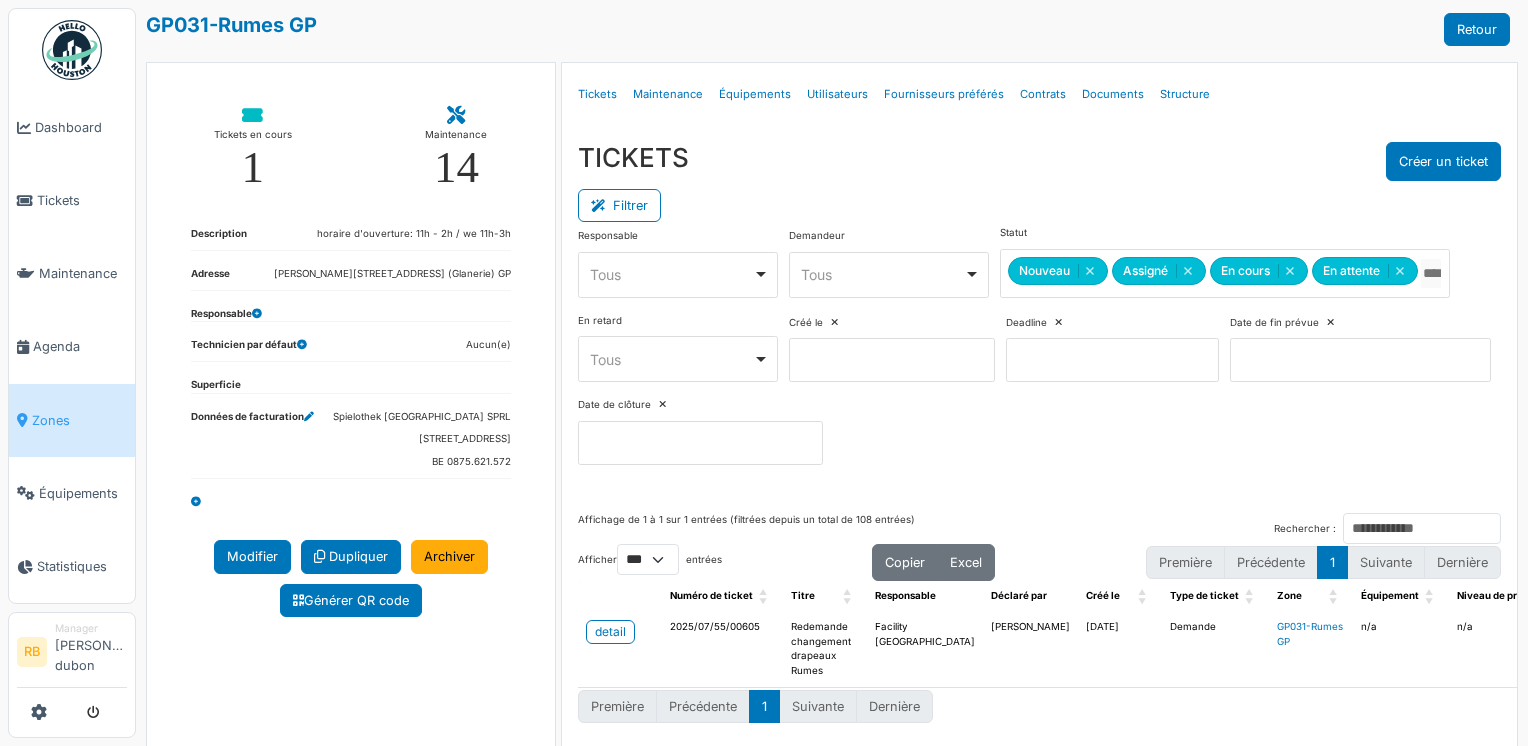 click on "Filtrer" at bounding box center [1040, 203] 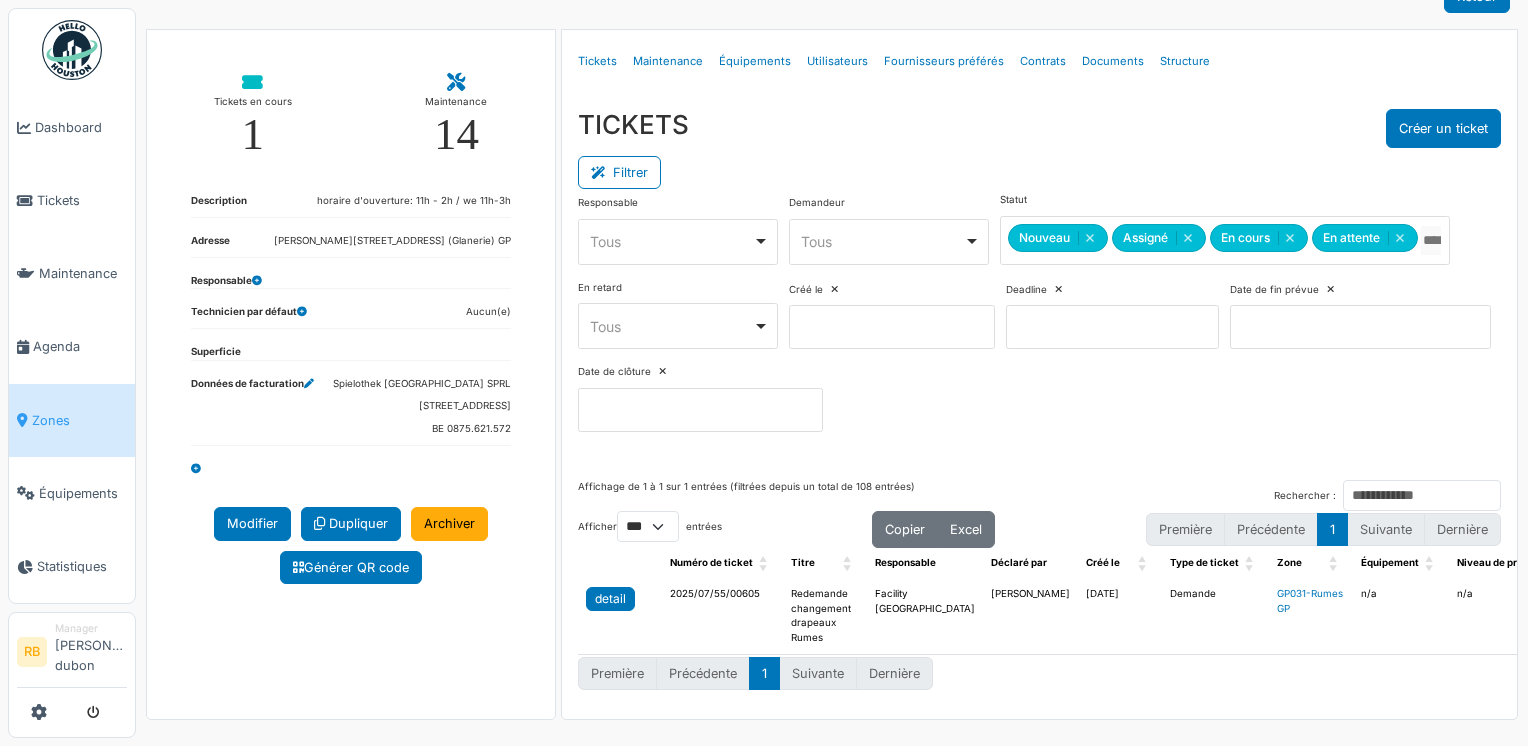 click on "detail" at bounding box center [610, 599] 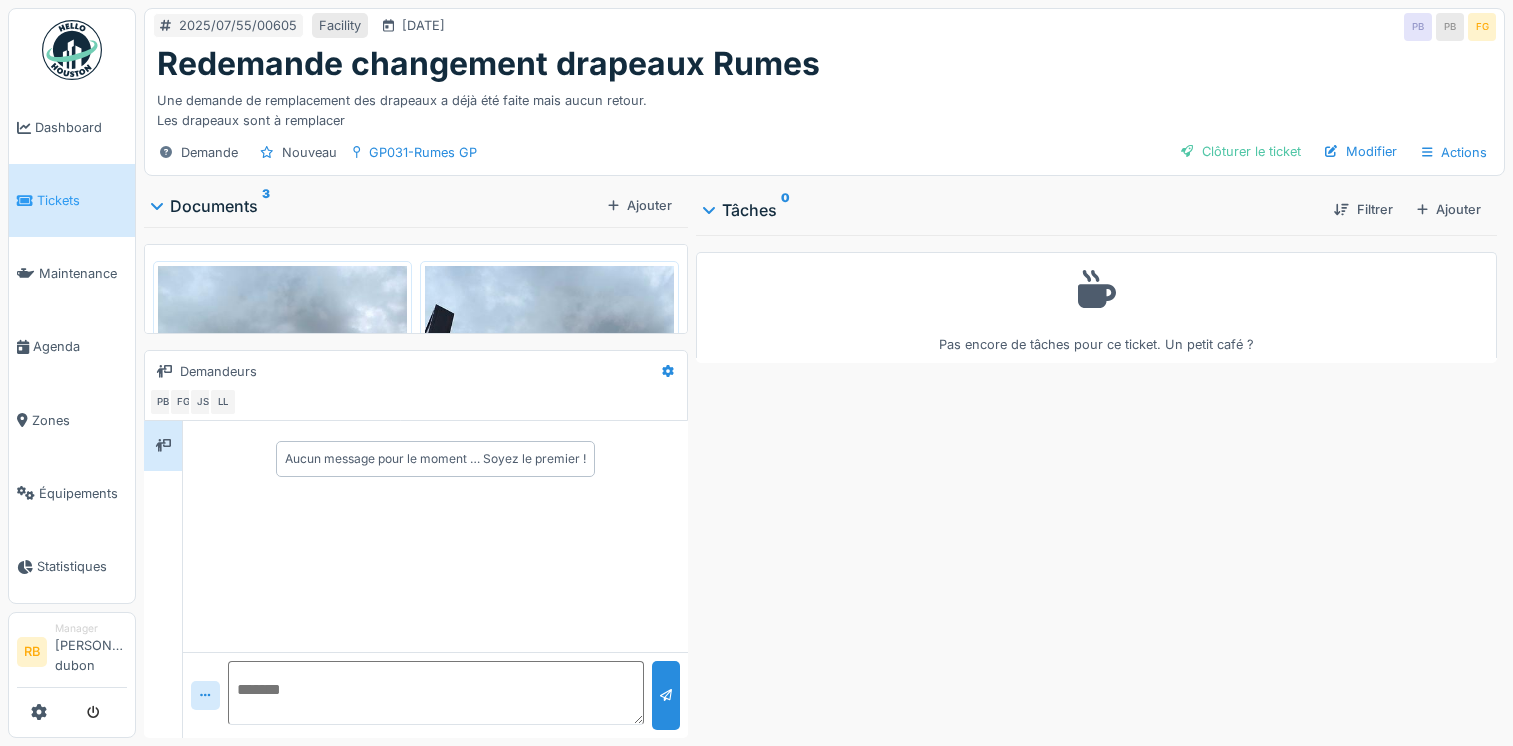 scroll, scrollTop: 0, scrollLeft: 0, axis: both 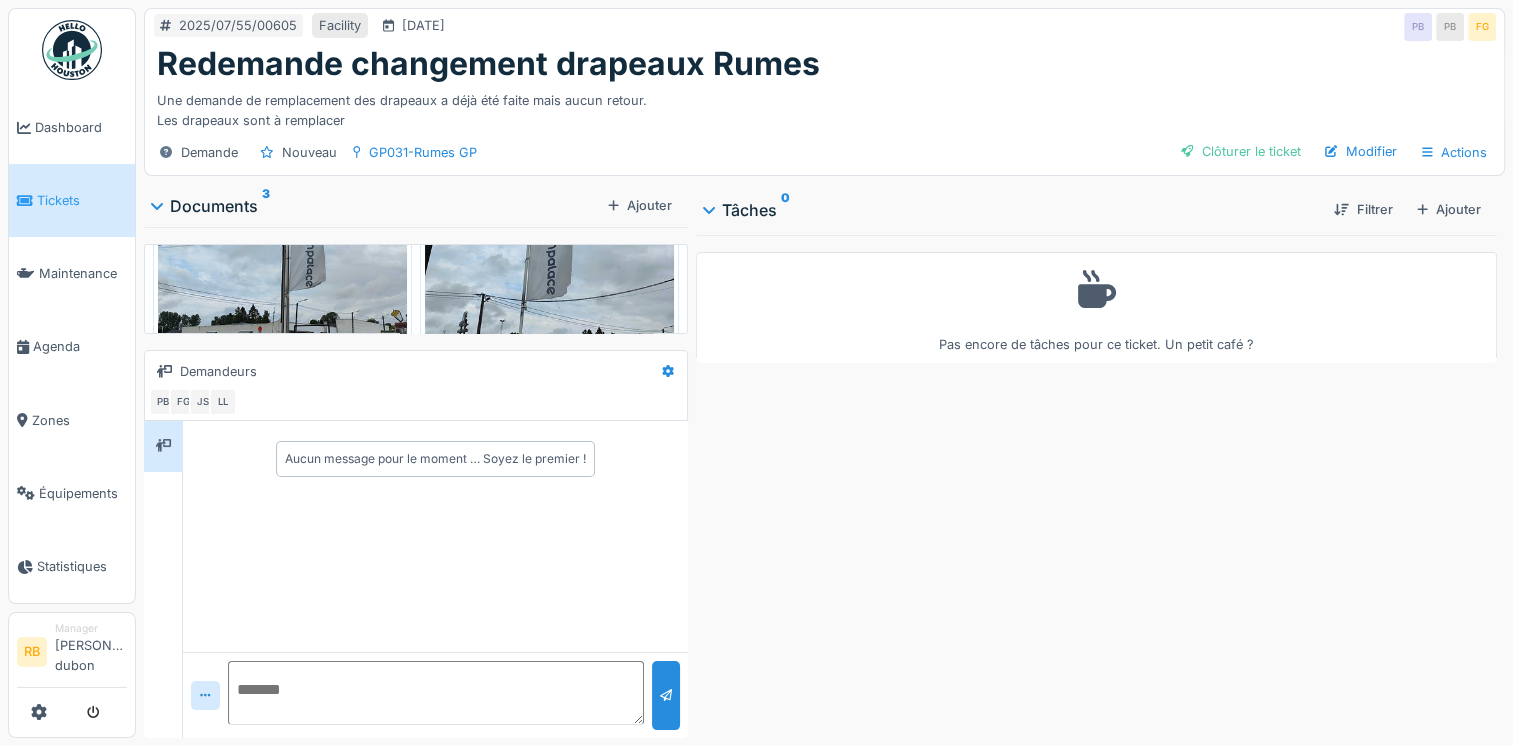 click at bounding box center [282, 269] 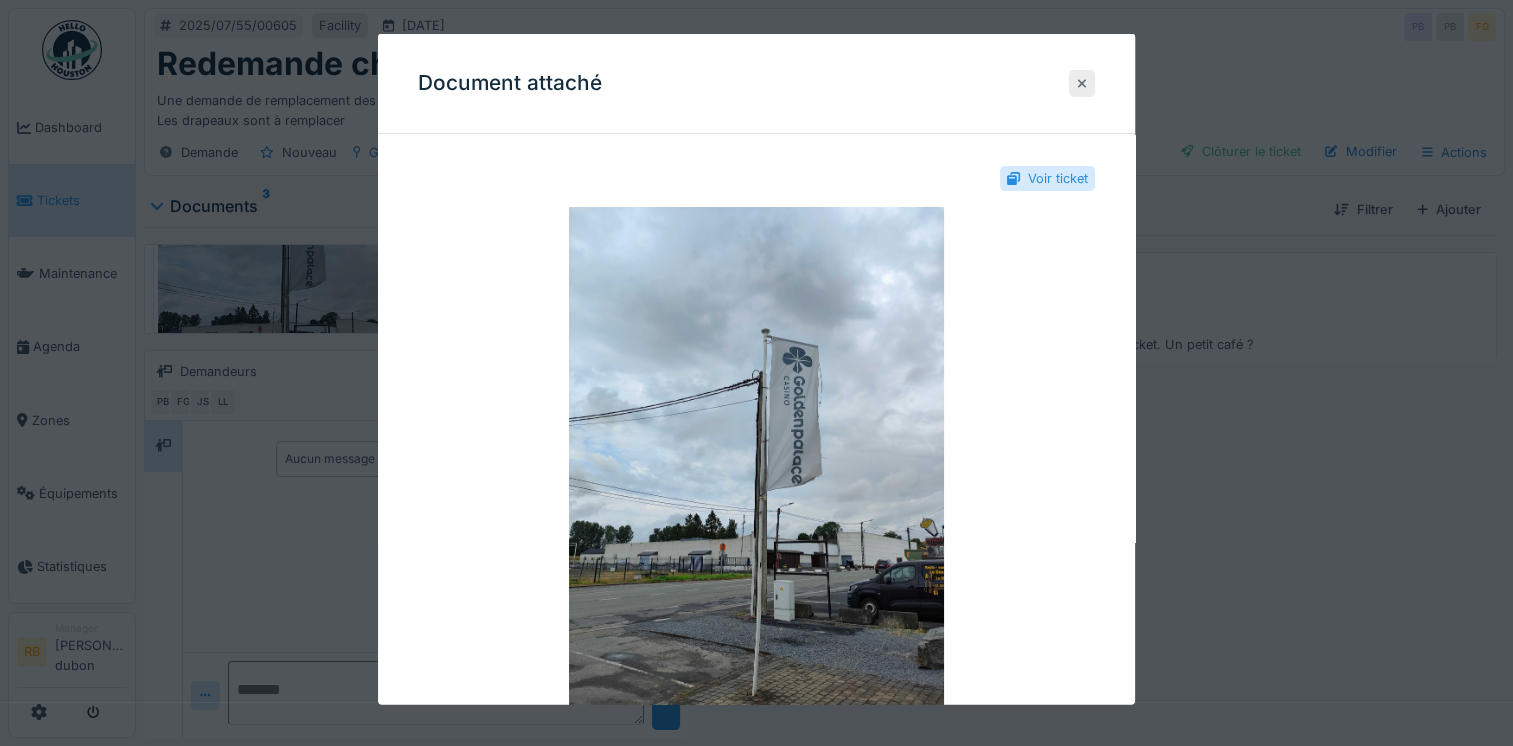 click at bounding box center [1082, 82] 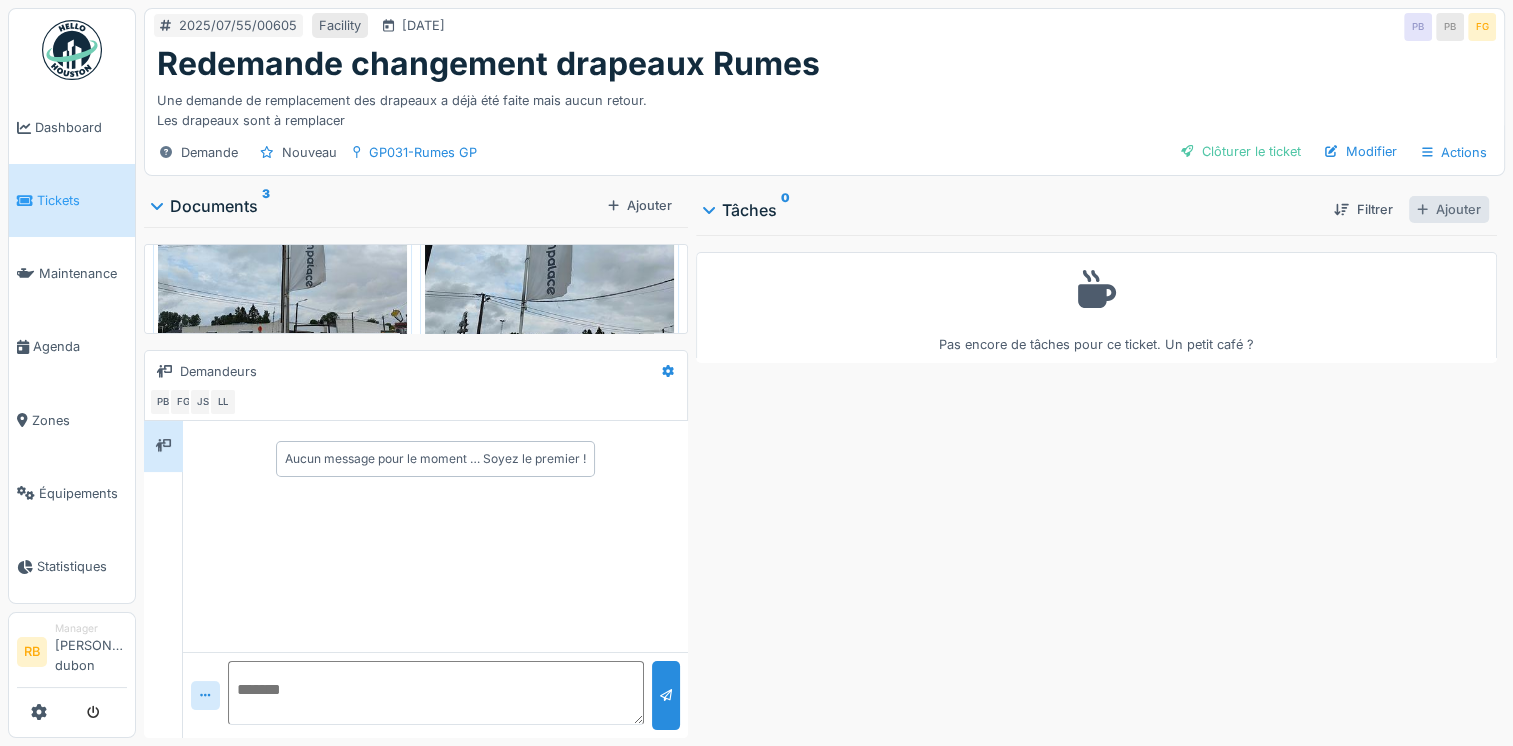 click on "Ajouter" at bounding box center [1449, 209] 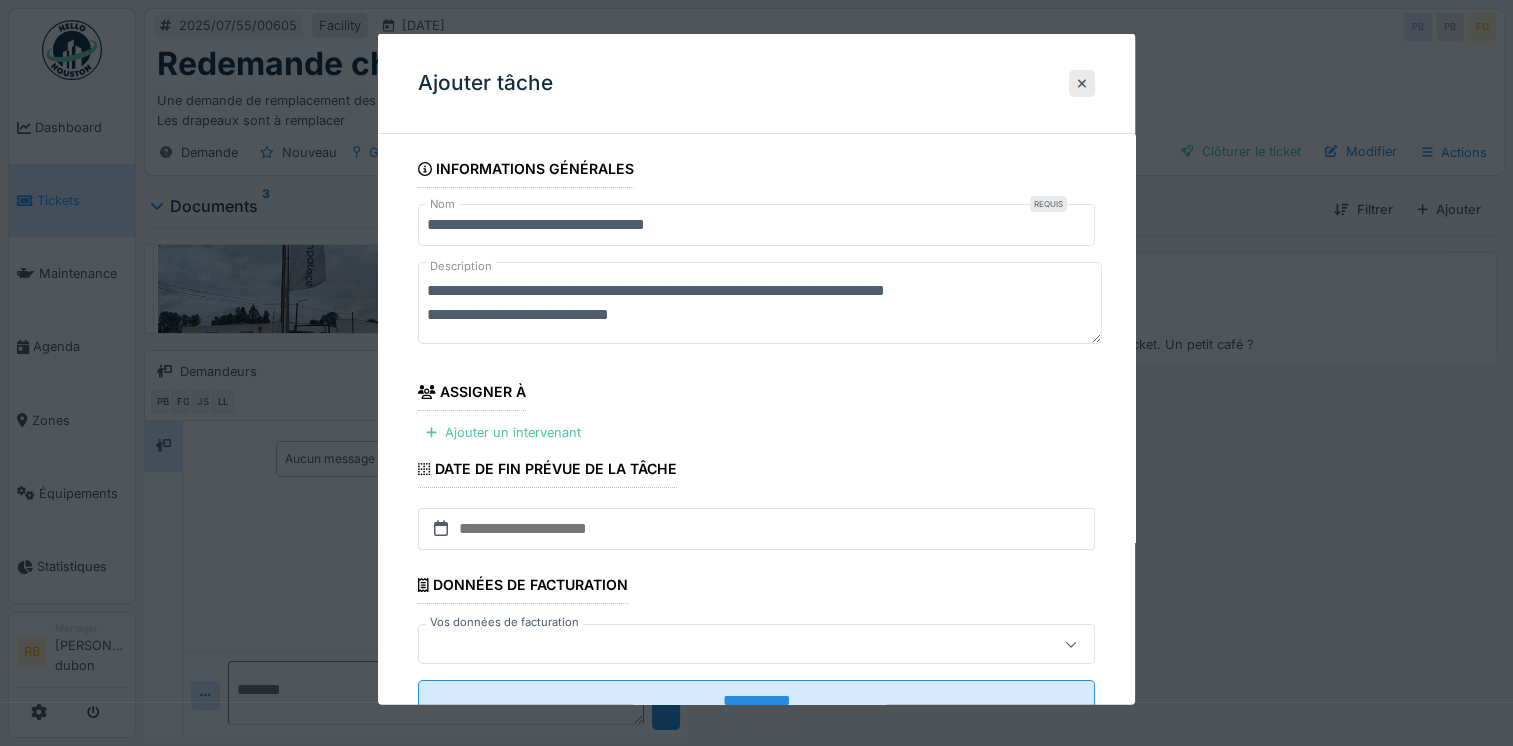 click on "**********" at bounding box center [756, 444] 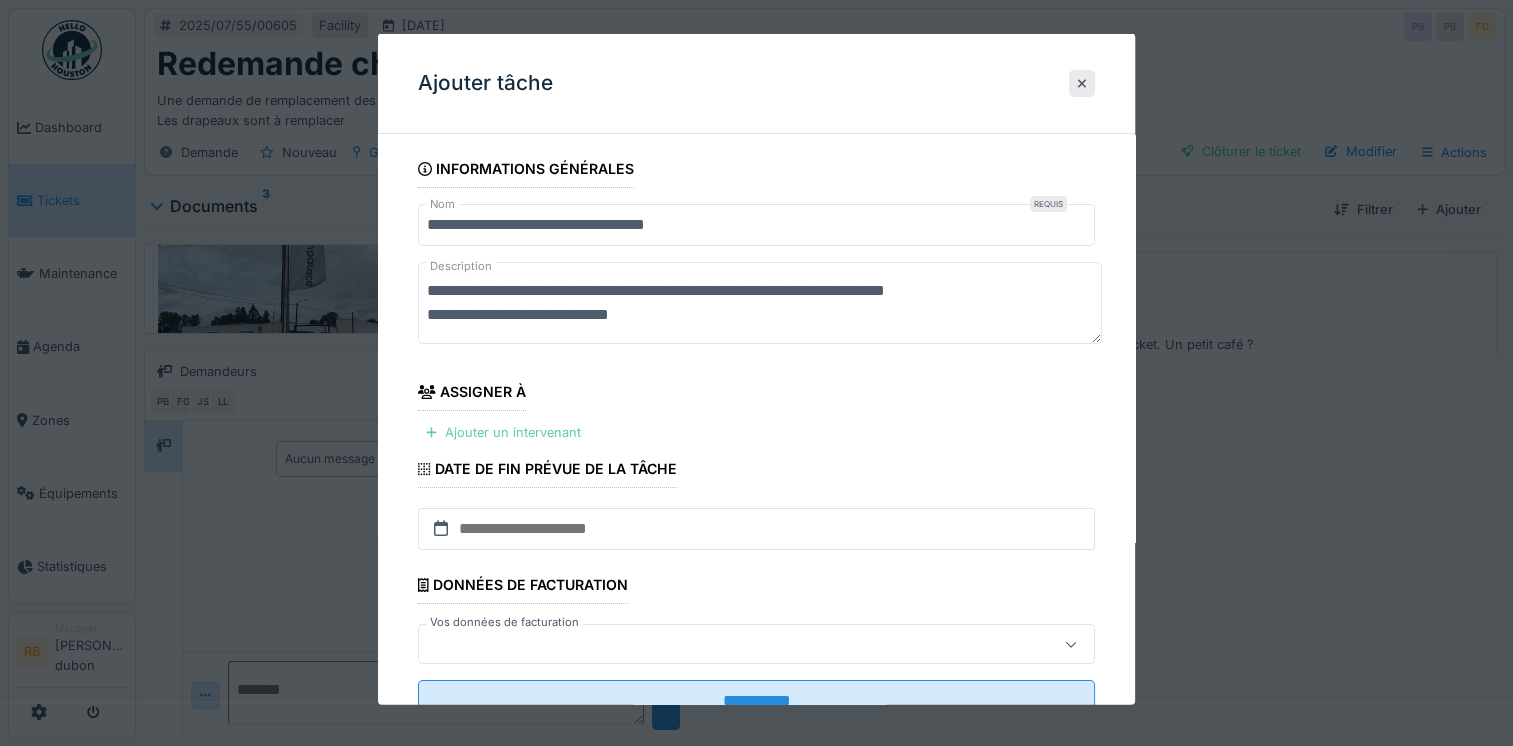 click on "Ajouter un intervenant" at bounding box center (503, 432) 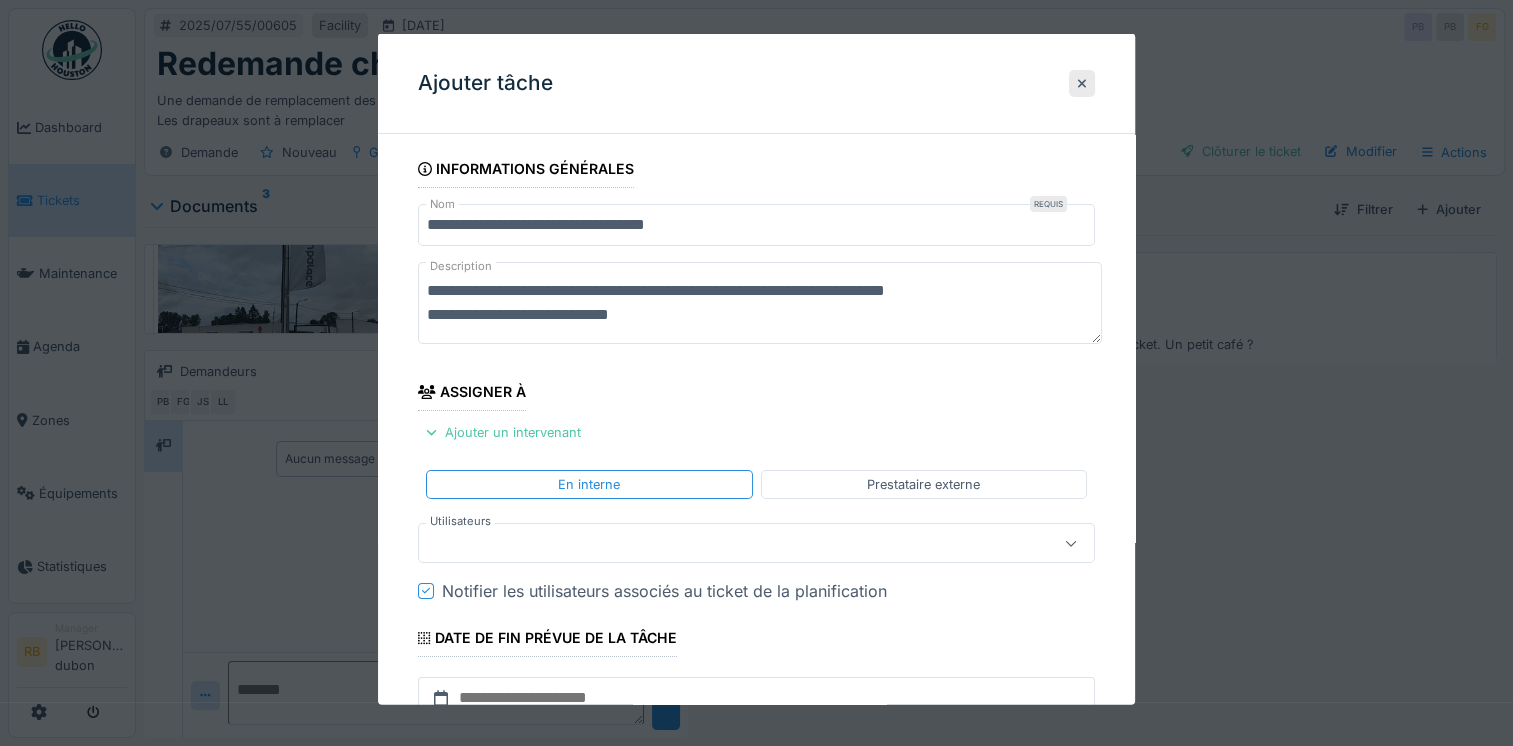 click at bounding box center [722, 543] 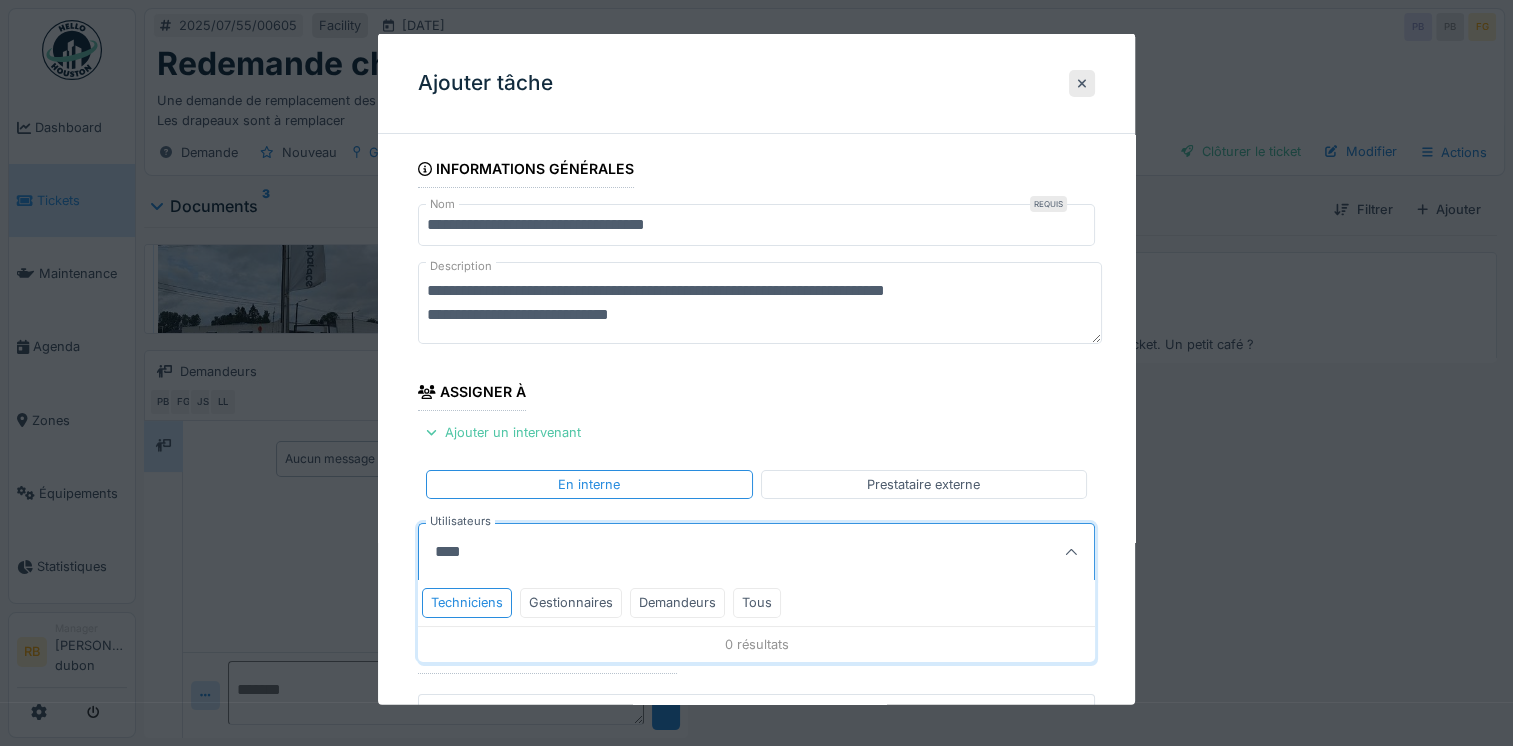 scroll, scrollTop: 62, scrollLeft: 0, axis: vertical 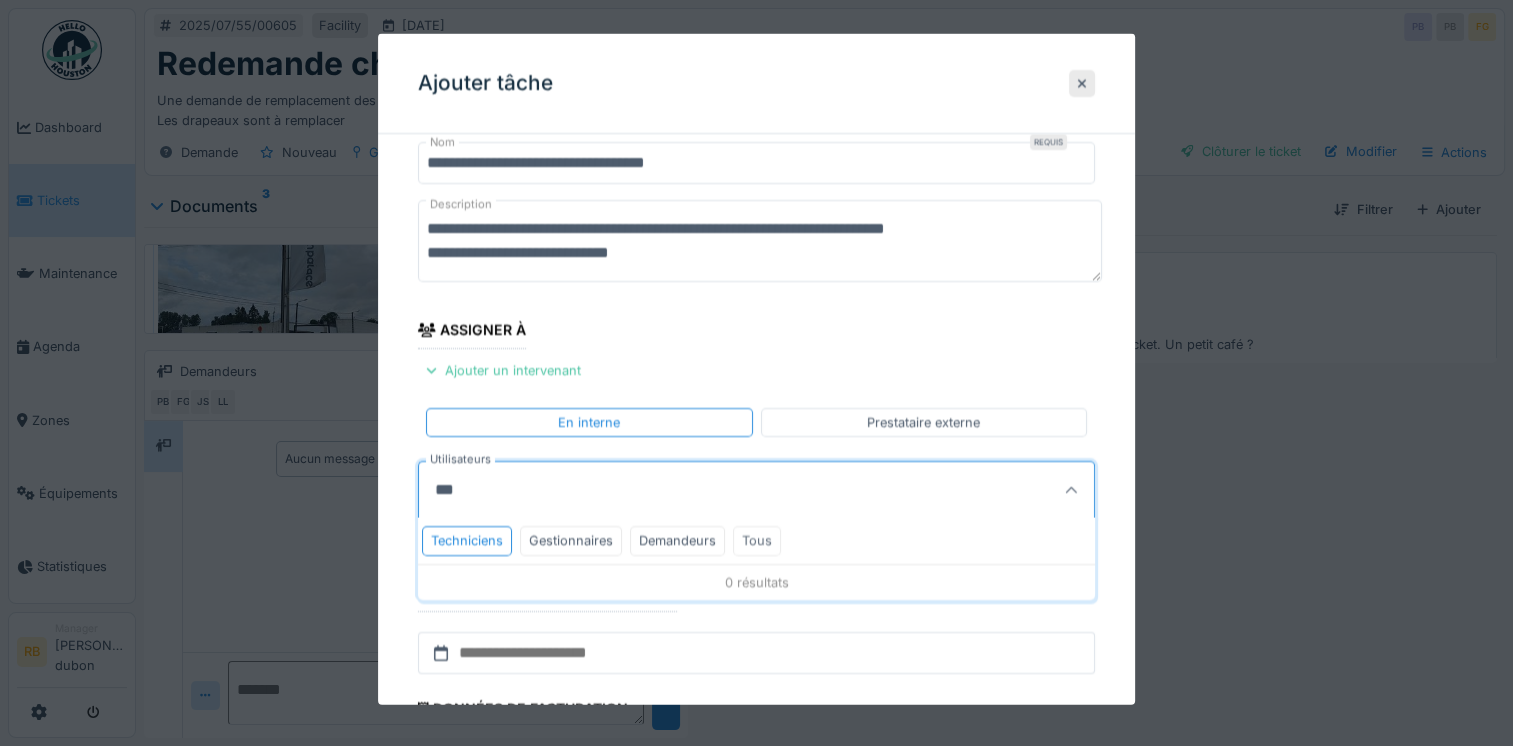 type on "***" 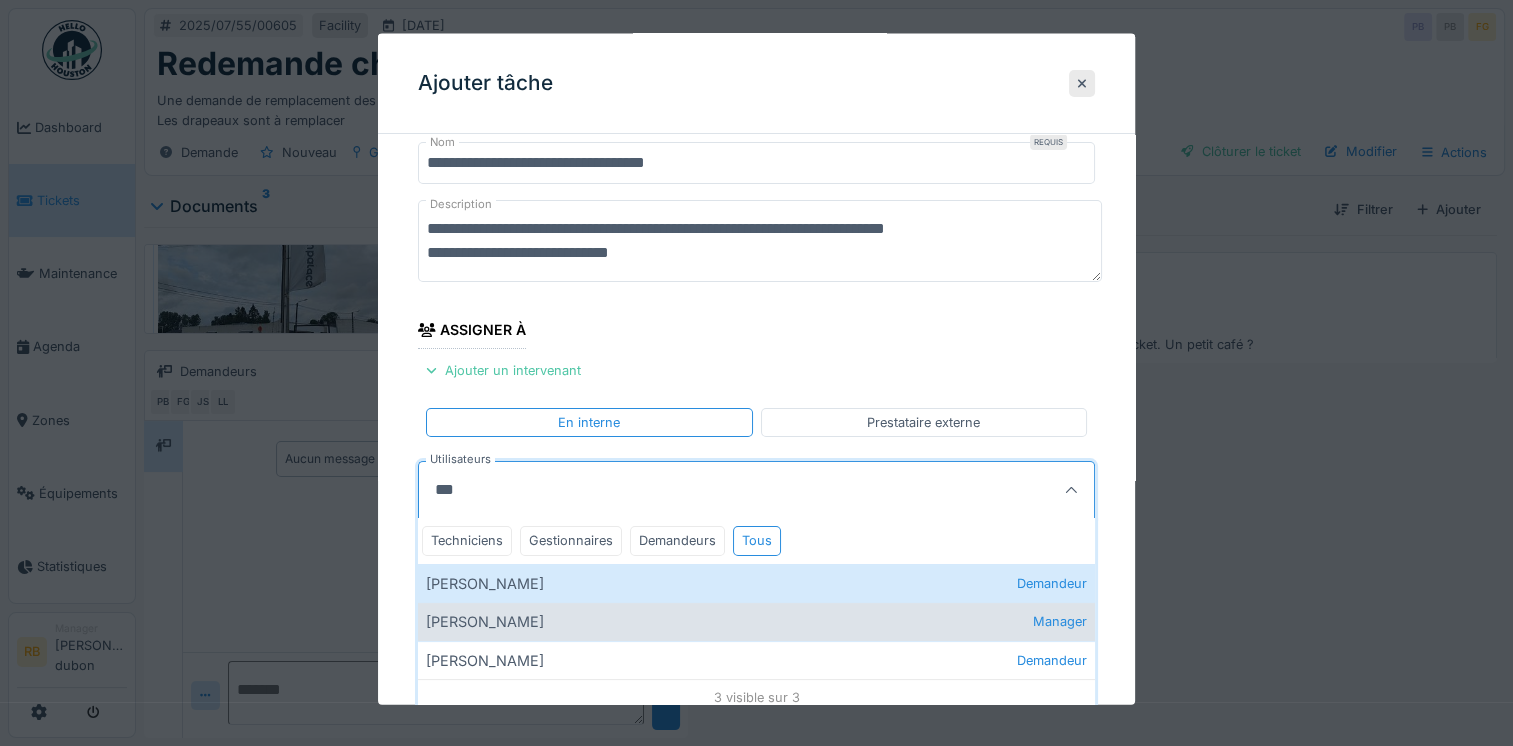 click on "Serge Menegalli   Manager" at bounding box center (756, 621) 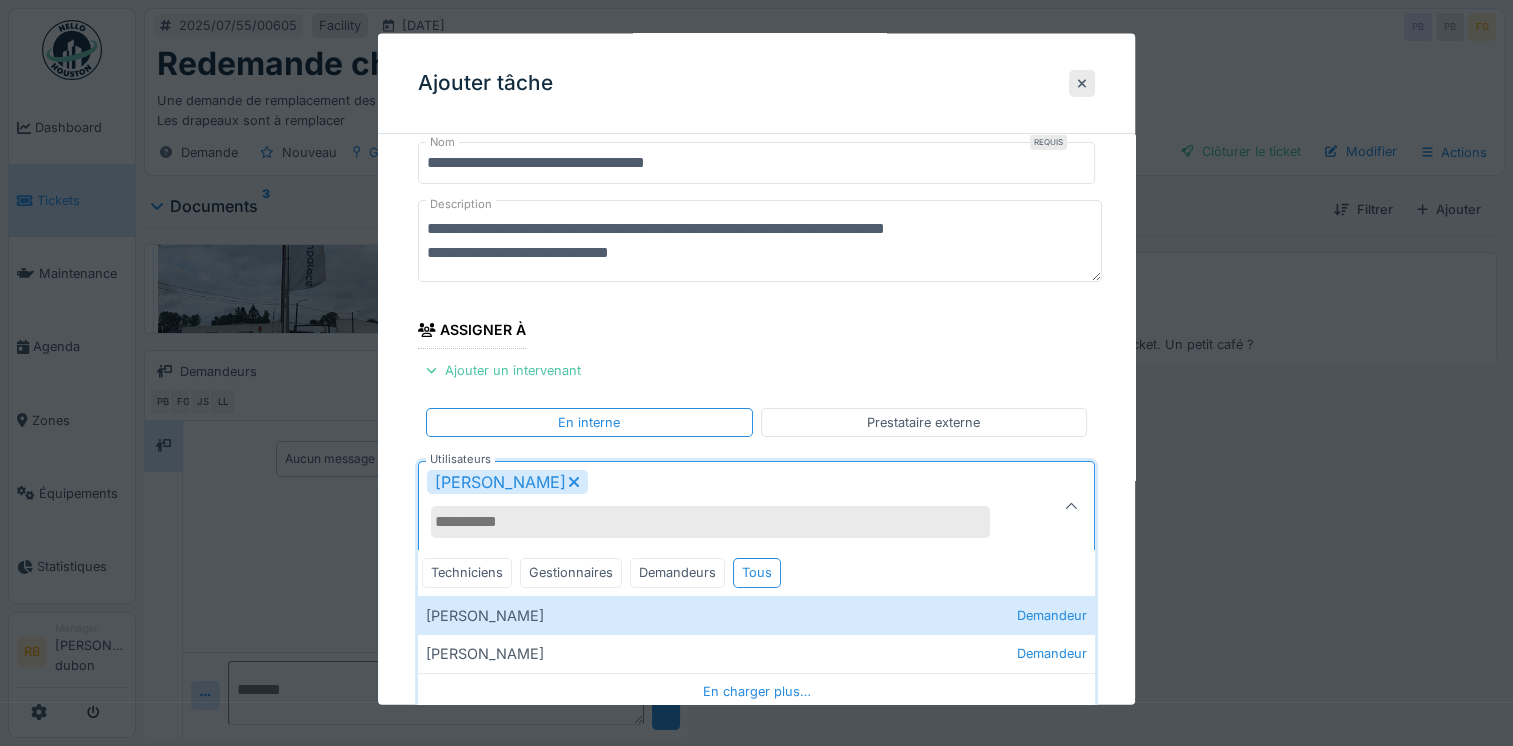 click on "**********" at bounding box center (756, 530) 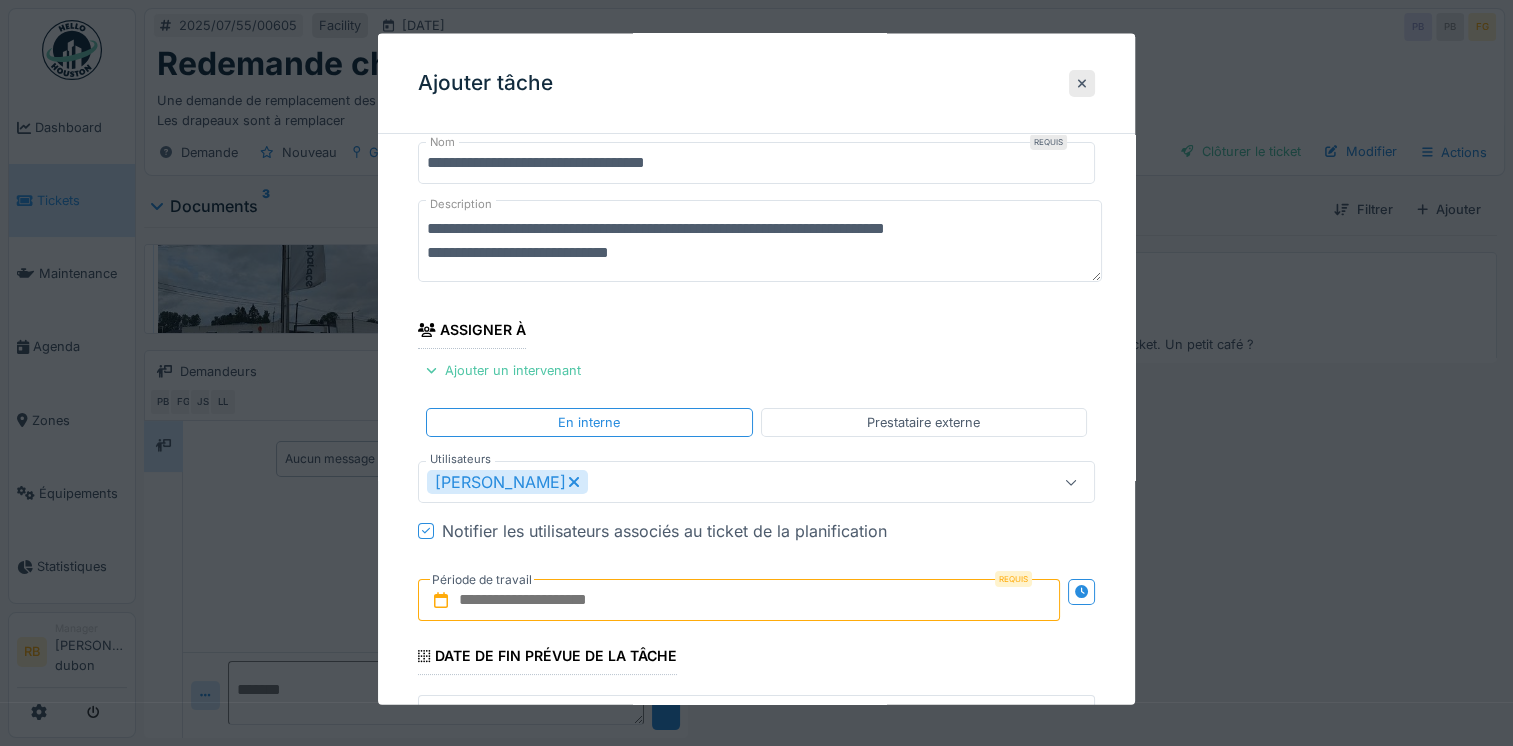 click at bounding box center (739, 600) 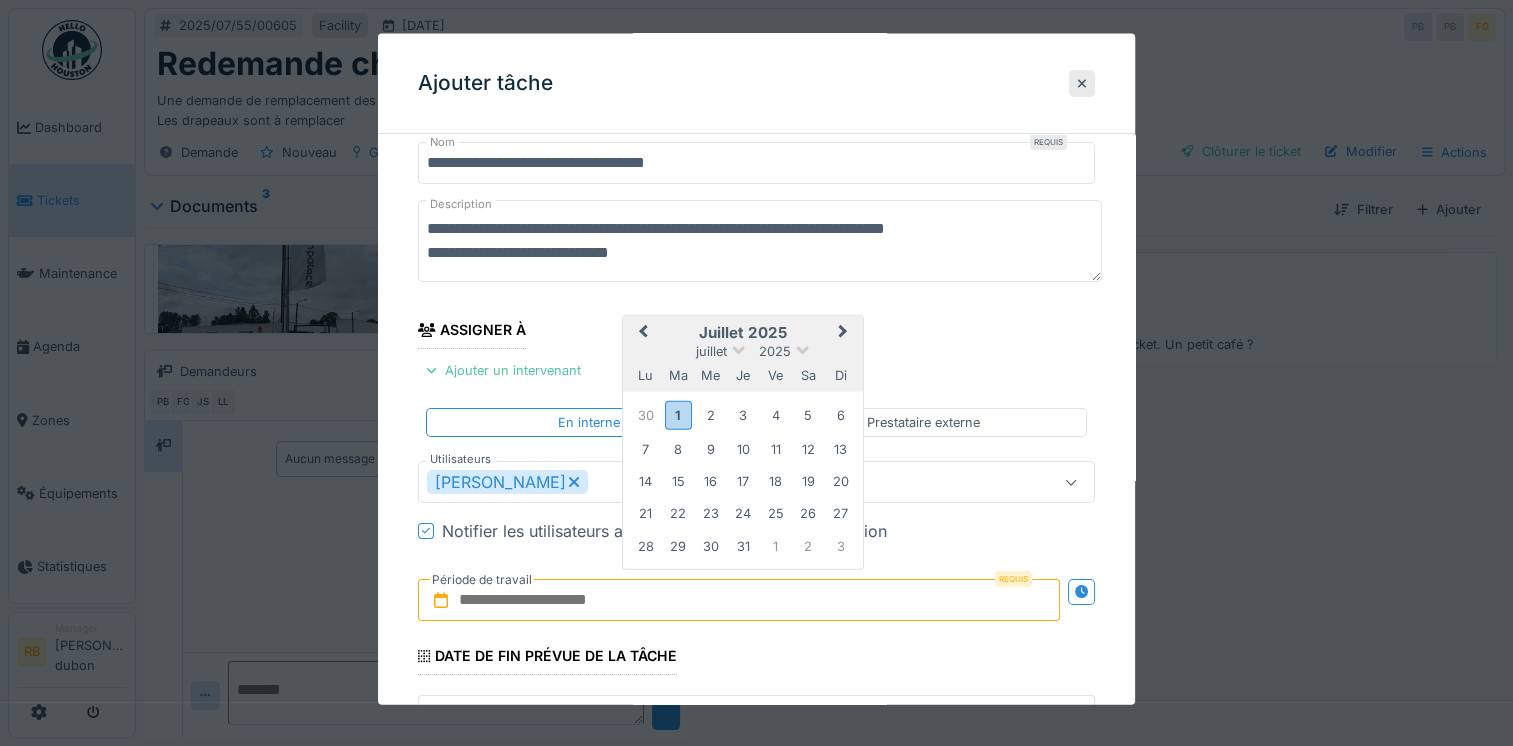 click on "juillet 2025" at bounding box center [743, 333] 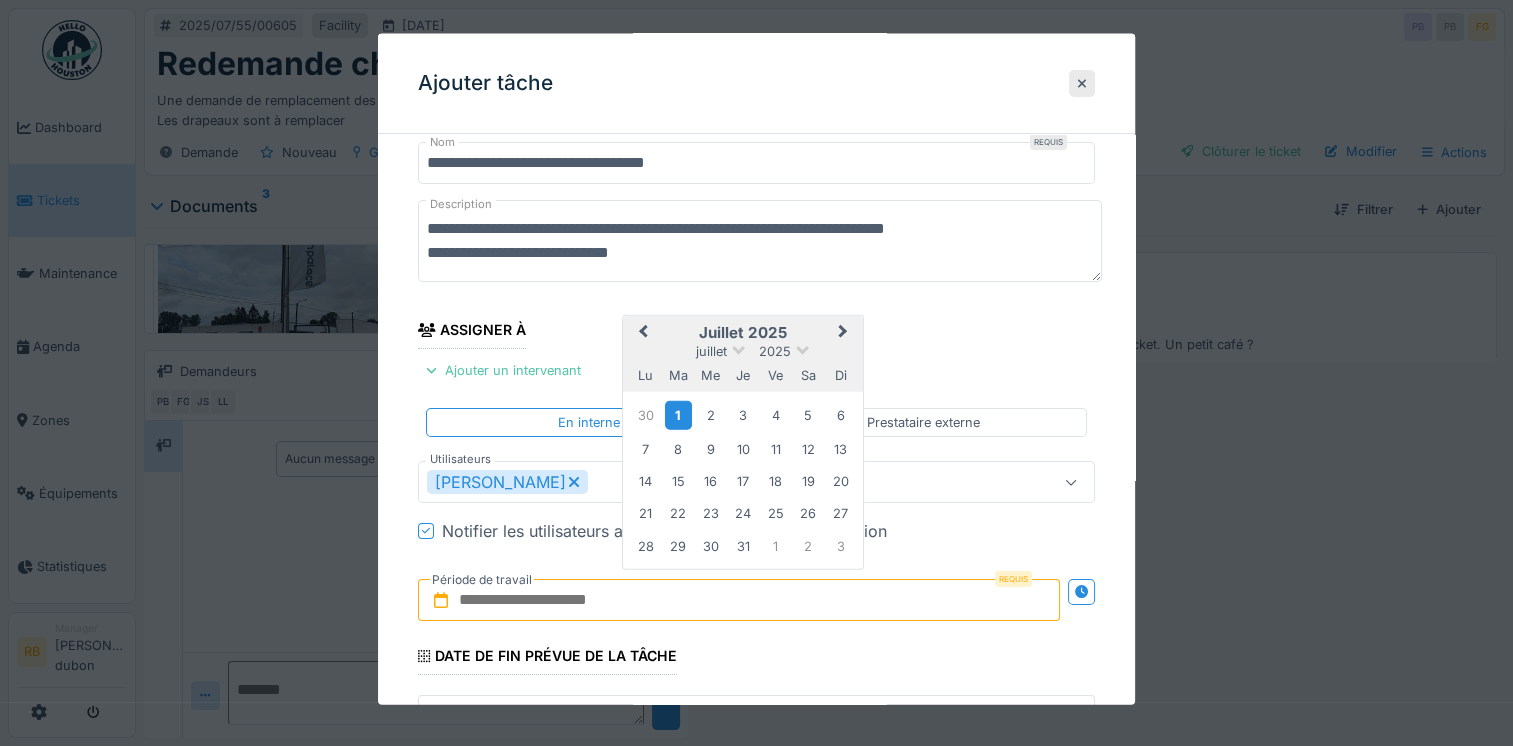 click on "1" at bounding box center (678, 414) 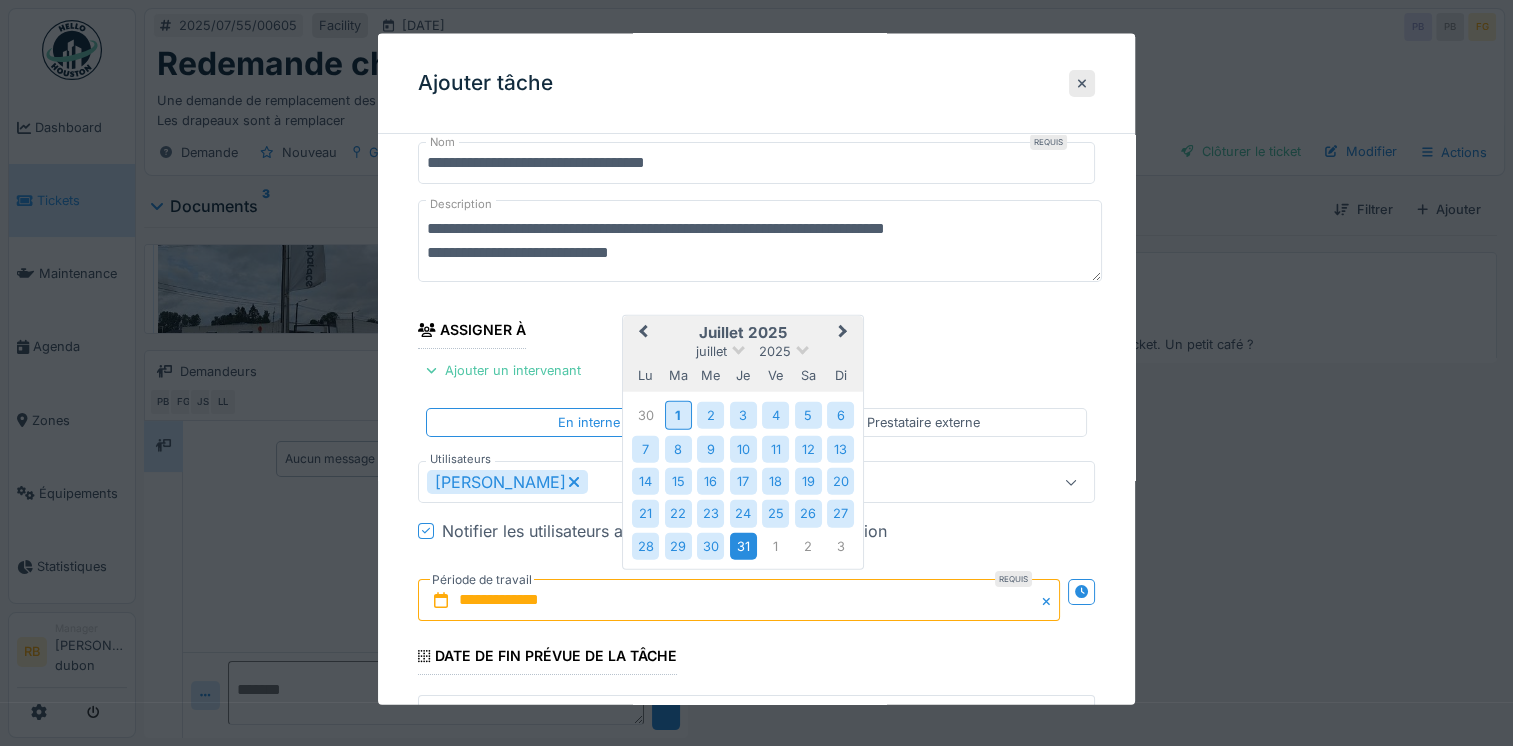 click on "31" at bounding box center (743, 545) 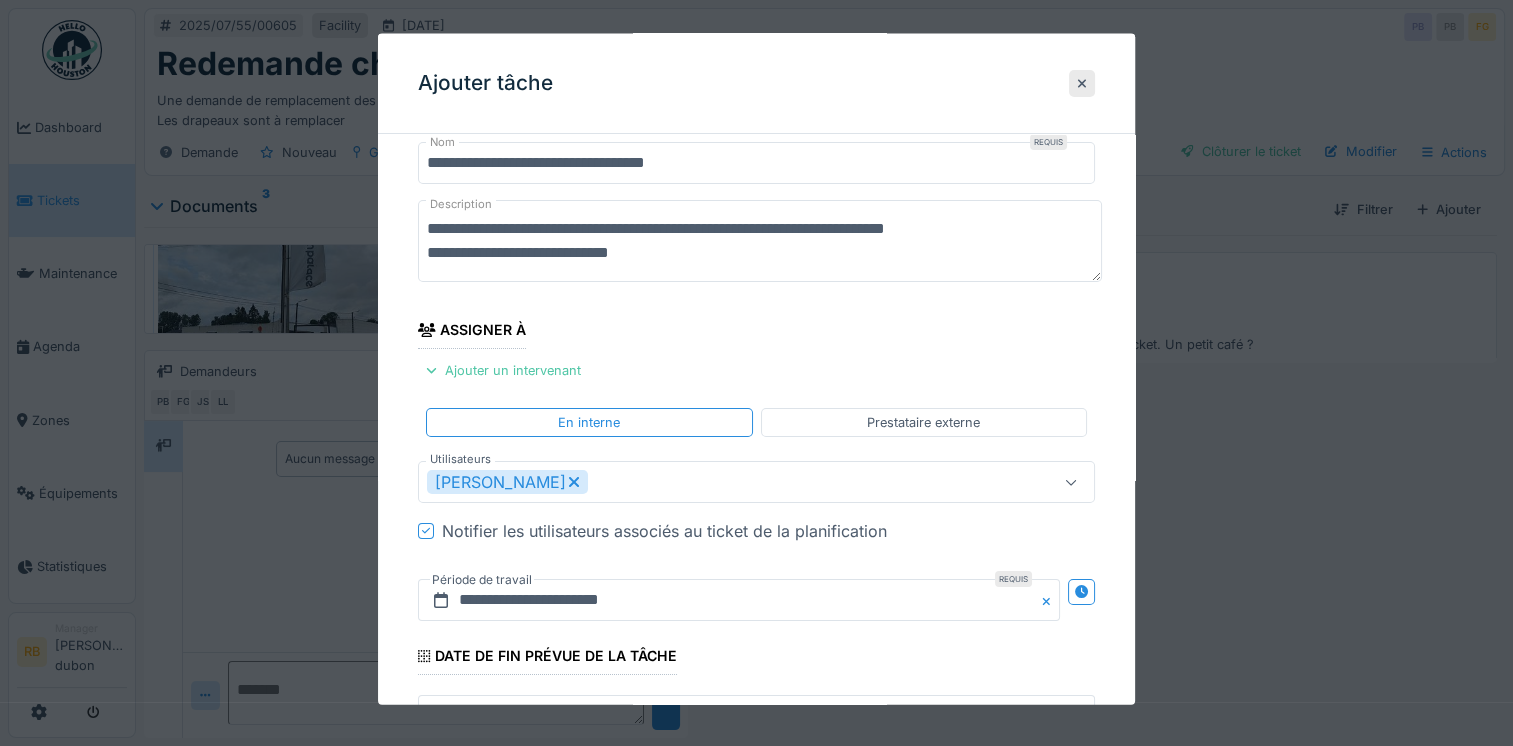 click on "**********" at bounding box center (756, 507) 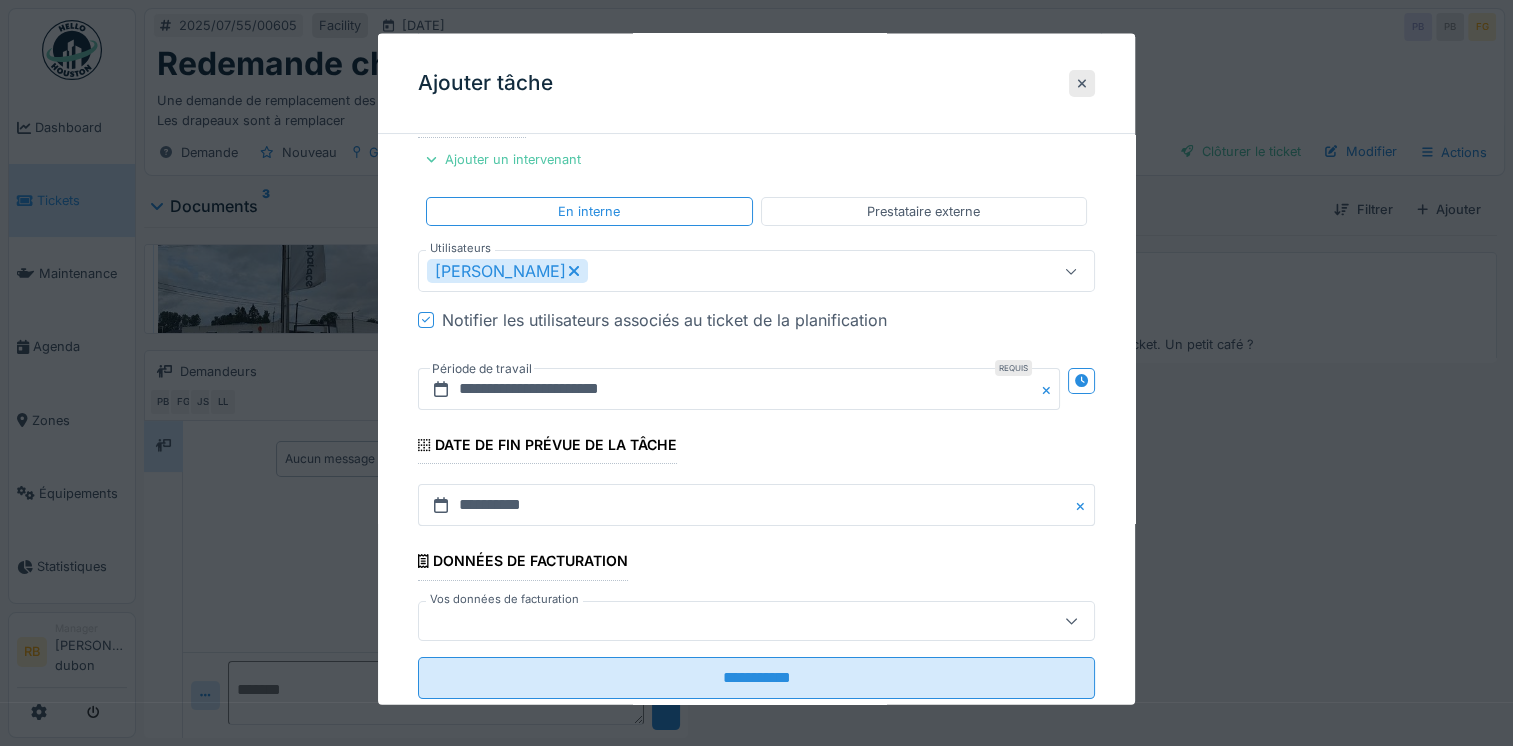 scroll, scrollTop: 318, scrollLeft: 0, axis: vertical 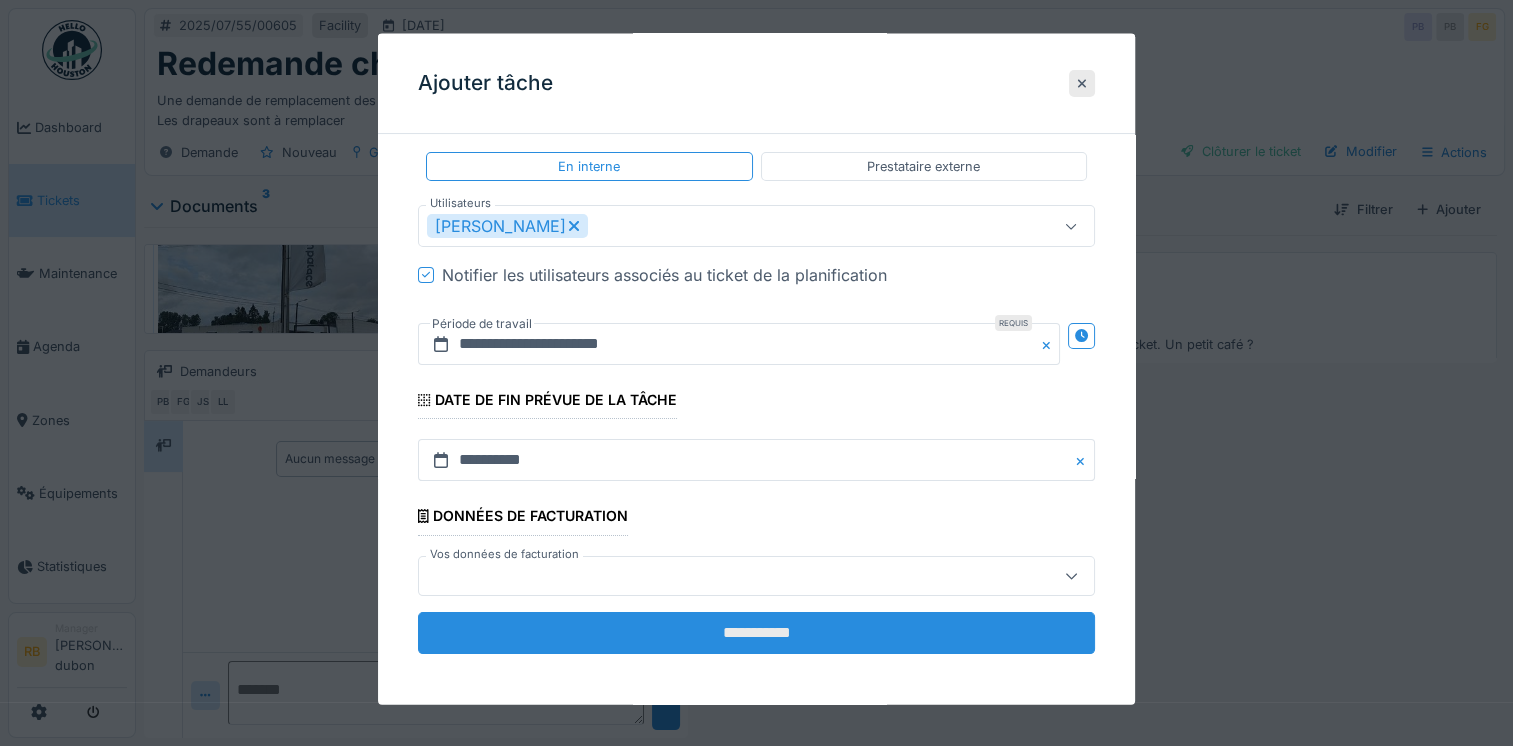 click on "**********" at bounding box center [756, 632] 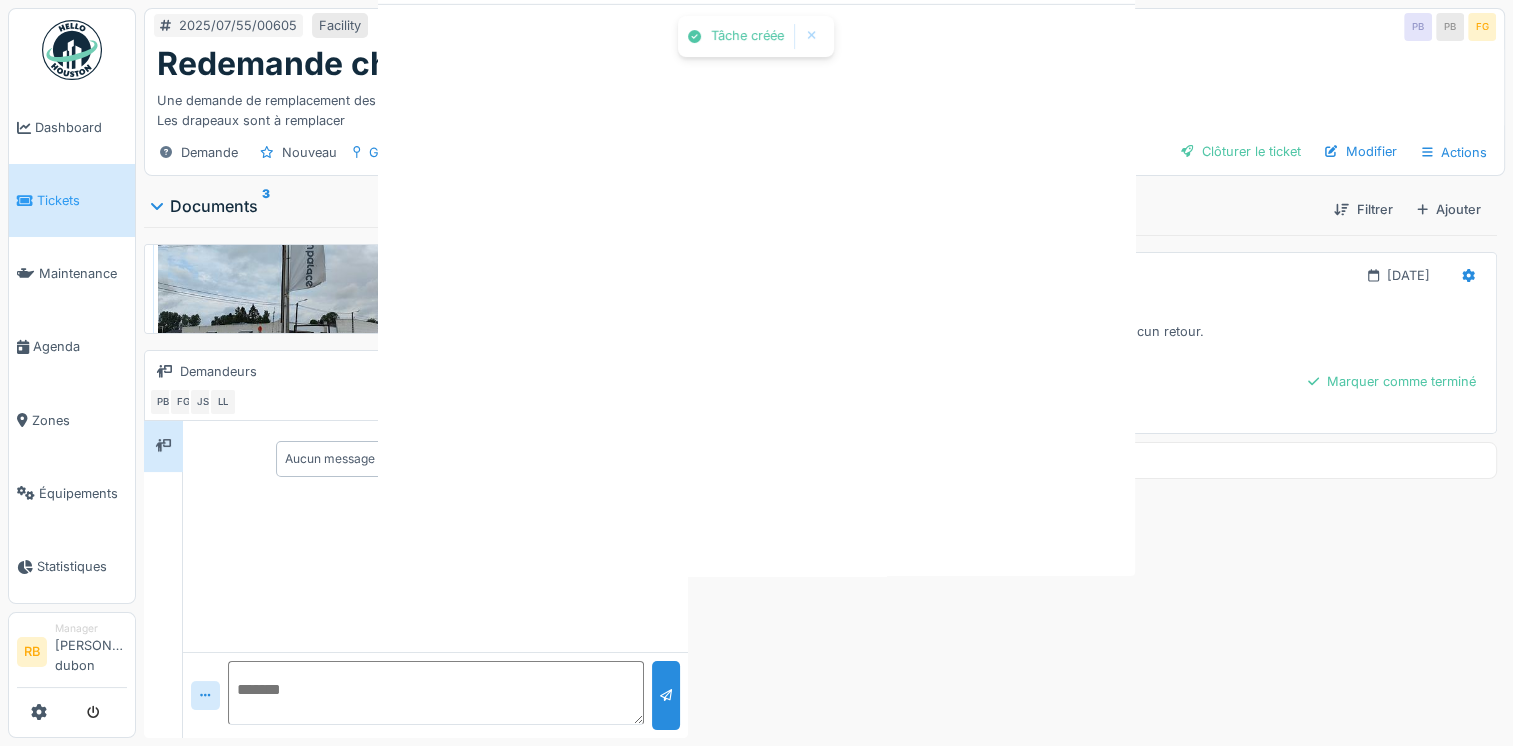 scroll, scrollTop: 0, scrollLeft: 0, axis: both 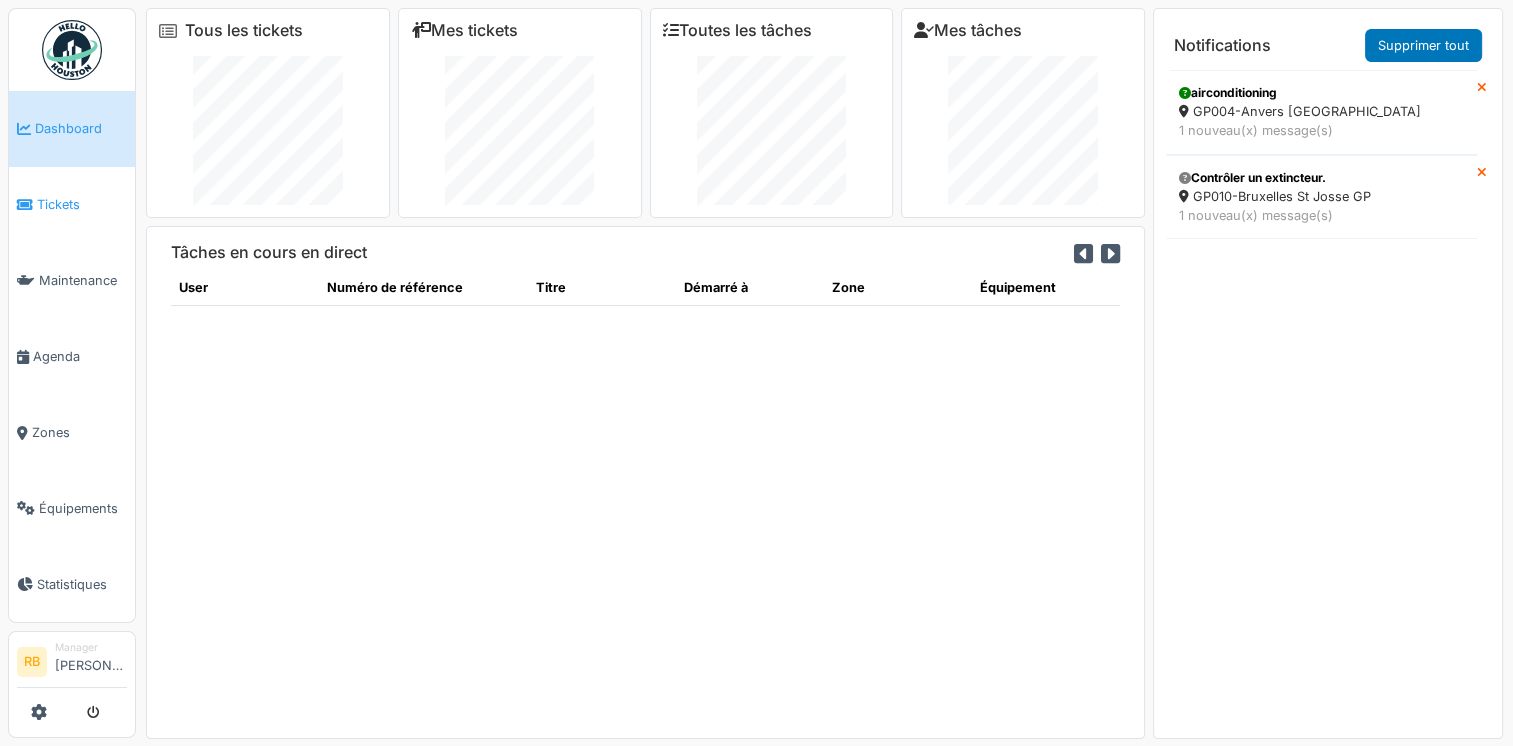 click on "Tickets" at bounding box center [72, 205] 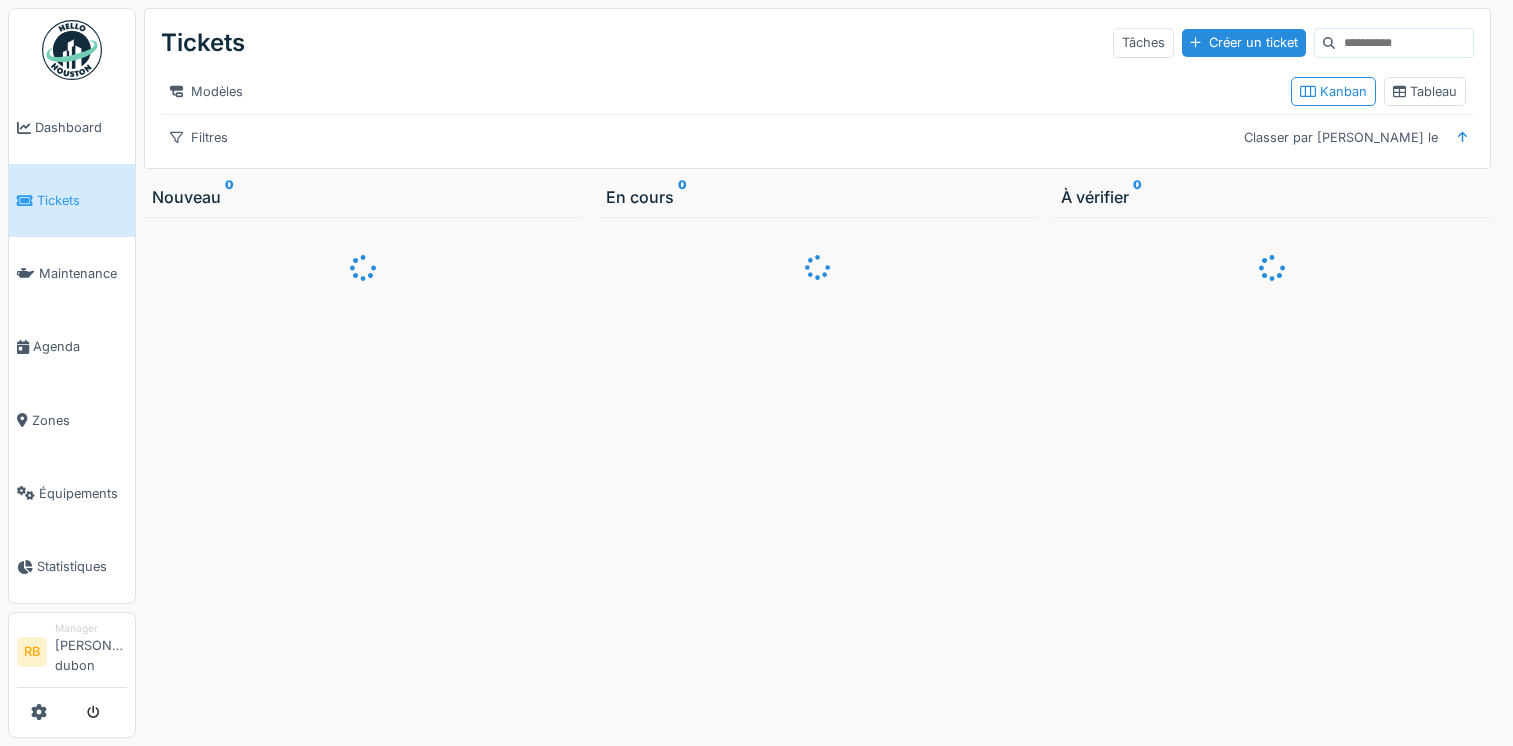 scroll, scrollTop: 0, scrollLeft: 0, axis: both 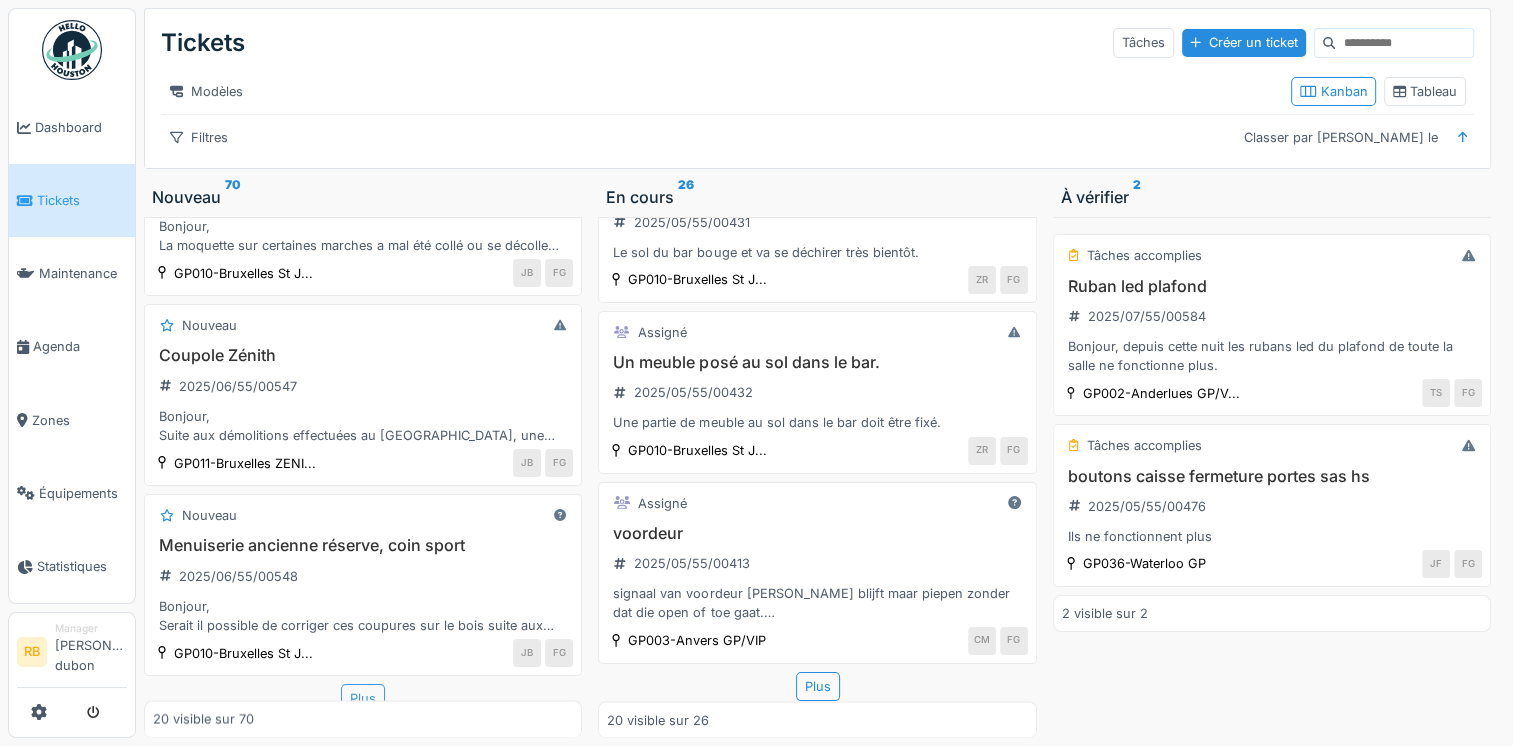 click on "Plus" at bounding box center [363, 698] 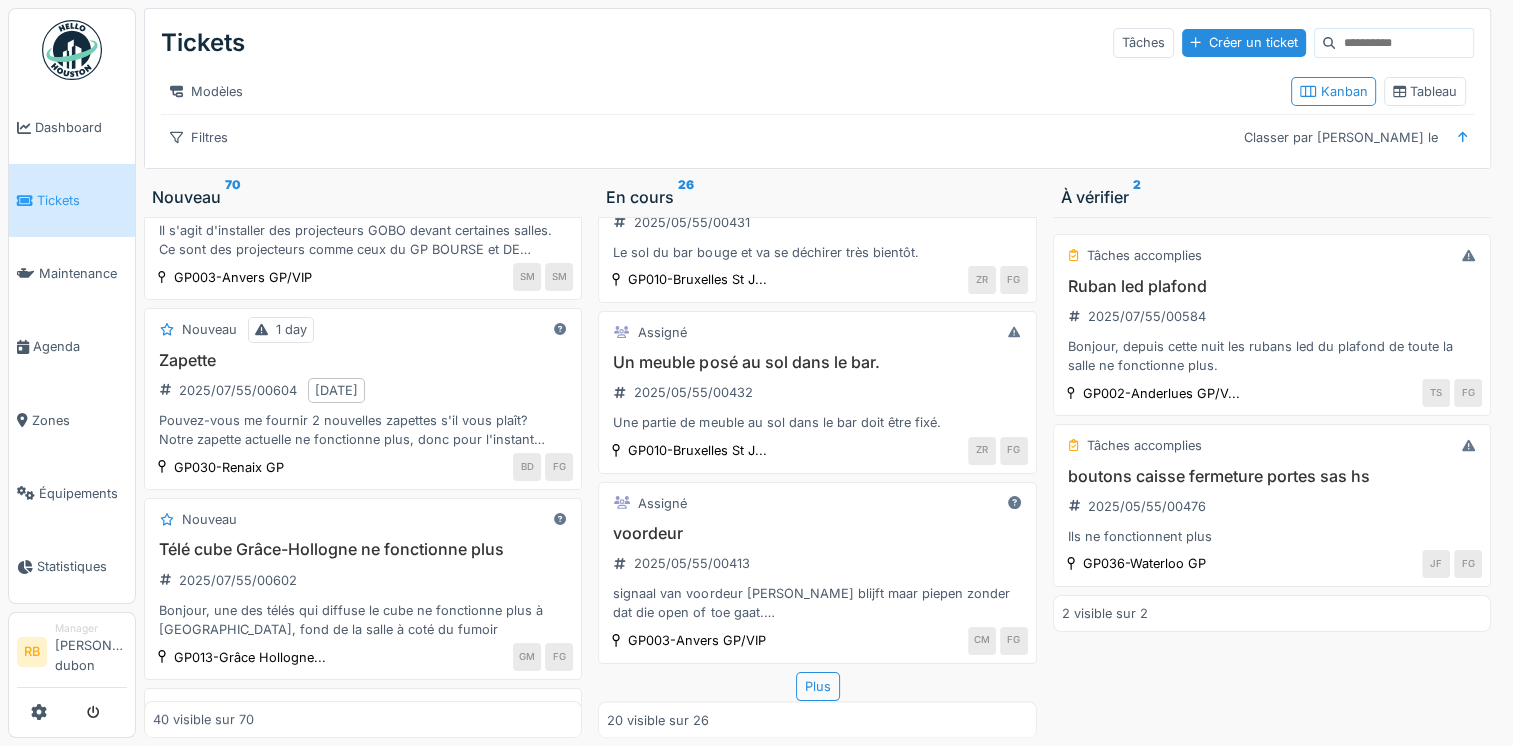 scroll, scrollTop: 0, scrollLeft: 0, axis: both 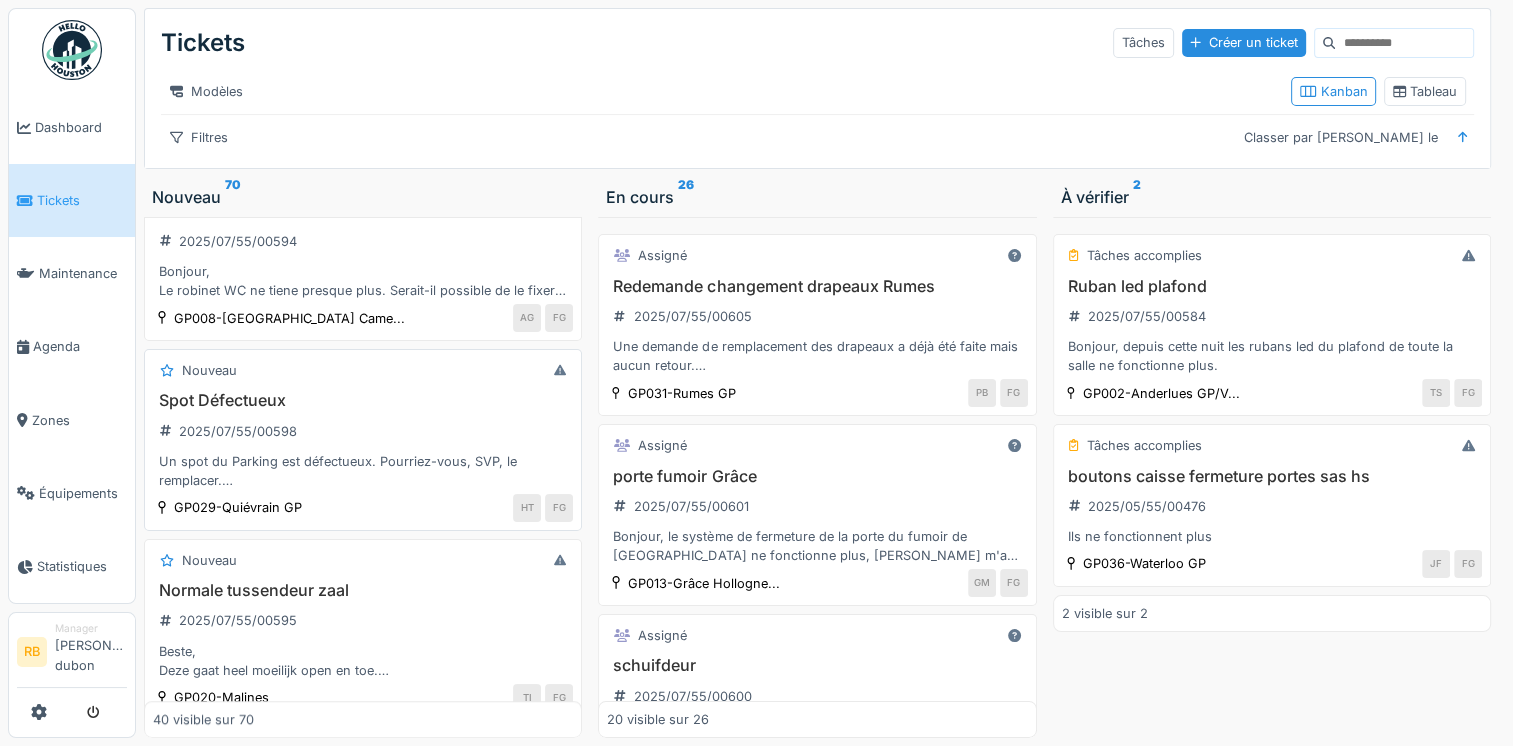 click on "Spot Défectueux 2025/07/55/00598 Un spot du Parking est défectueux. Pourriez-vous, SVP, le remplacer.
D'avance merci." at bounding box center (363, 440) 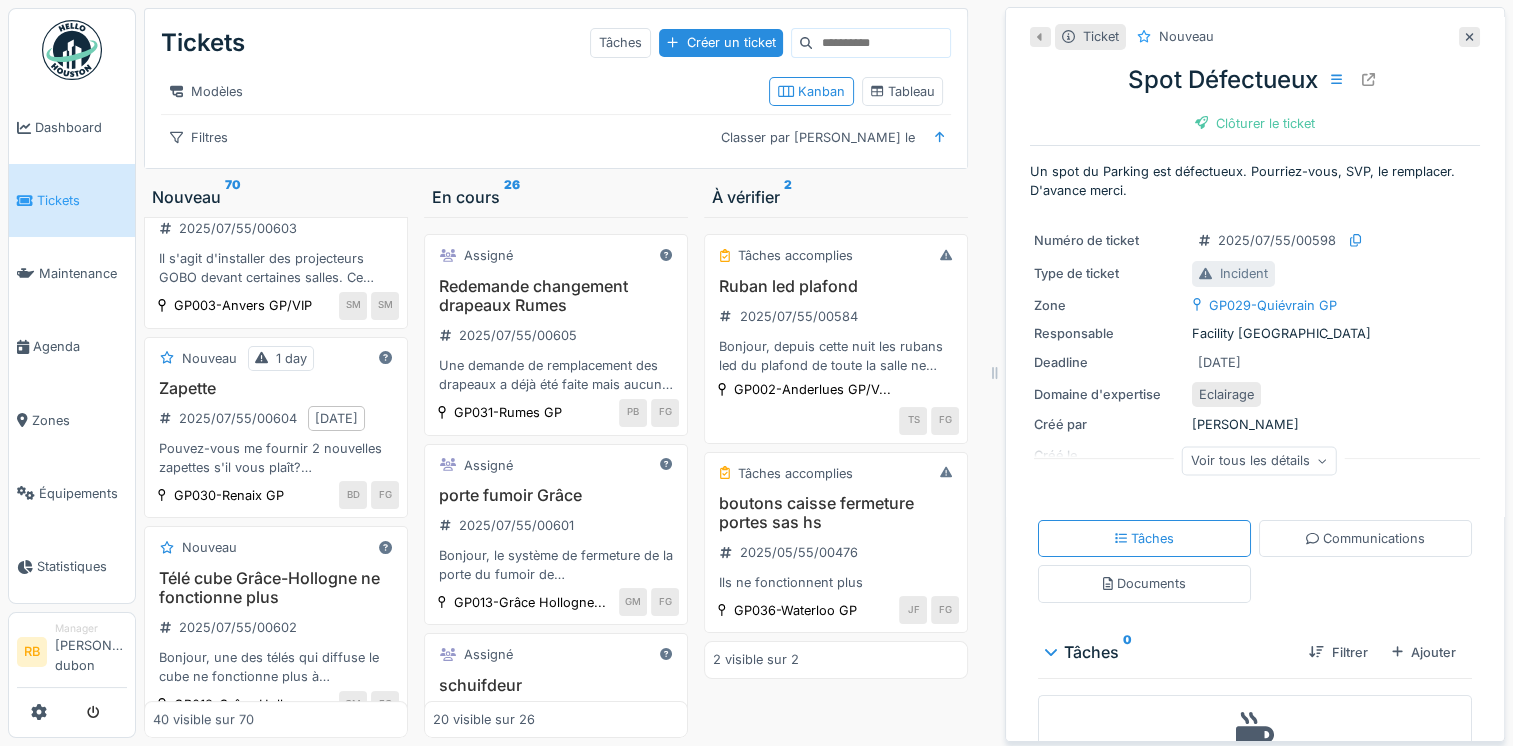 scroll, scrollTop: 0, scrollLeft: 0, axis: both 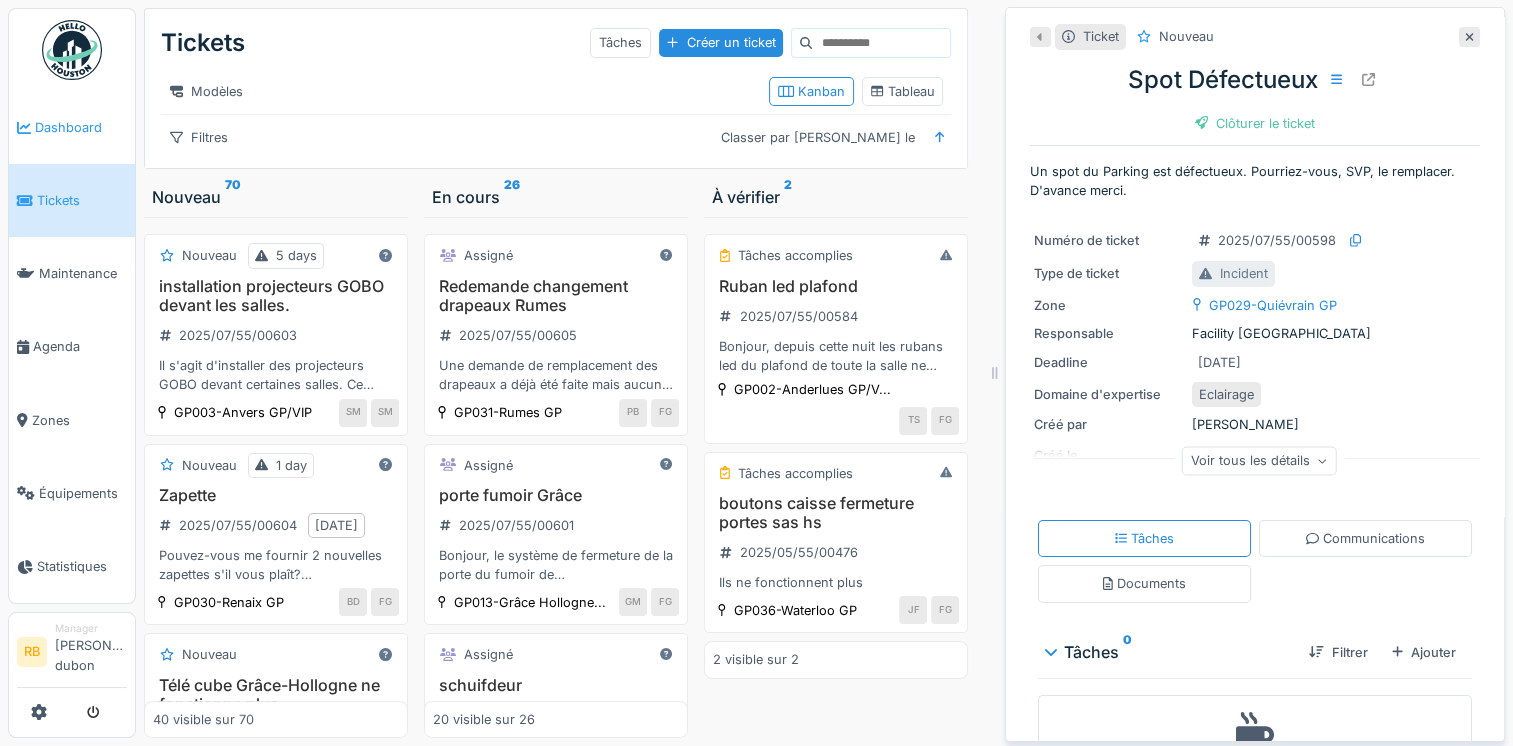 click on "Dashboard" at bounding box center [72, 127] 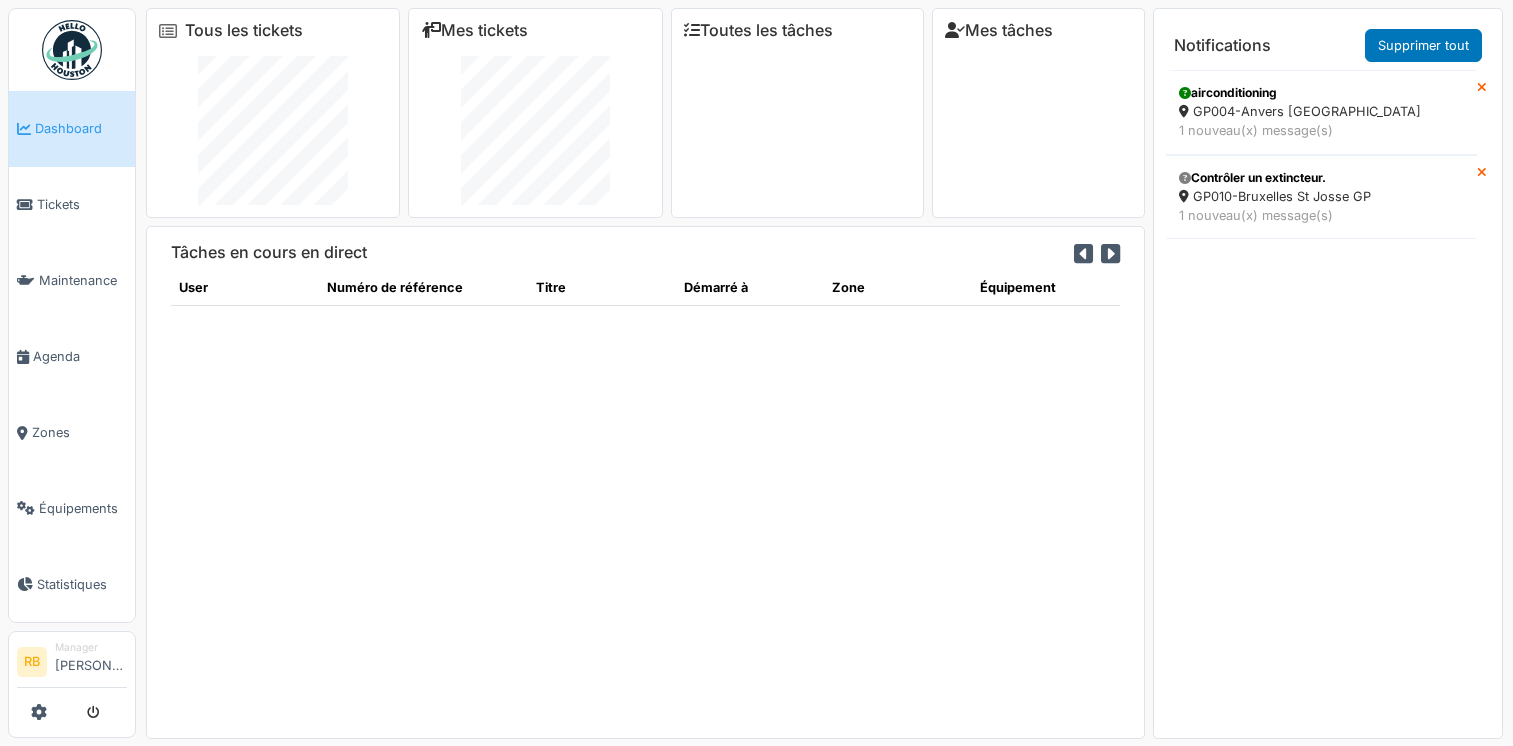 scroll, scrollTop: 0, scrollLeft: 0, axis: both 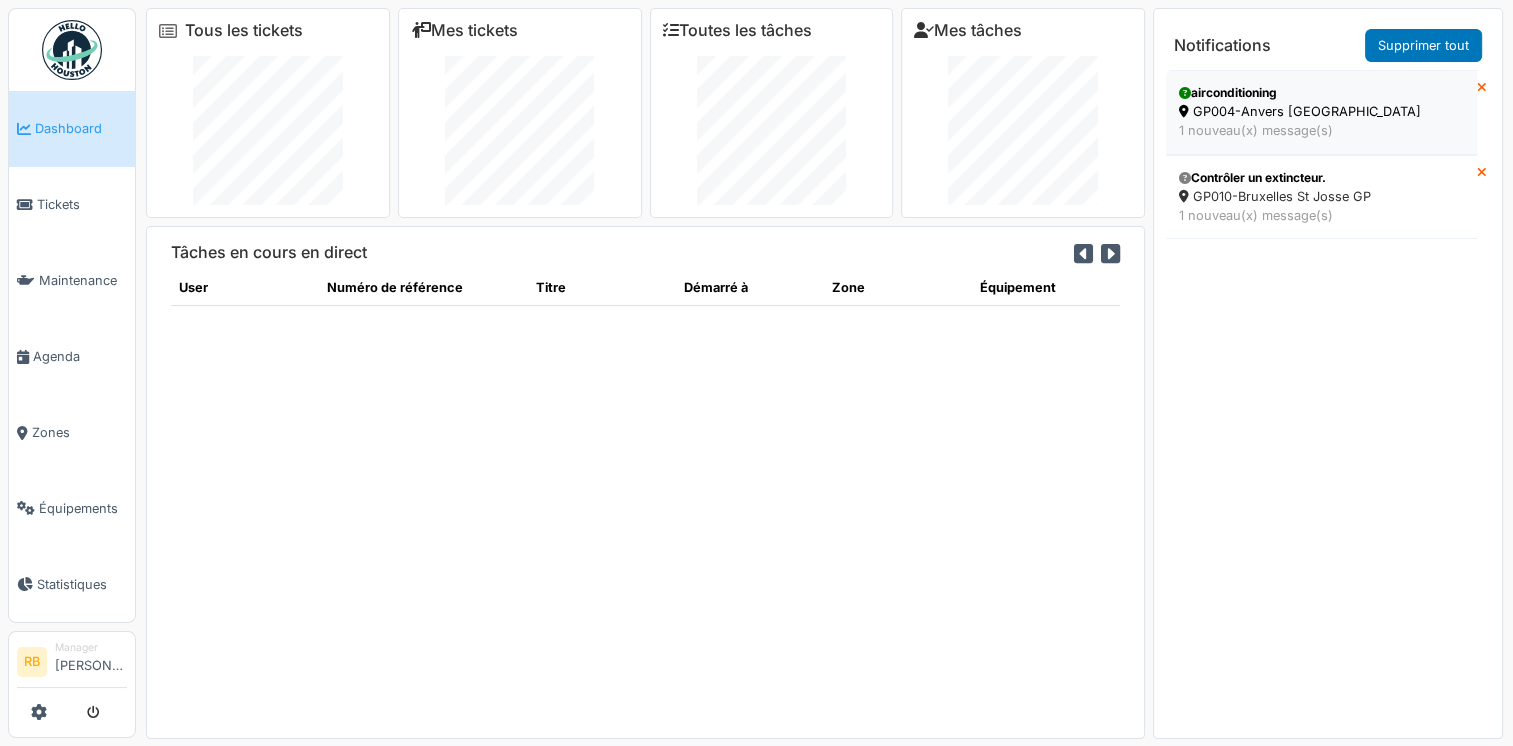 click on "GP004-Anvers [GEOGRAPHIC_DATA]" at bounding box center [1321, 111] 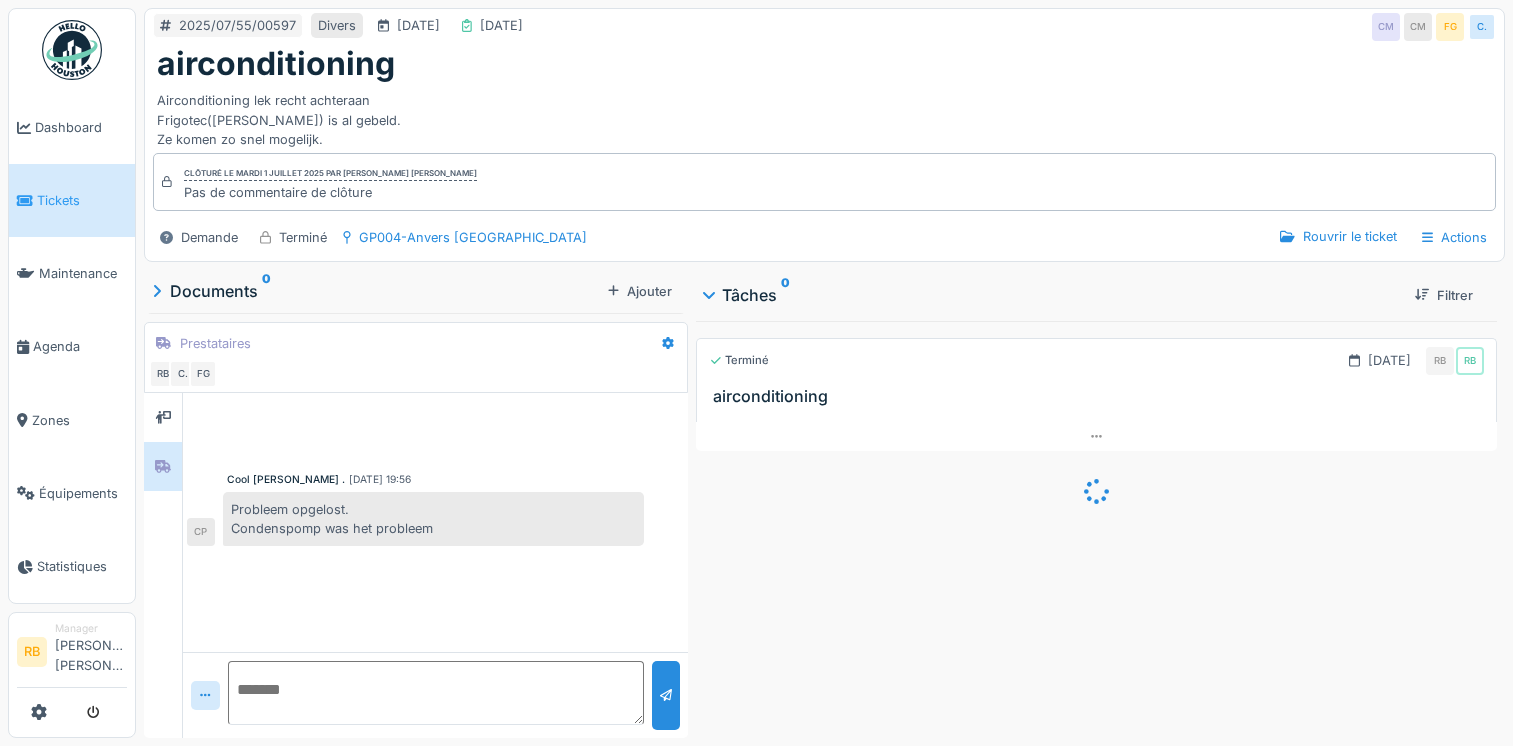 scroll, scrollTop: 0, scrollLeft: 0, axis: both 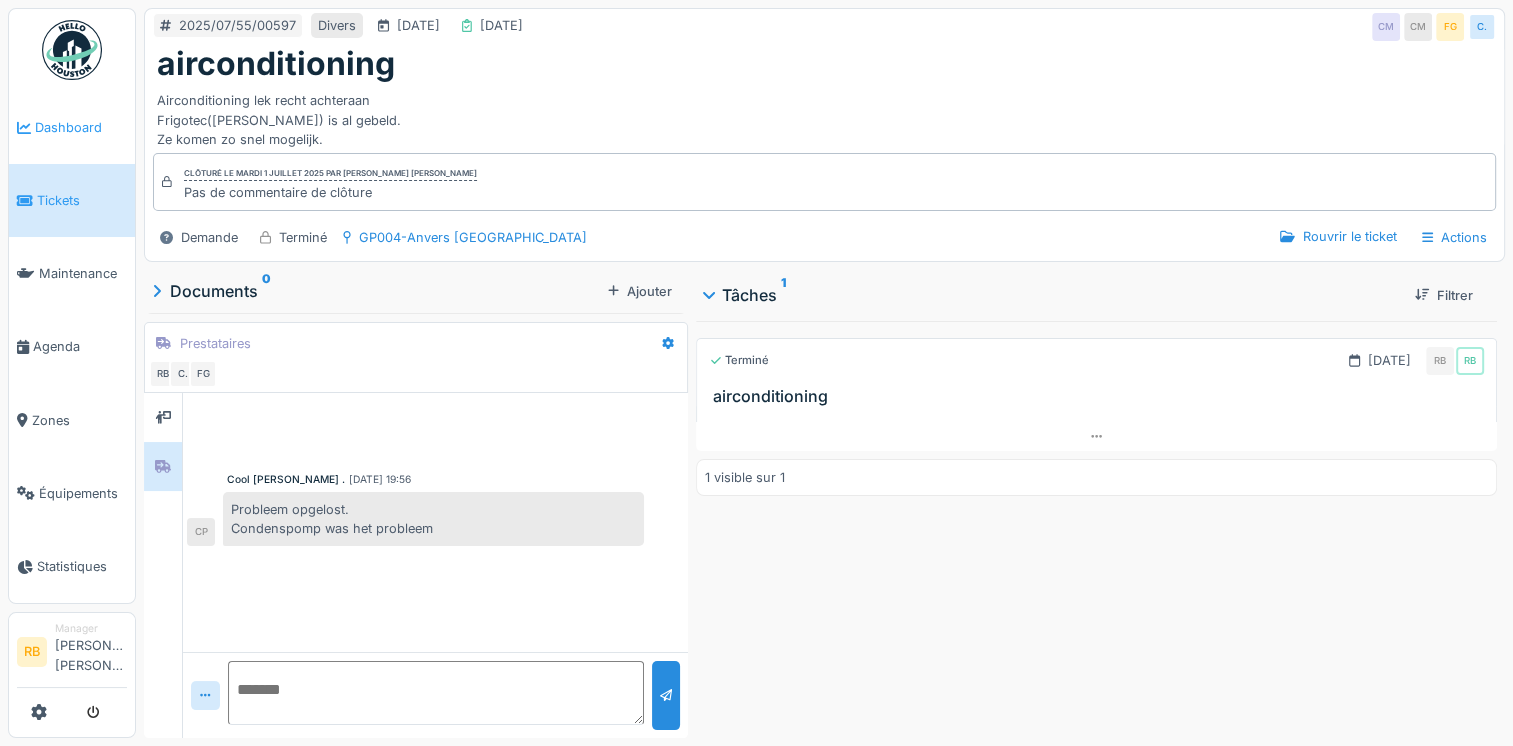 click on "Dashboard" at bounding box center [81, 127] 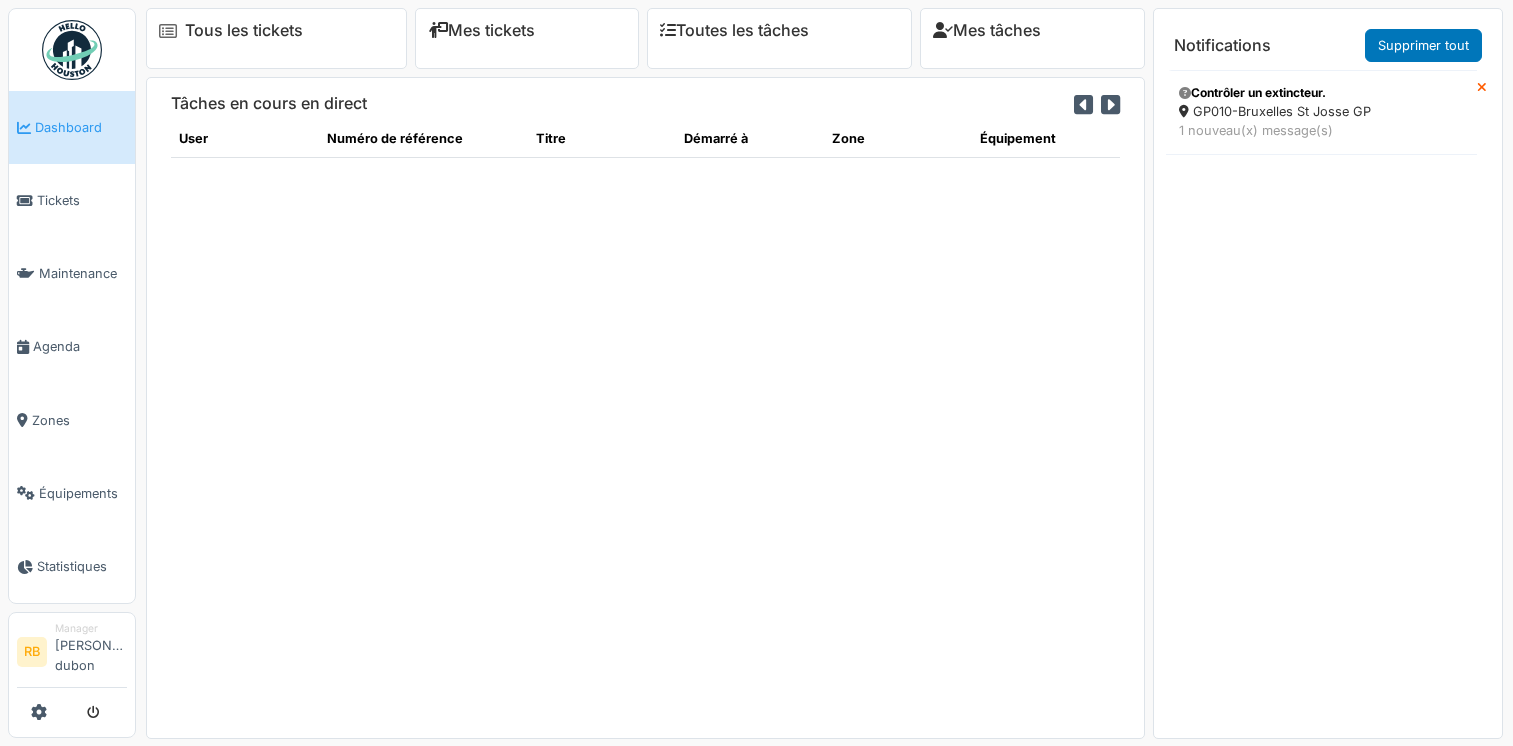 scroll, scrollTop: 0, scrollLeft: 0, axis: both 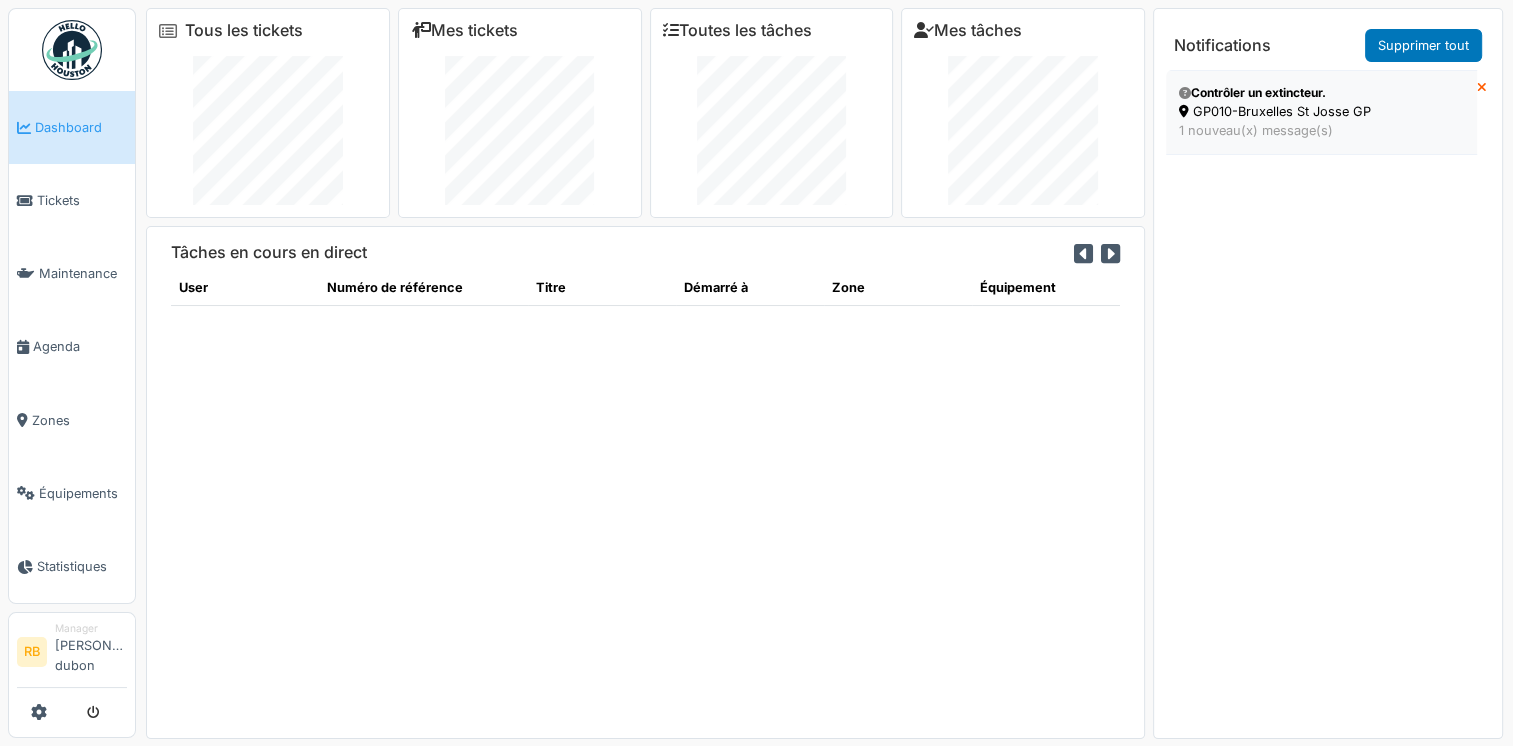 click on "GP010-Bruxelles St Josse GP" at bounding box center (1321, 111) 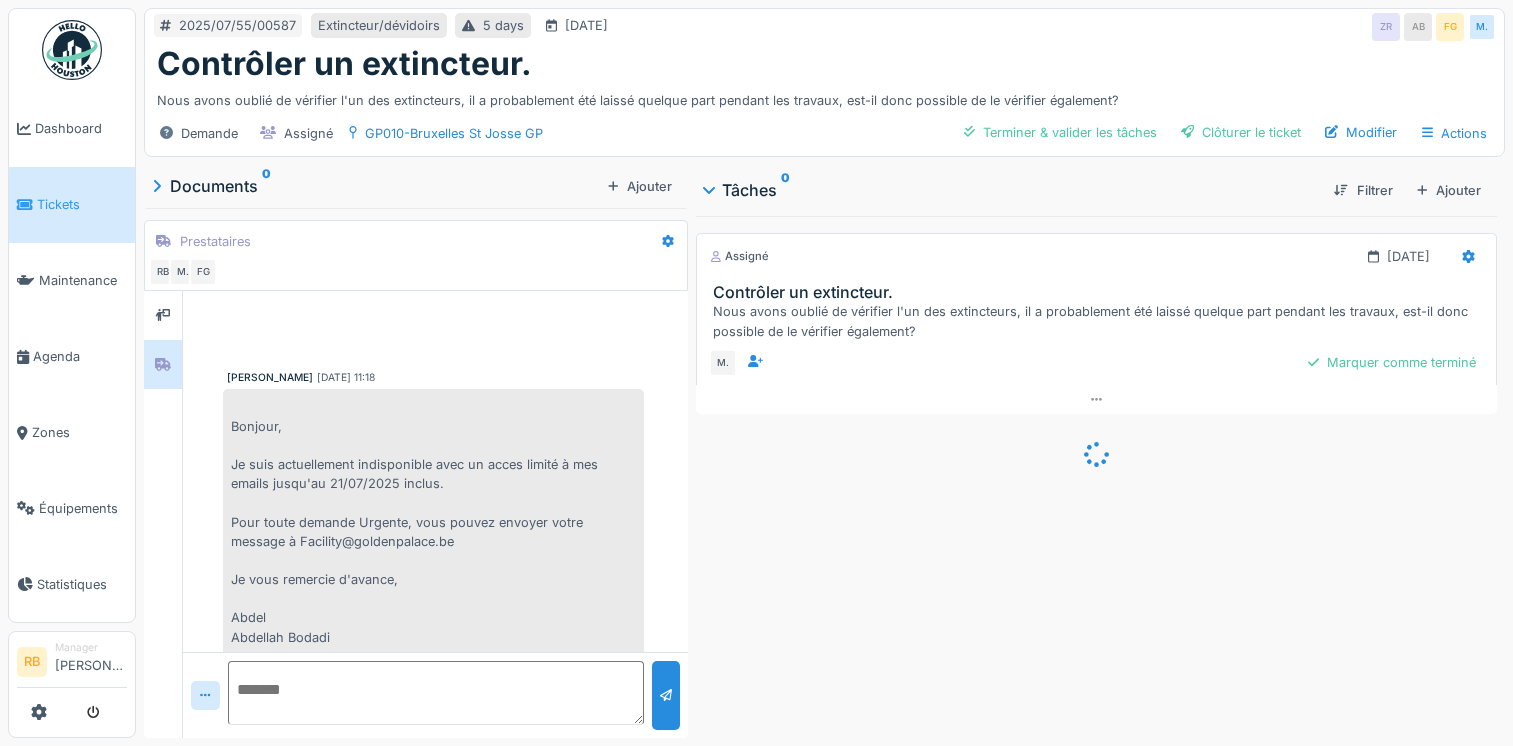 scroll, scrollTop: 0, scrollLeft: 0, axis: both 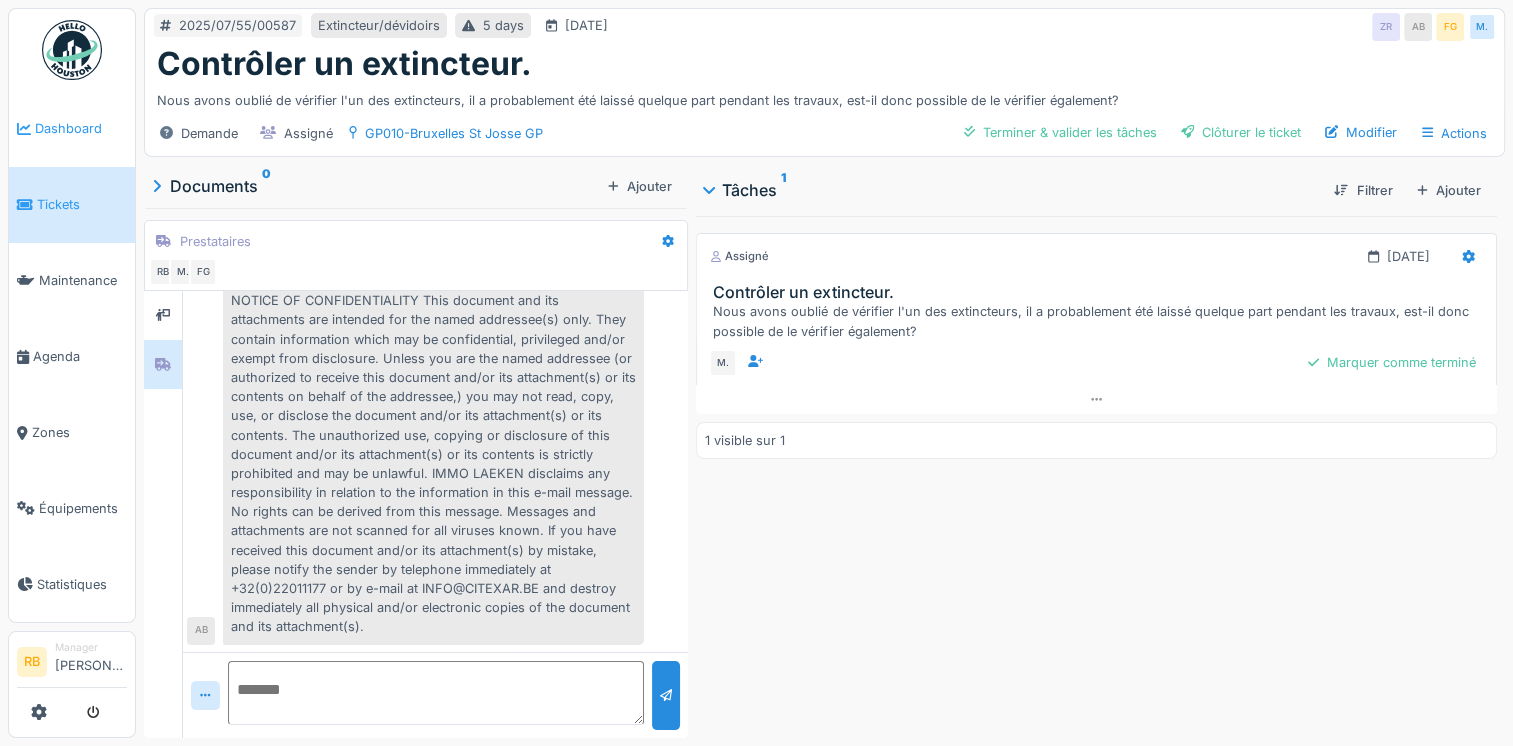 click on "Dashboard" at bounding box center (81, 128) 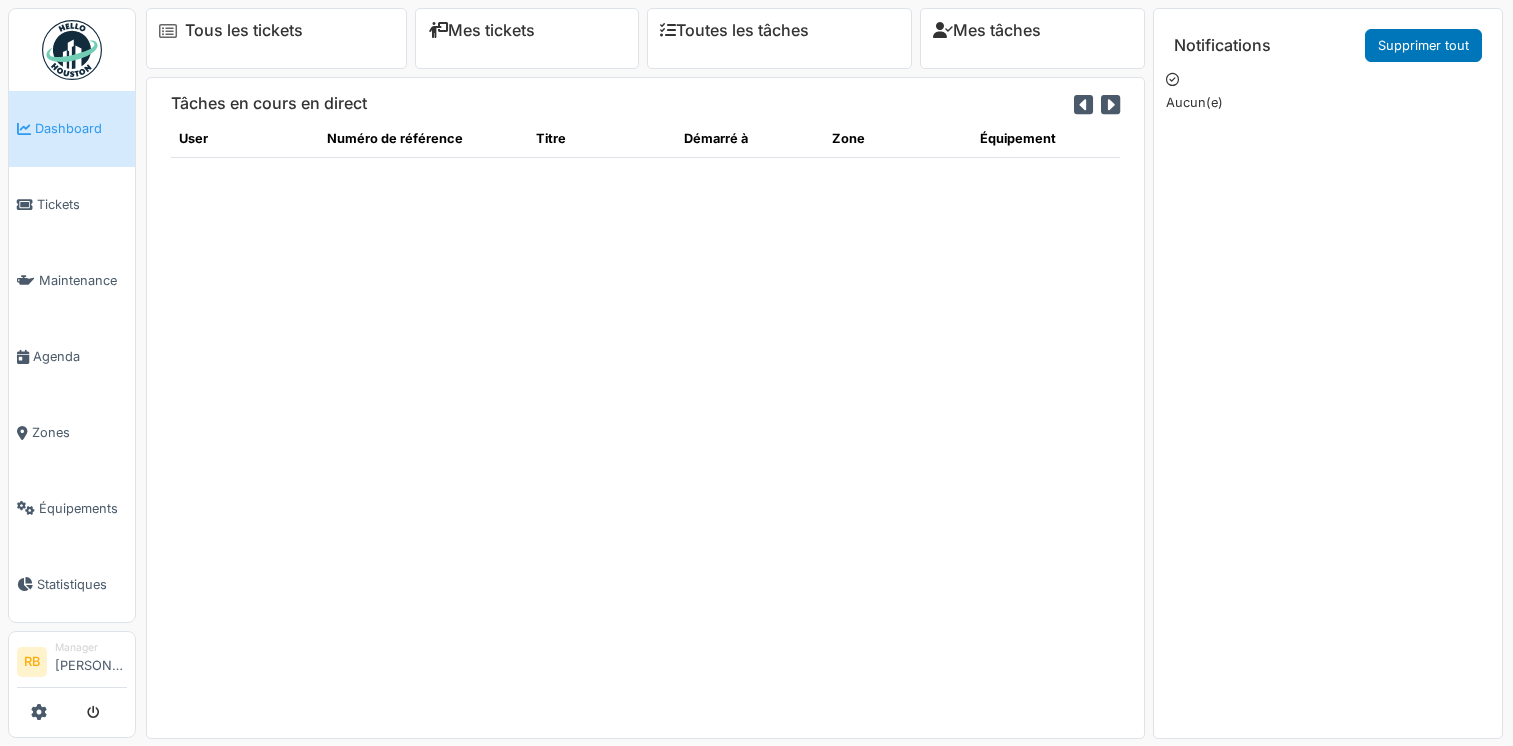 scroll, scrollTop: 0, scrollLeft: 0, axis: both 